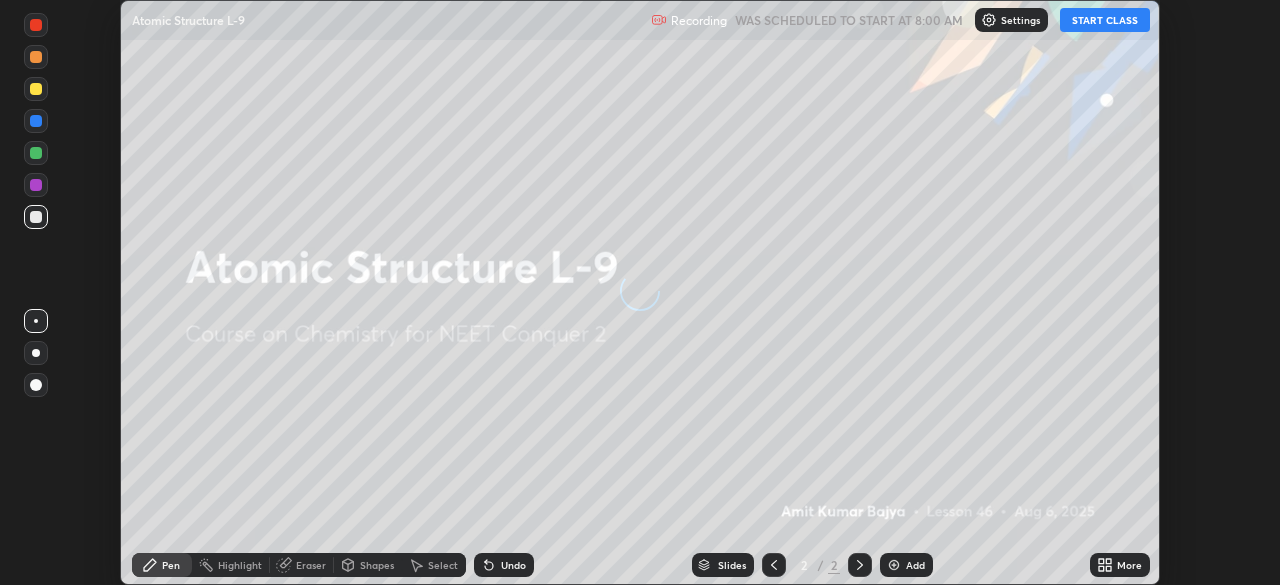 scroll, scrollTop: 0, scrollLeft: 0, axis: both 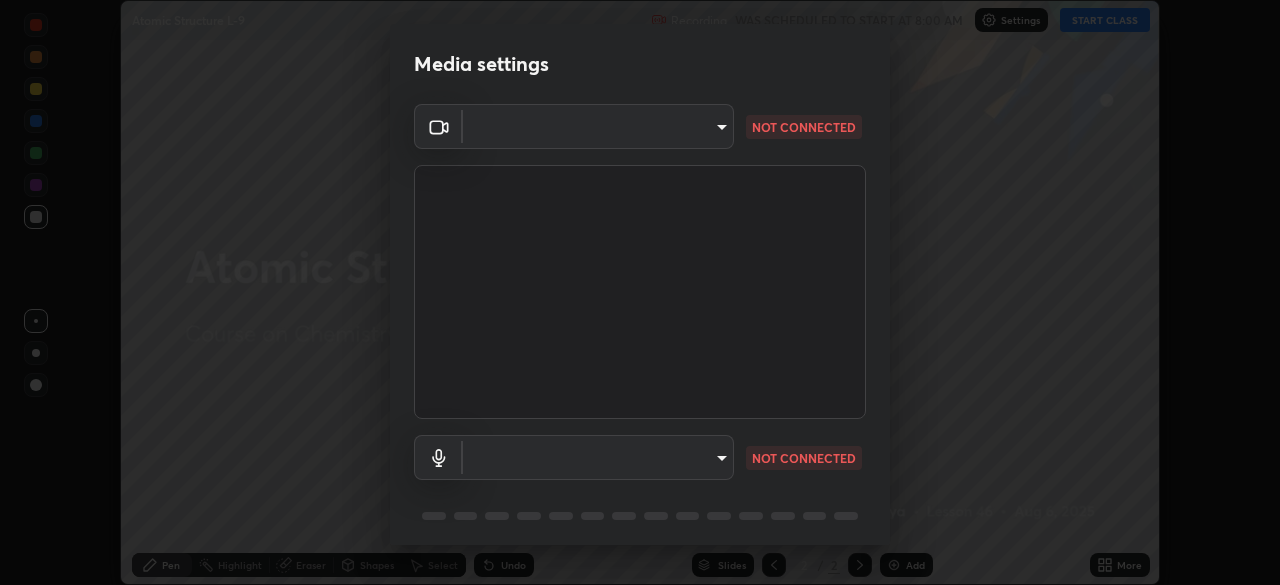type on "e68af464f7f9ec2662c8dd58f0462b2d9bd4a3adfc91c634b4d9ed550f7d79d6" 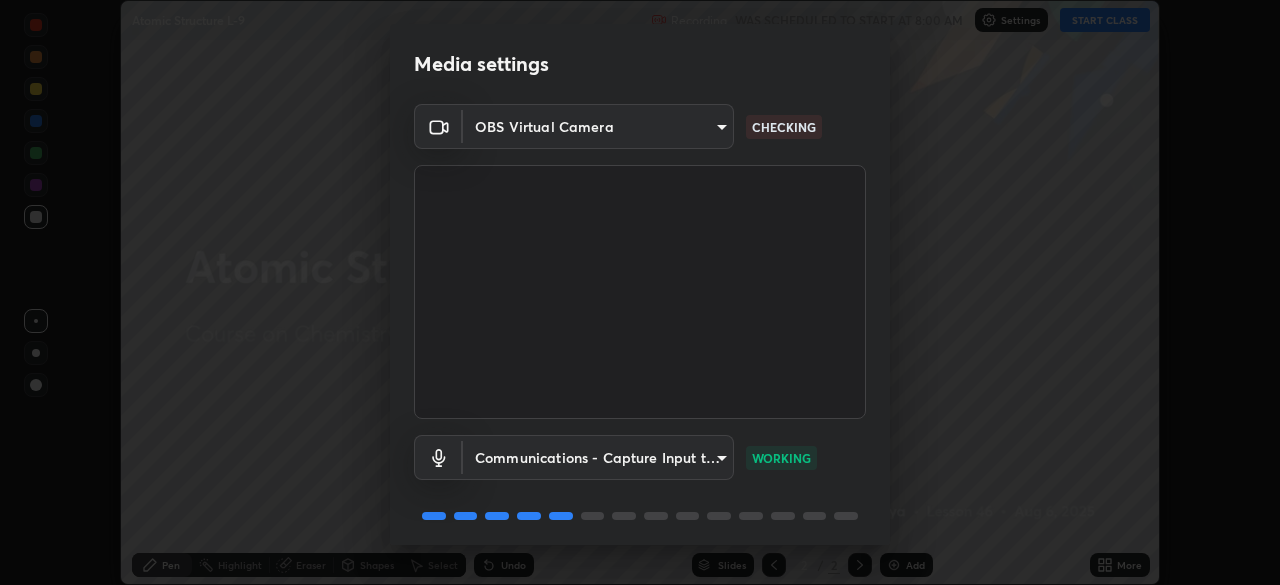 scroll, scrollTop: 71, scrollLeft: 0, axis: vertical 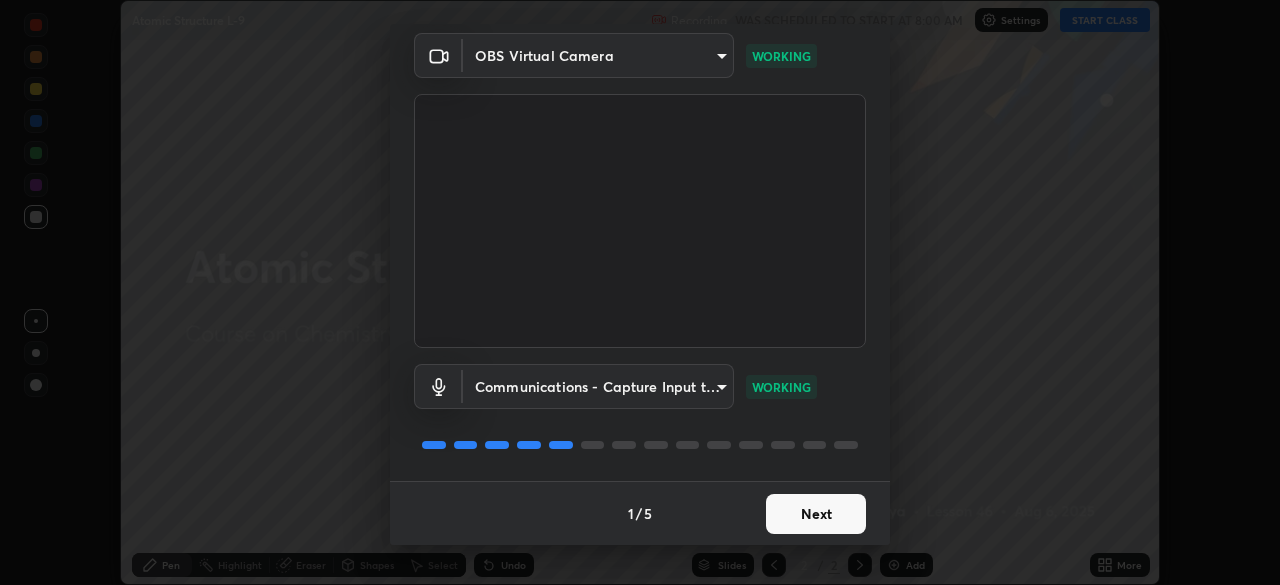 click on "Next" at bounding box center (816, 514) 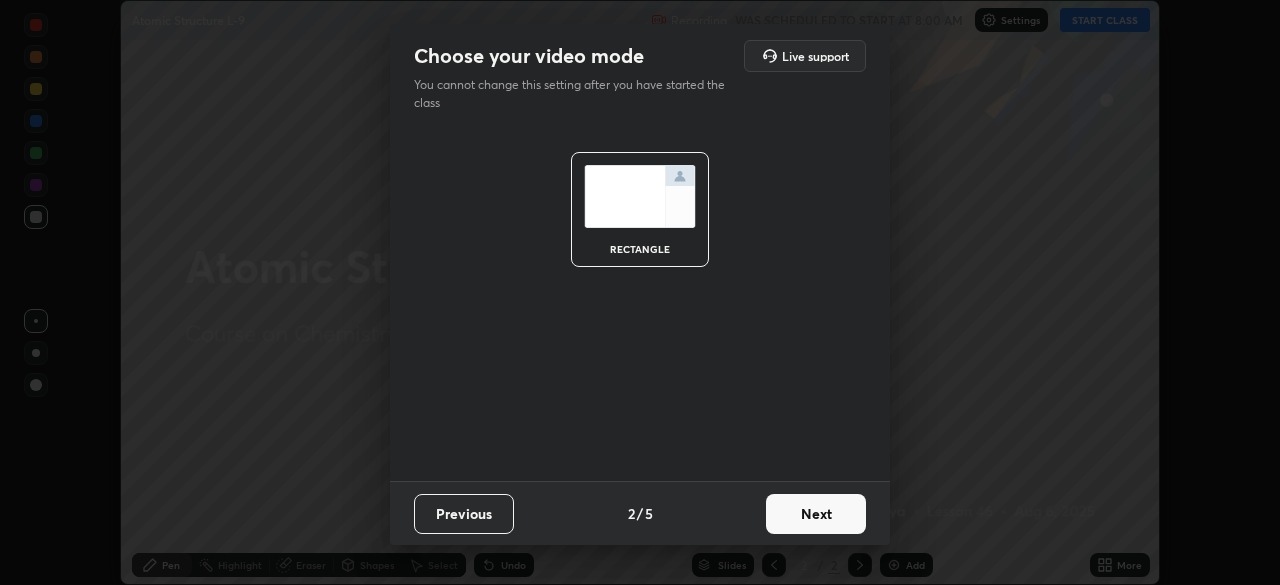 click on "Next" at bounding box center (816, 514) 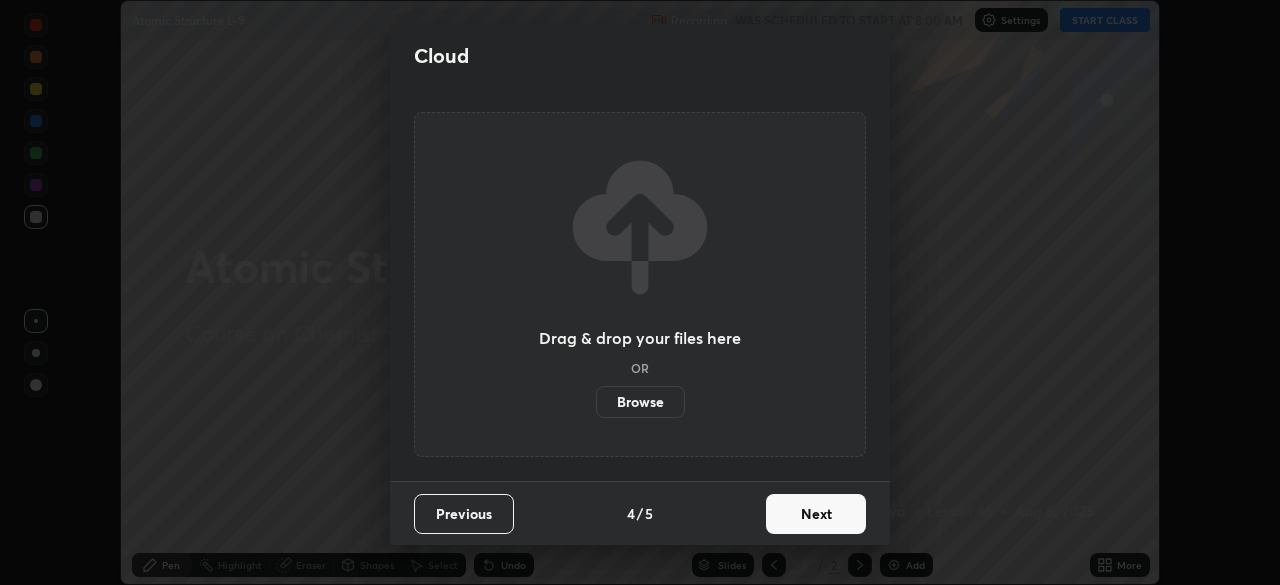 click on "Next" at bounding box center (816, 514) 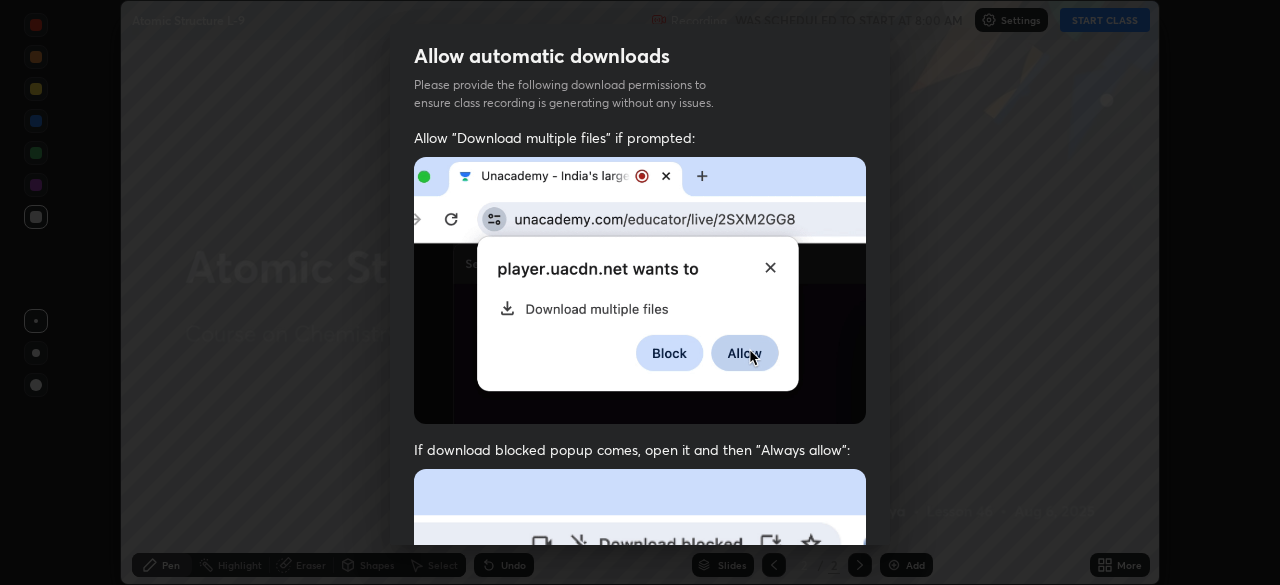 click on "Previous 5 / 5 Done" at bounding box center [640, 1002] 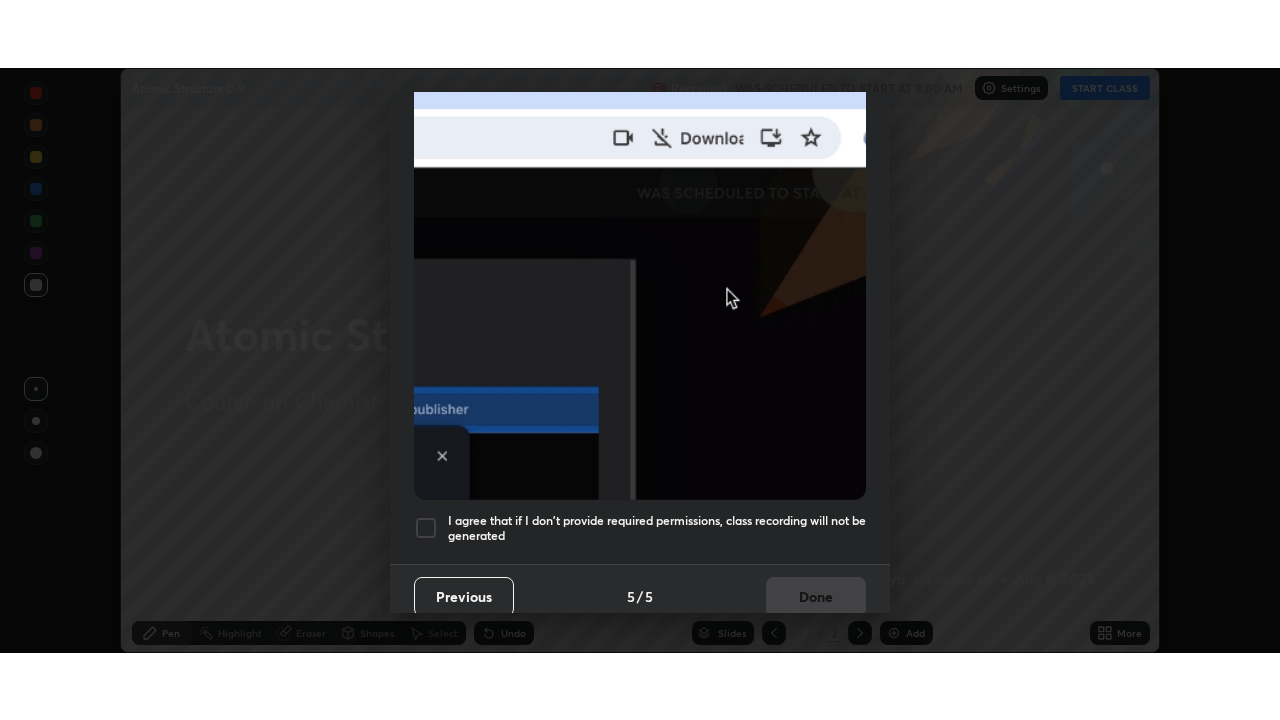 scroll, scrollTop: 479, scrollLeft: 0, axis: vertical 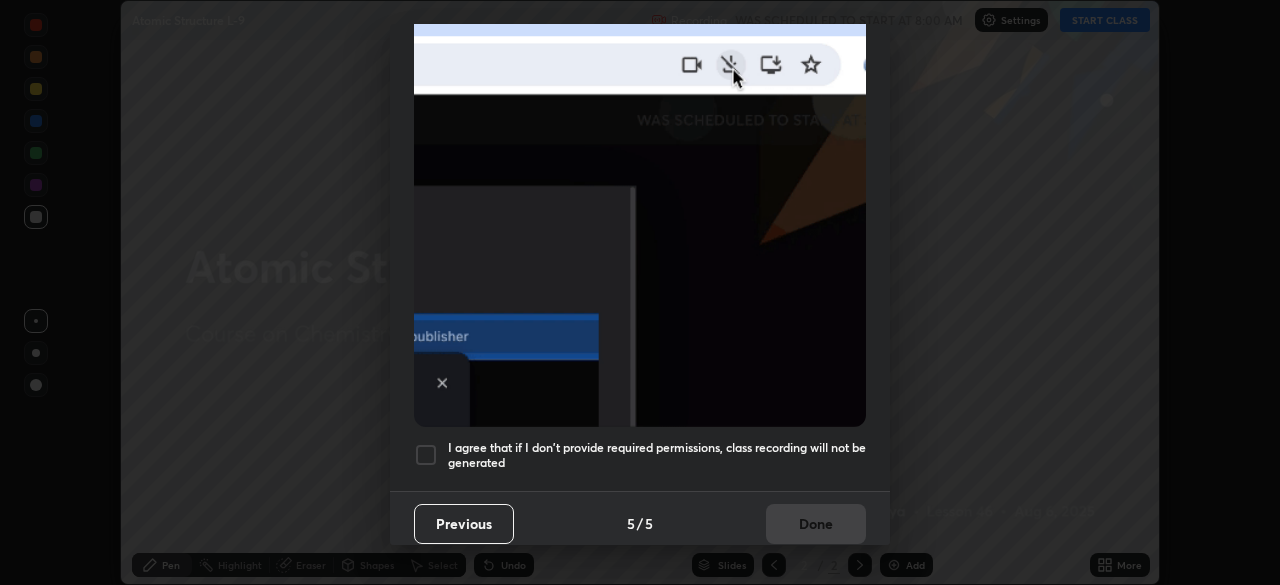 click at bounding box center [426, 455] 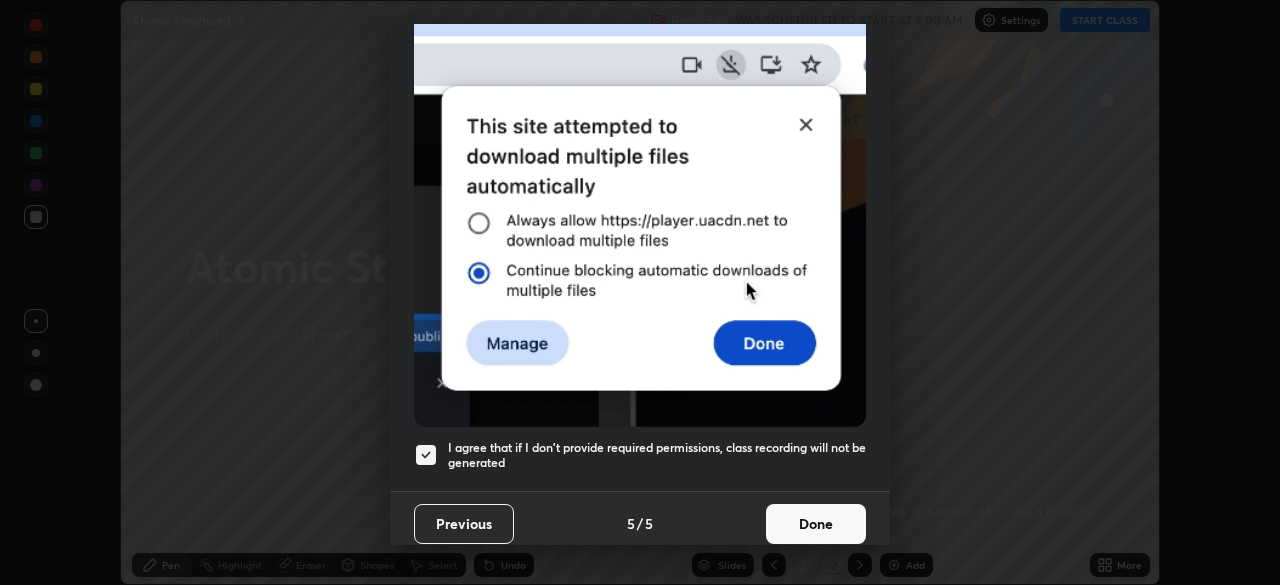 click on "Done" at bounding box center (816, 524) 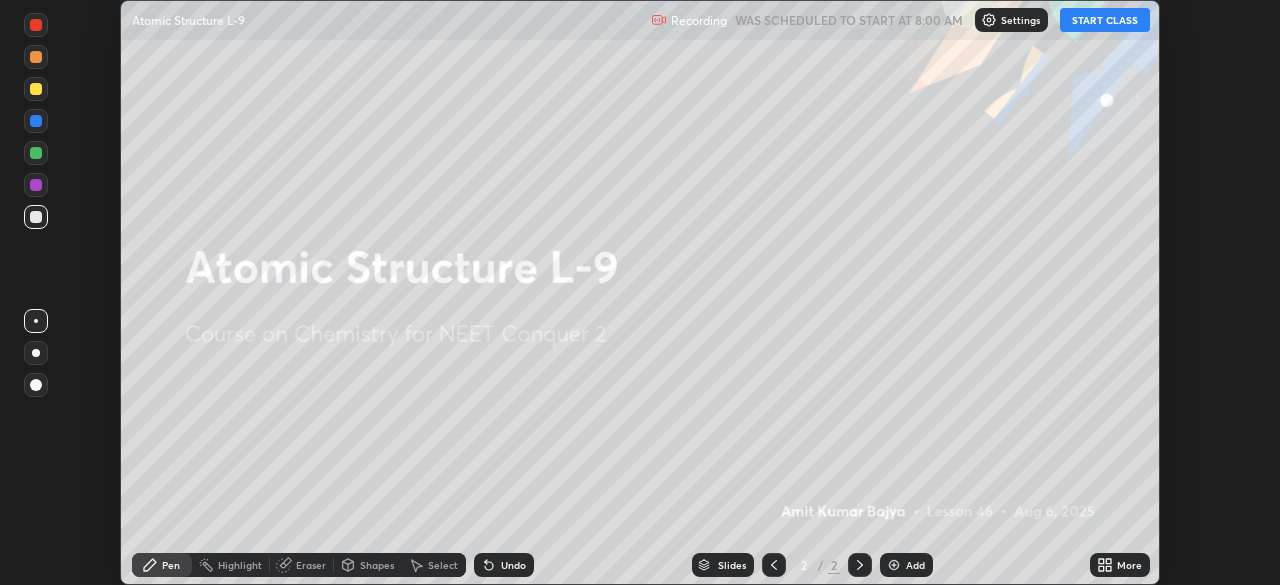 click at bounding box center [894, 565] 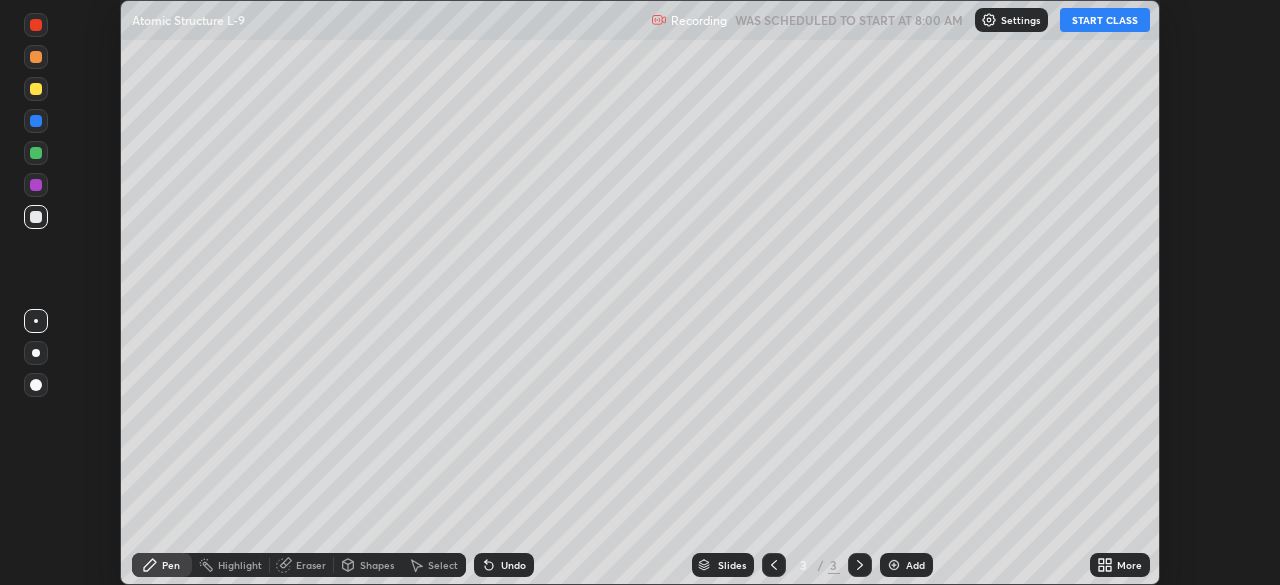 click 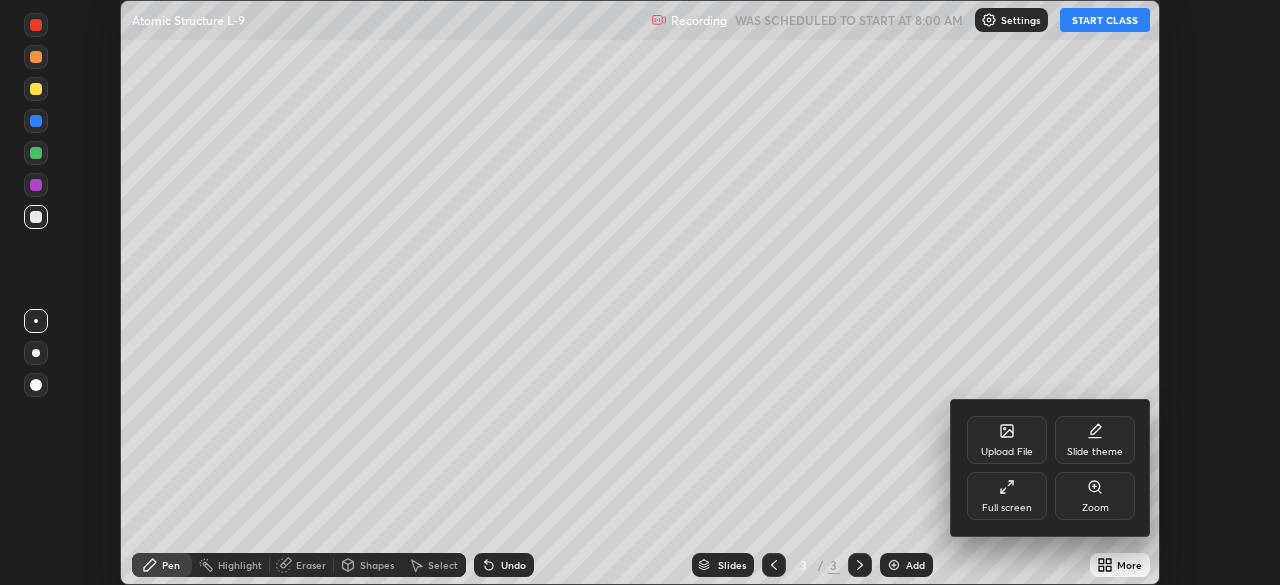 click 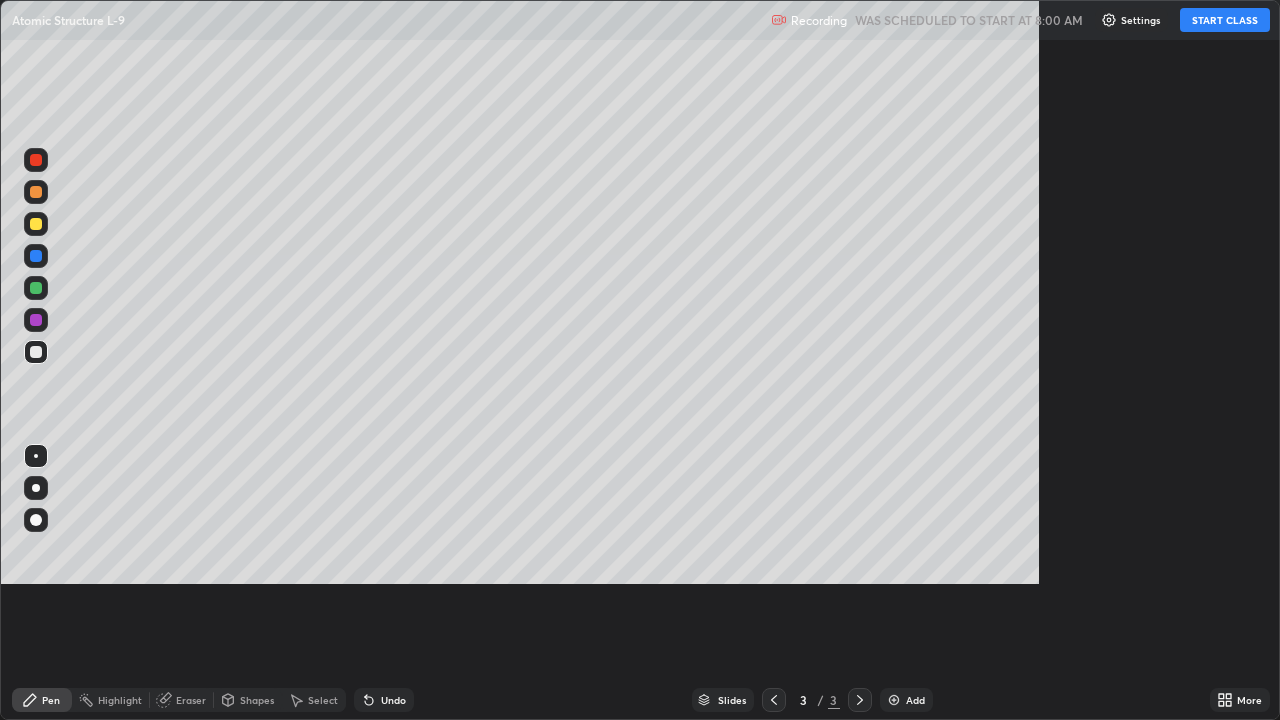scroll, scrollTop: 99280, scrollLeft: 98720, axis: both 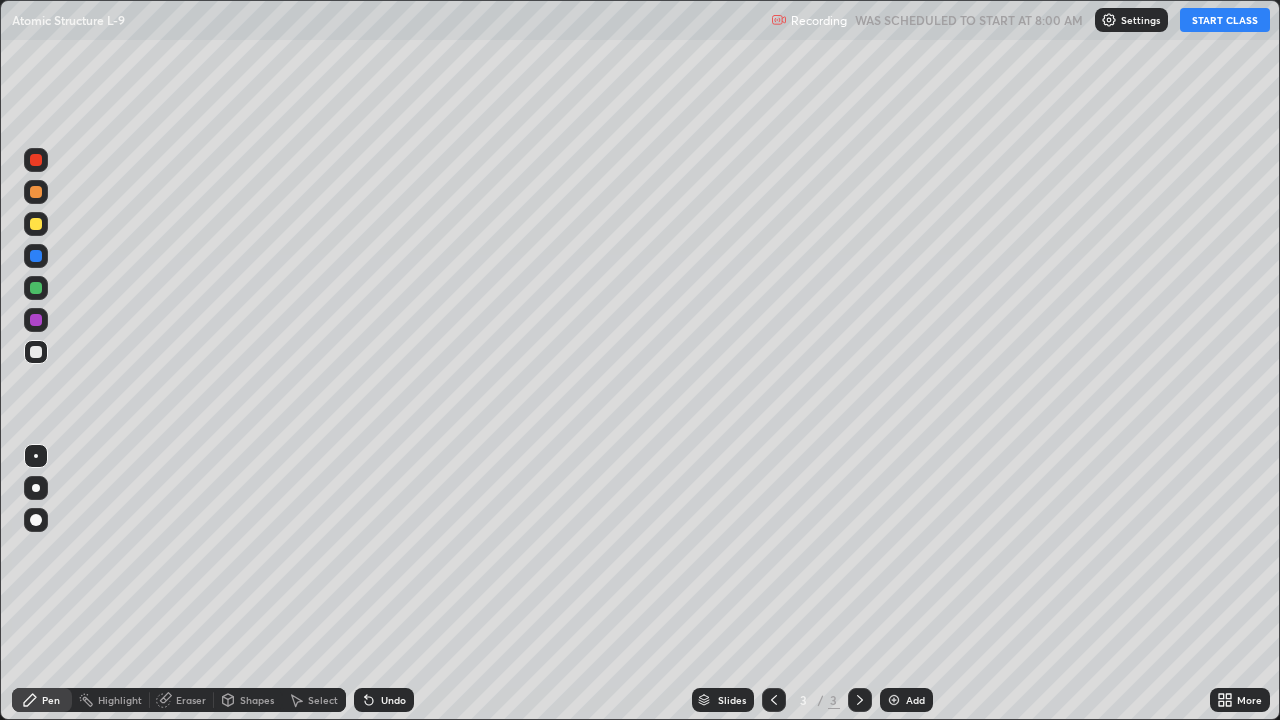 click on "START CLASS" at bounding box center [1225, 20] 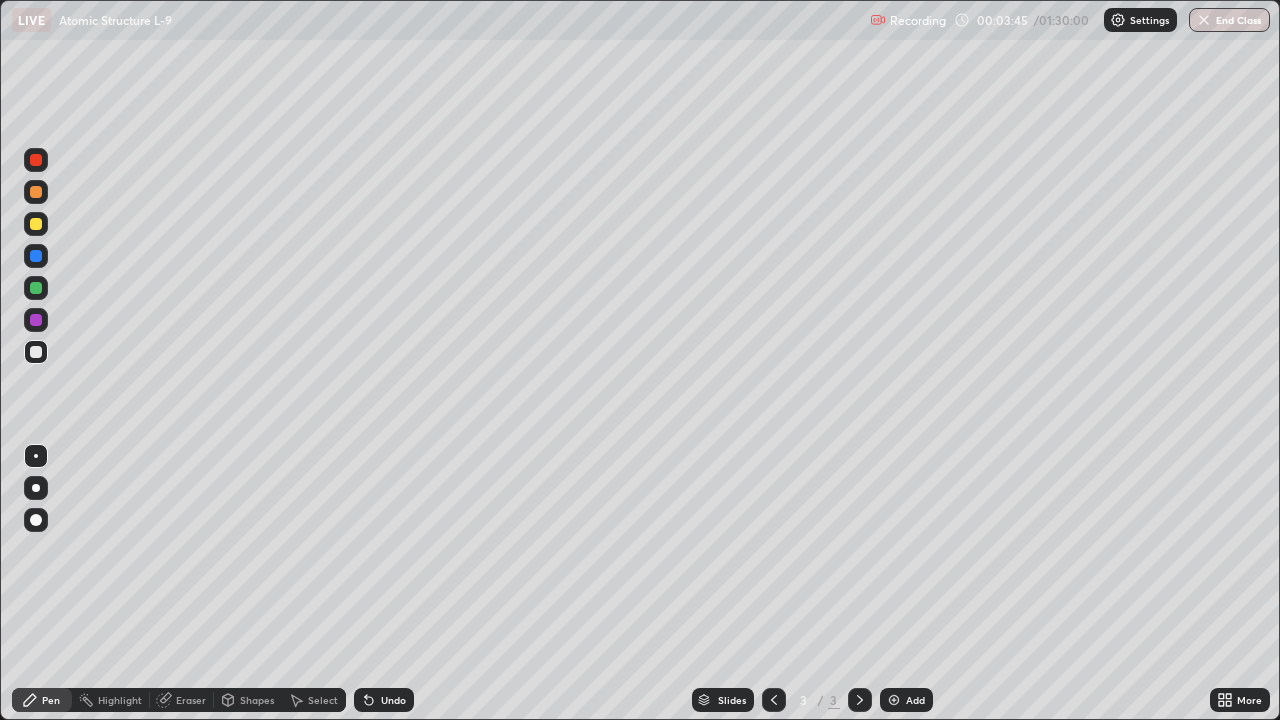 click at bounding box center [36, 288] 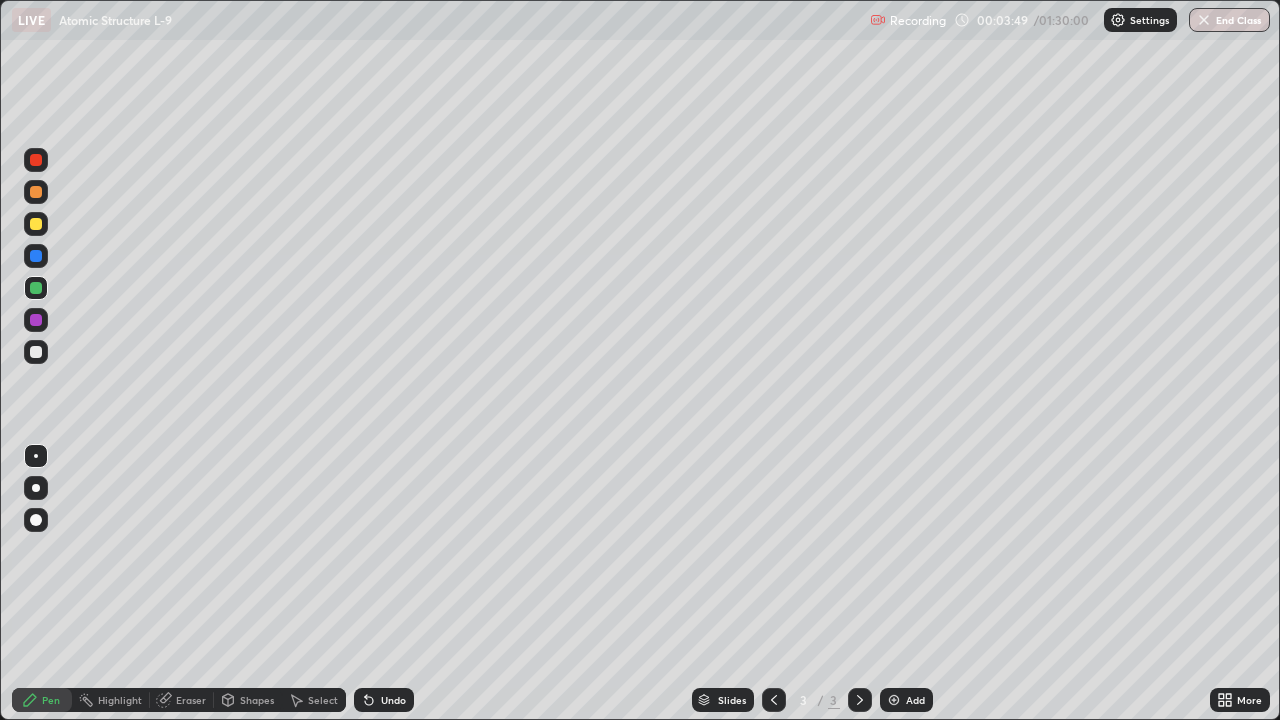 click at bounding box center (36, 192) 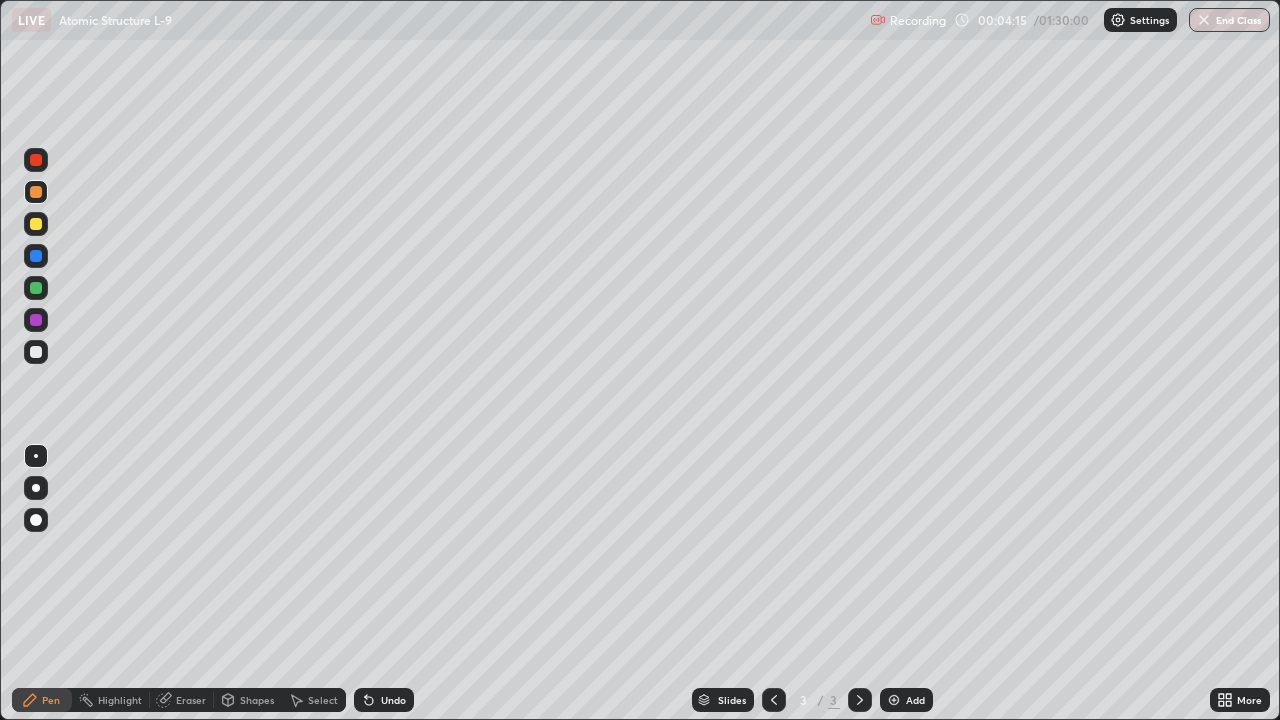 click at bounding box center (36, 288) 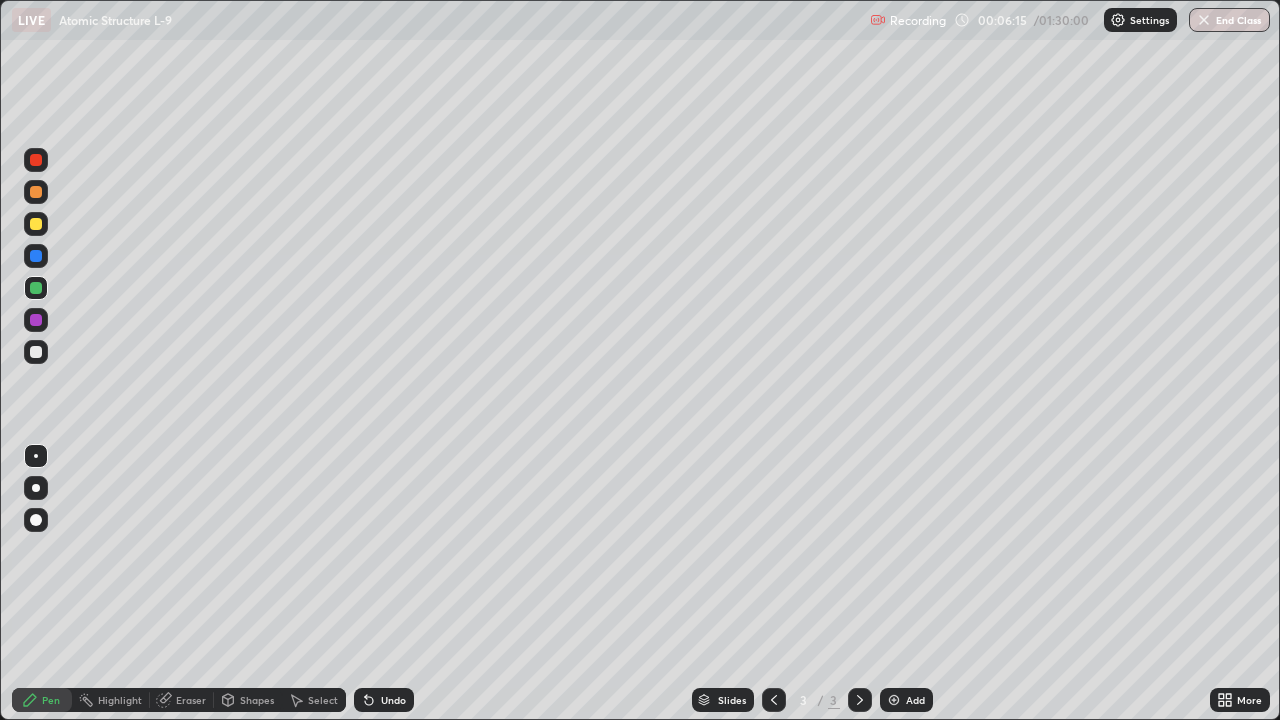 click at bounding box center [36, 256] 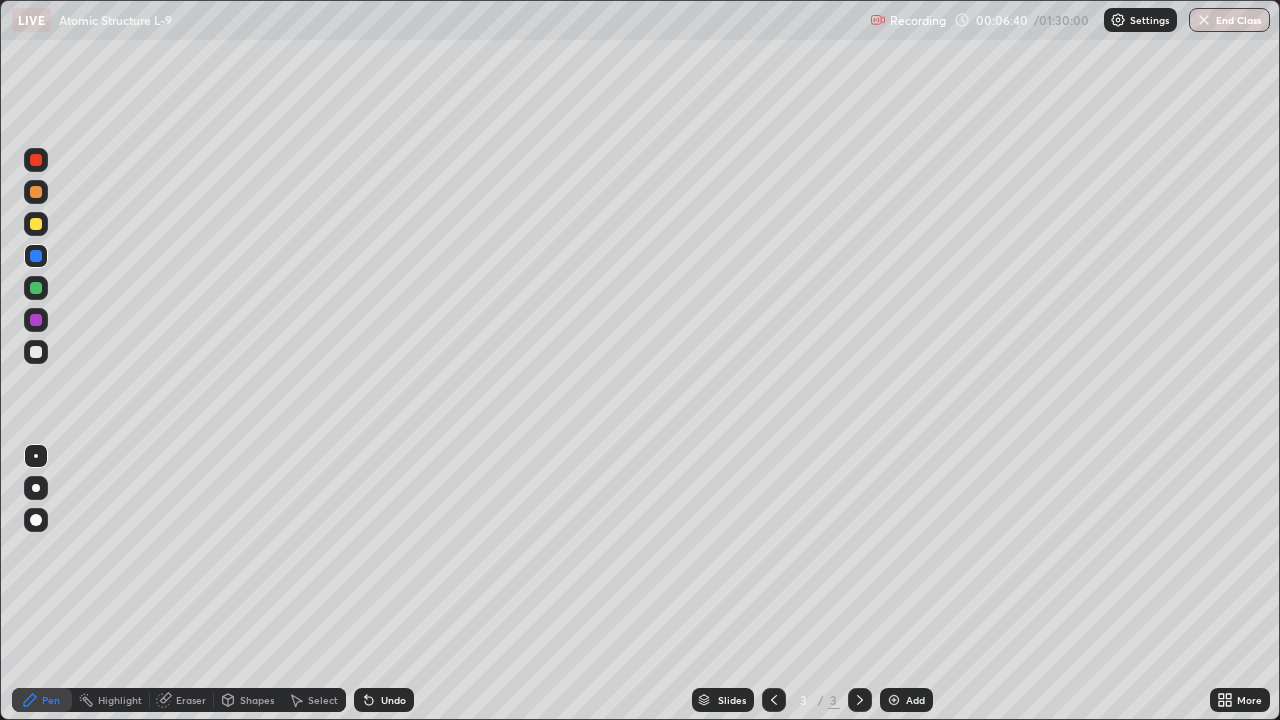click at bounding box center (36, 320) 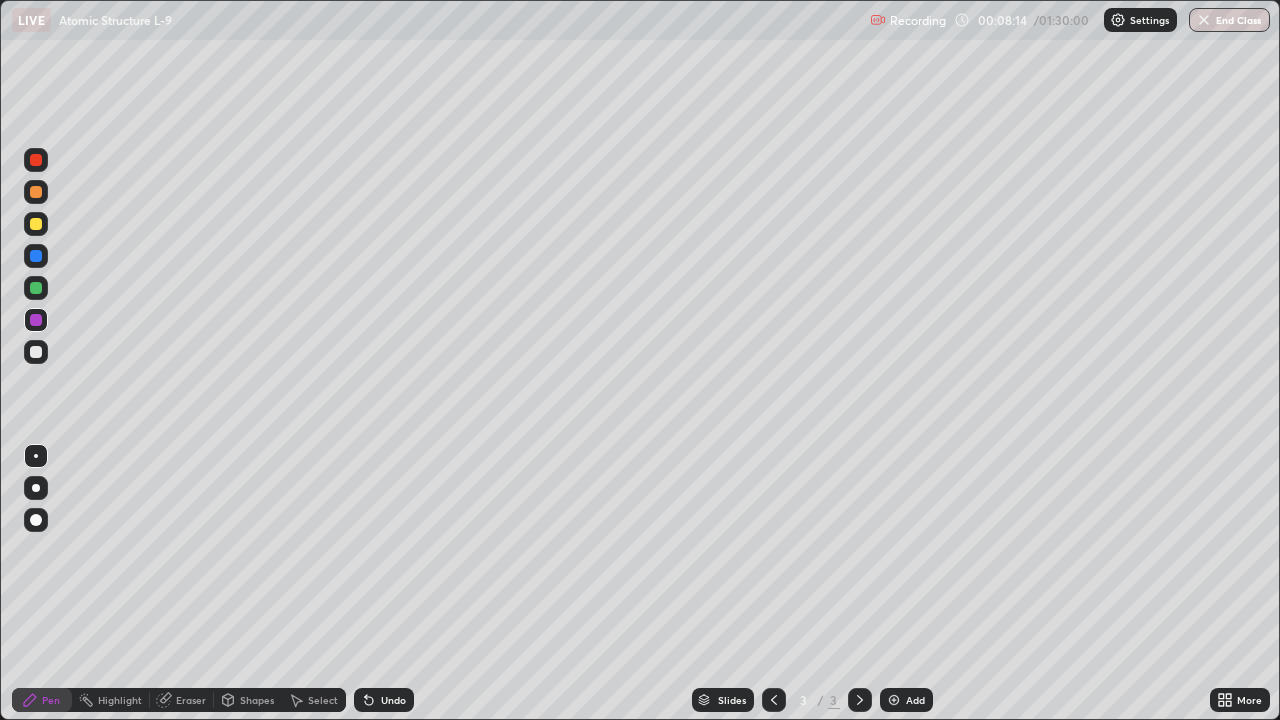 click at bounding box center (36, 288) 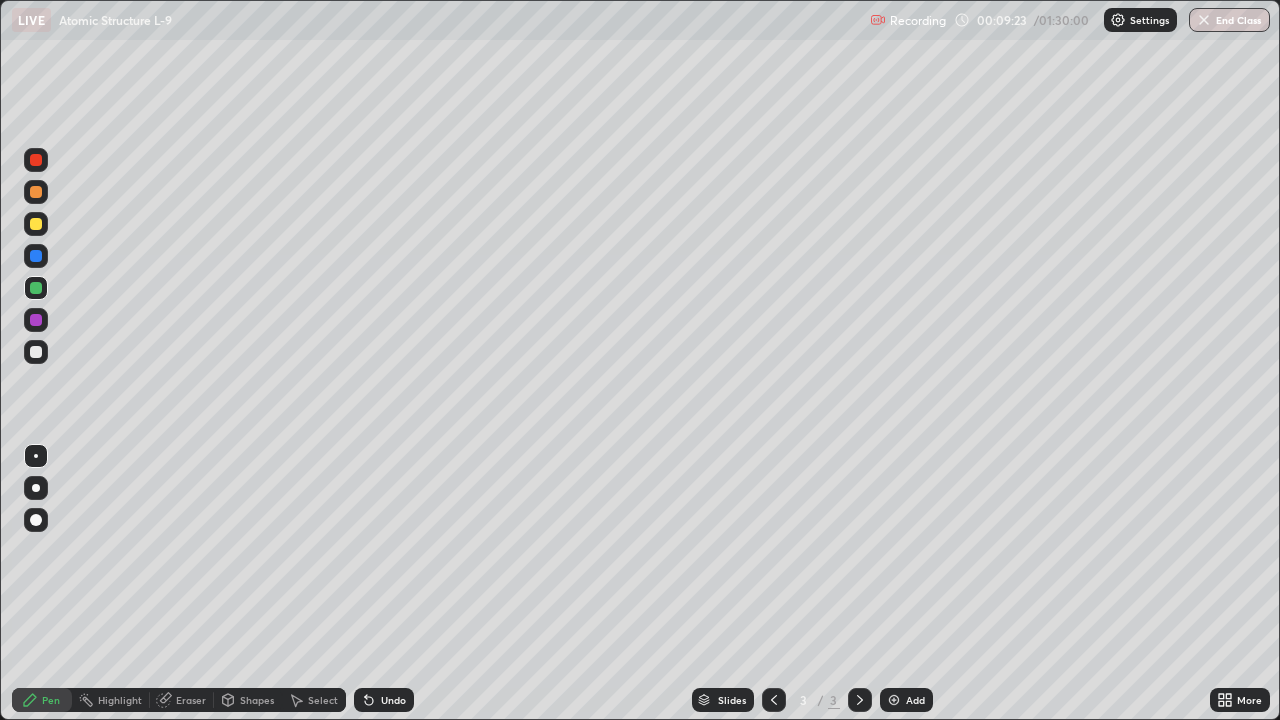 click at bounding box center (36, 352) 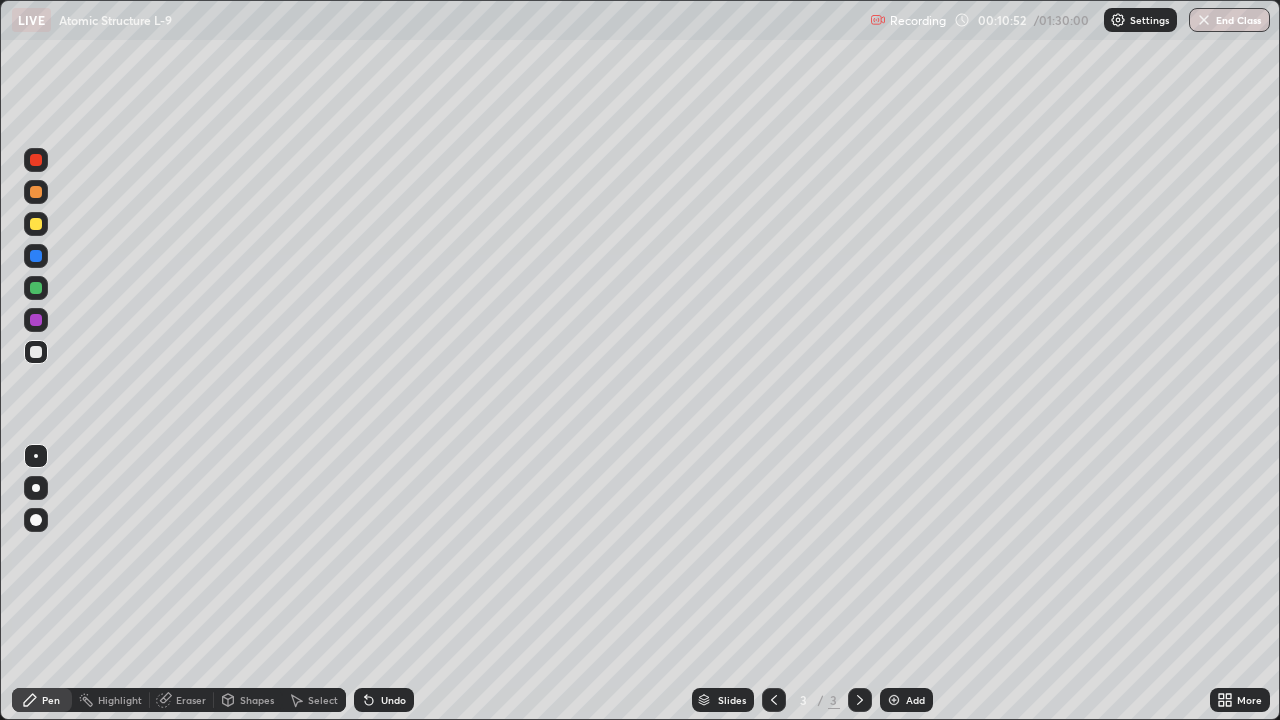 click at bounding box center [36, 320] 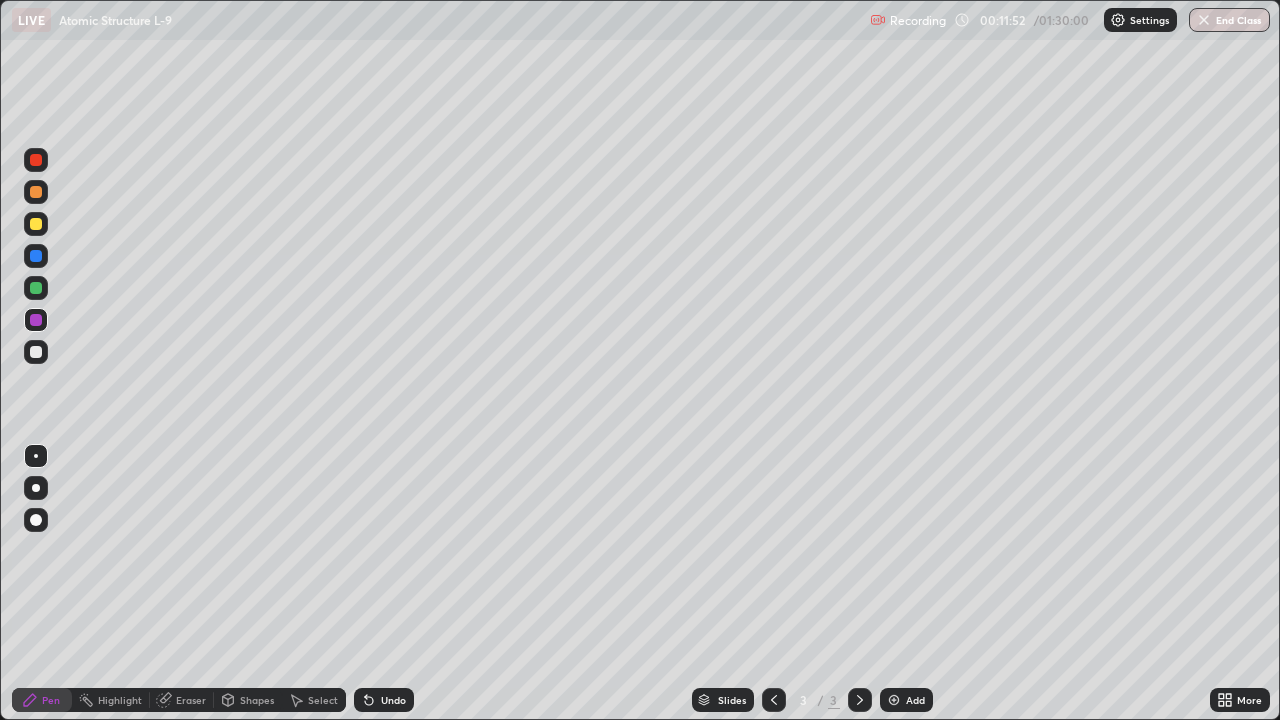 click on "Eraser" at bounding box center (191, 700) 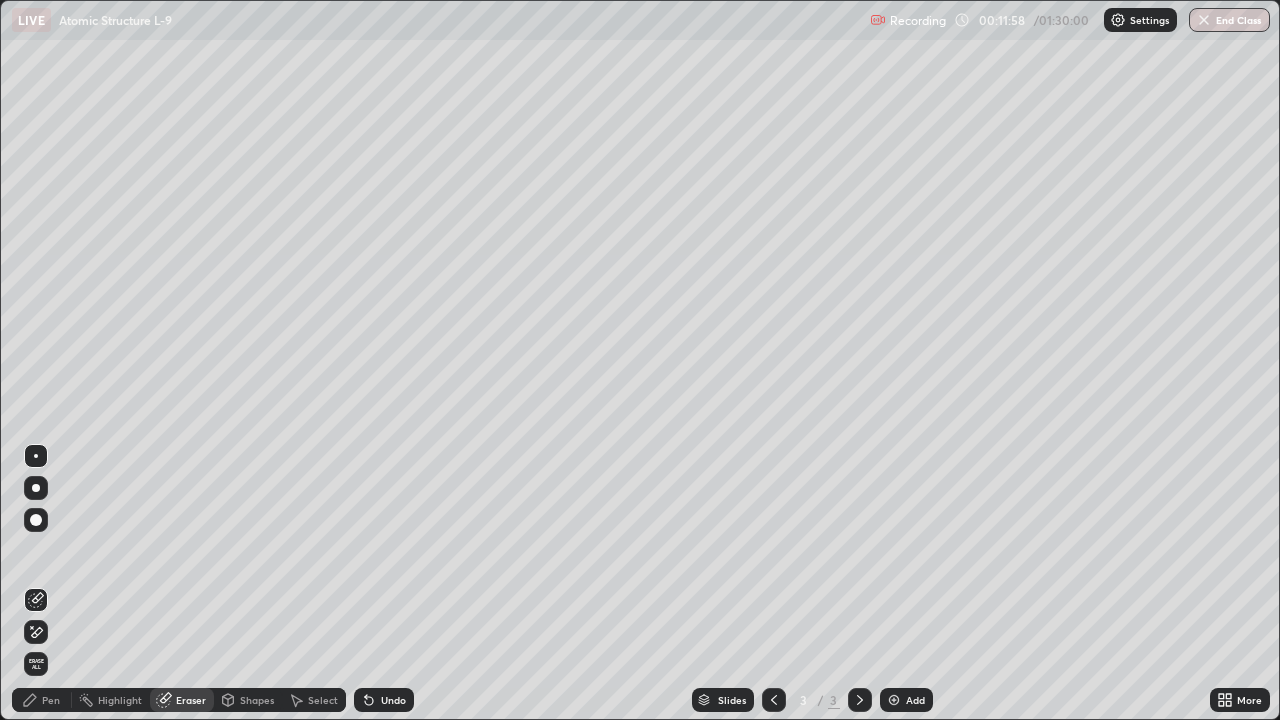 click on "Pen" at bounding box center (51, 700) 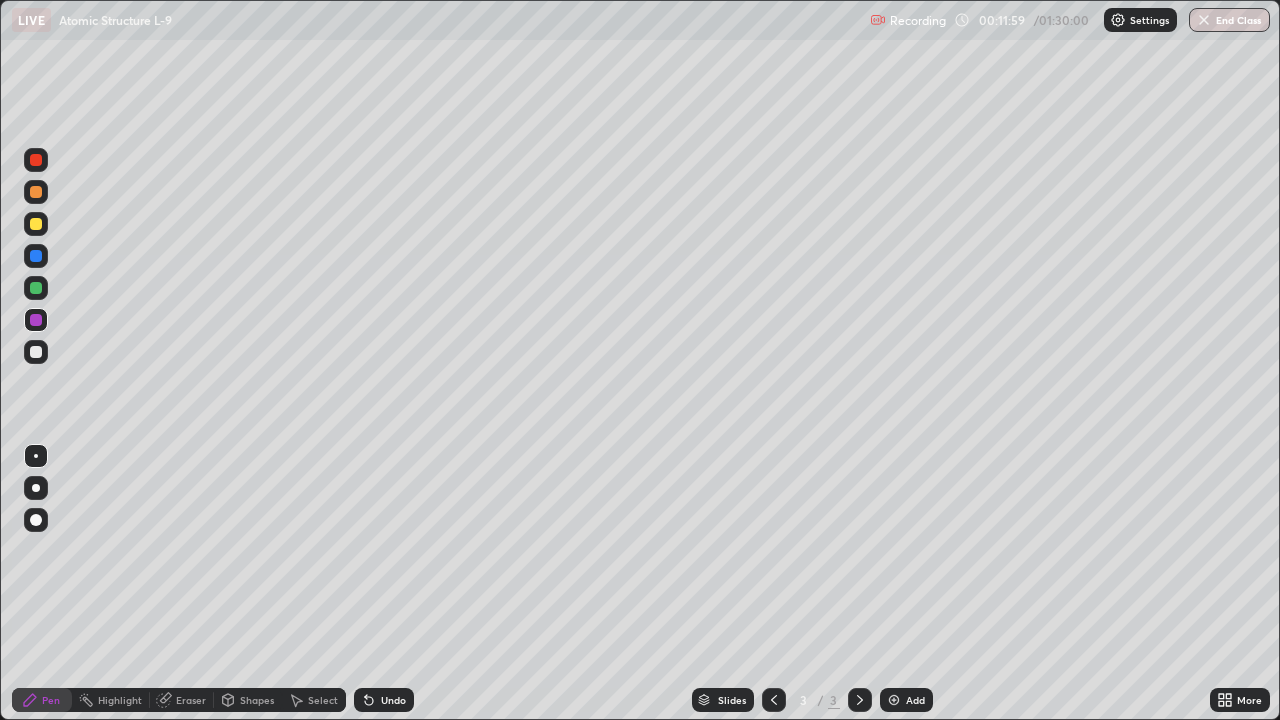 click at bounding box center (36, 288) 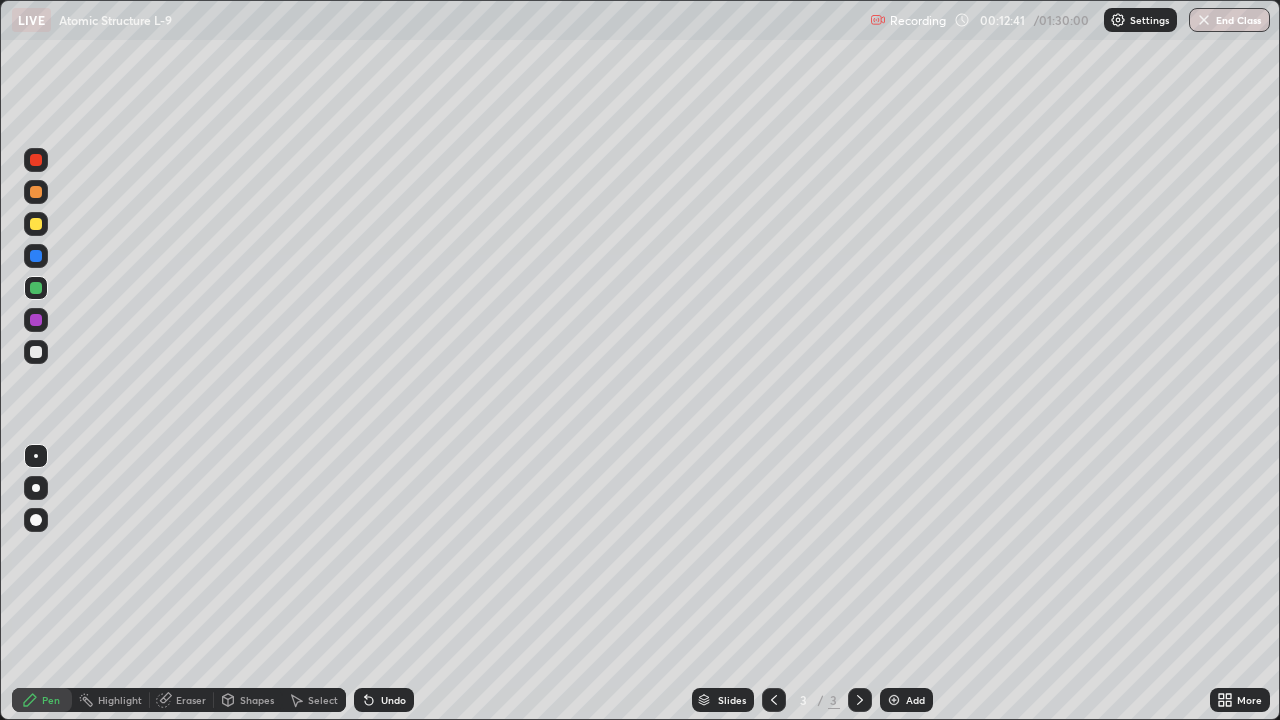 click on "Eraser" at bounding box center [182, 700] 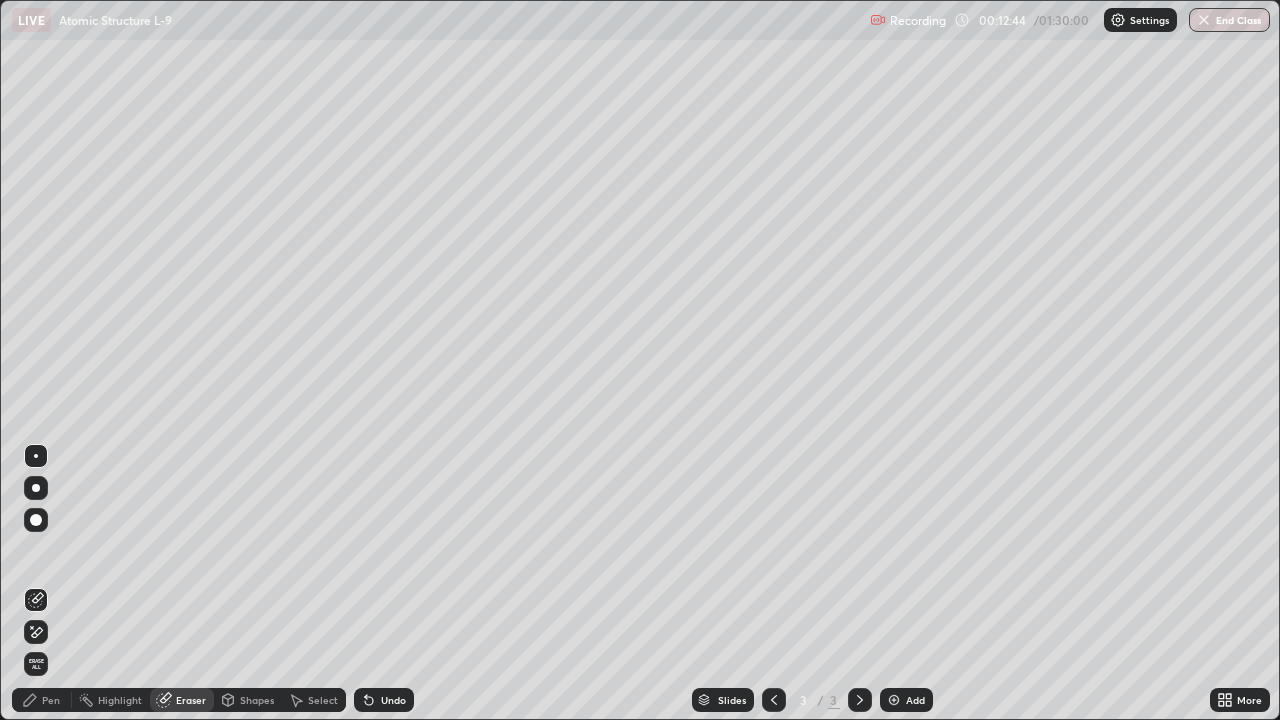 click on "Pen" at bounding box center (51, 700) 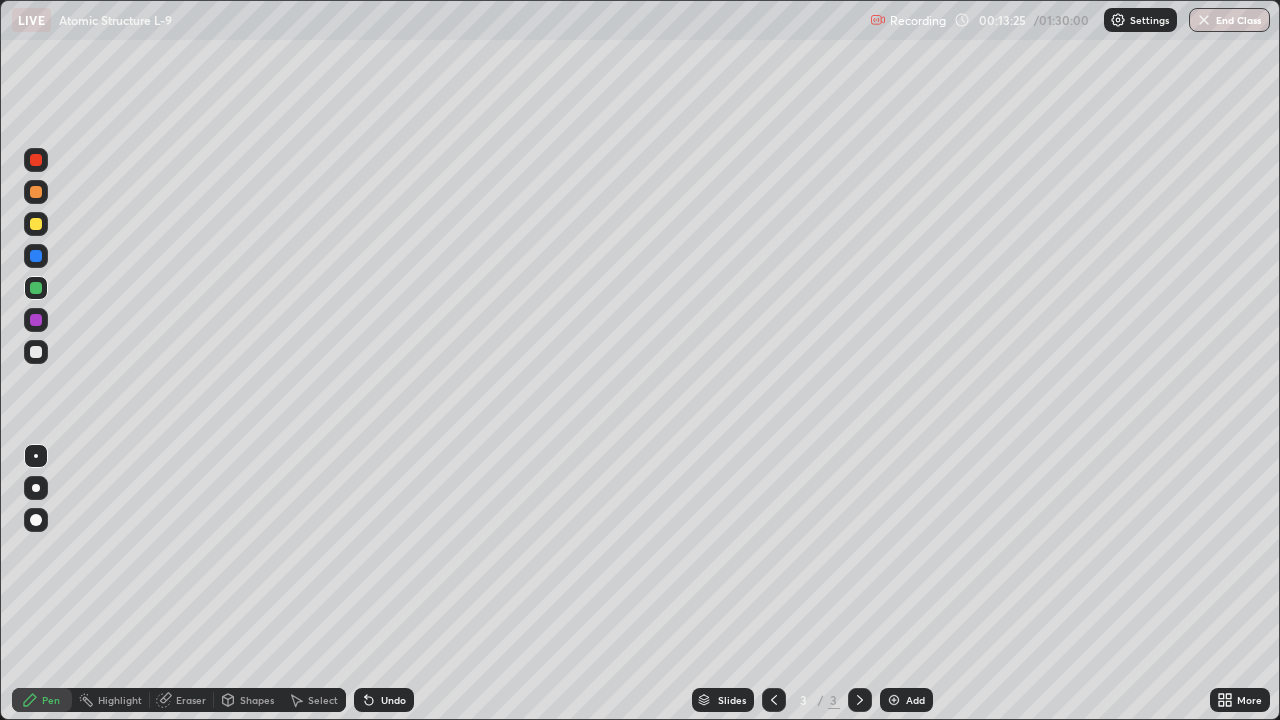 click on "Eraser" at bounding box center (191, 700) 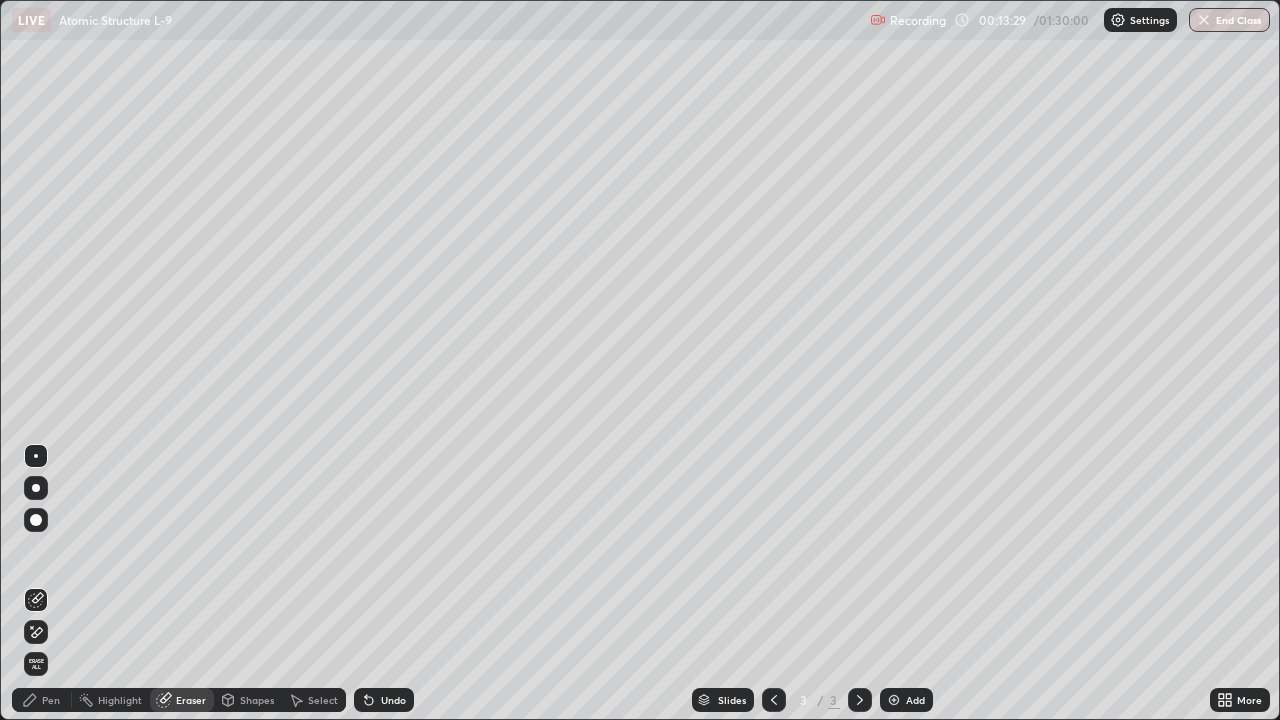 click on "Pen" at bounding box center [42, 700] 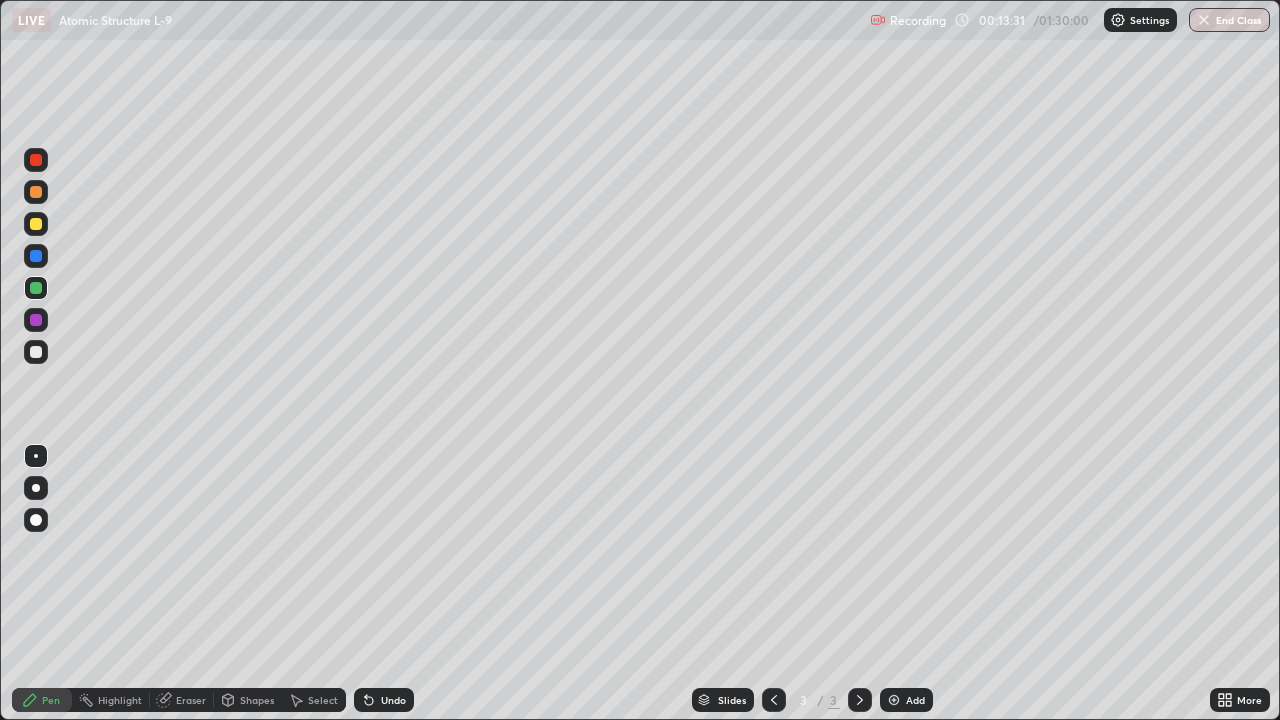 click at bounding box center [36, 352] 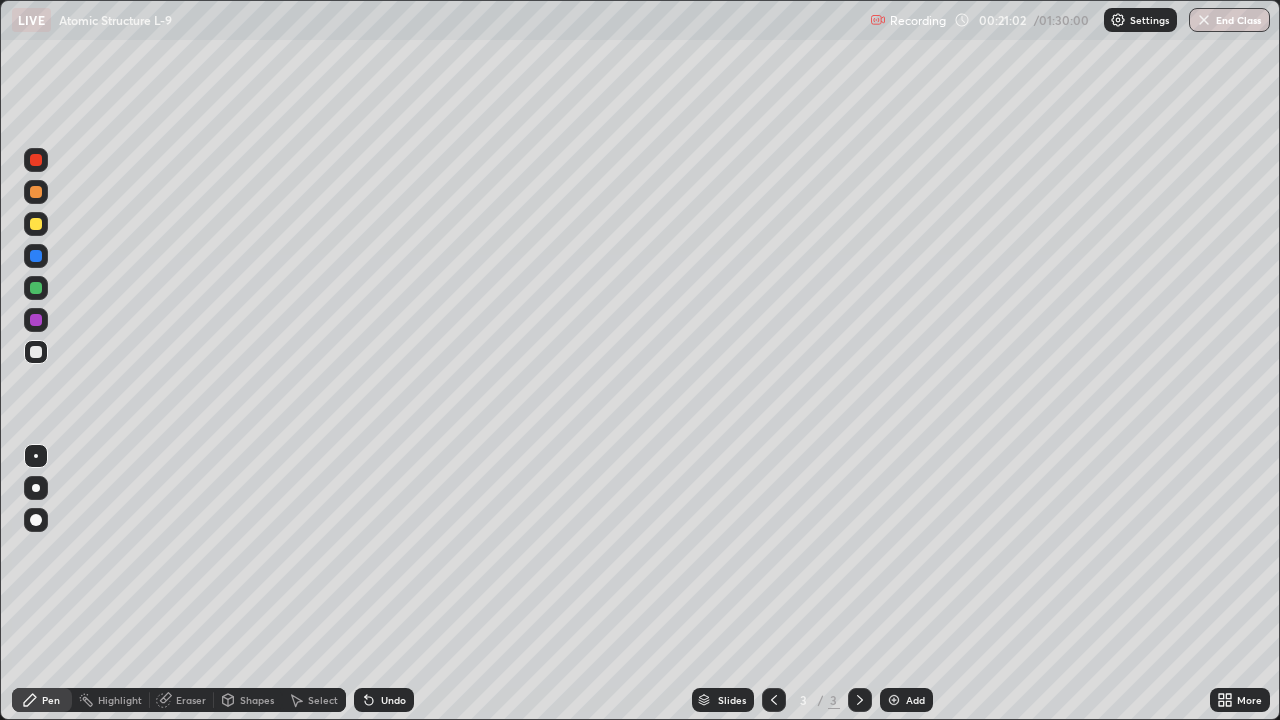 click on "Add" at bounding box center (915, 700) 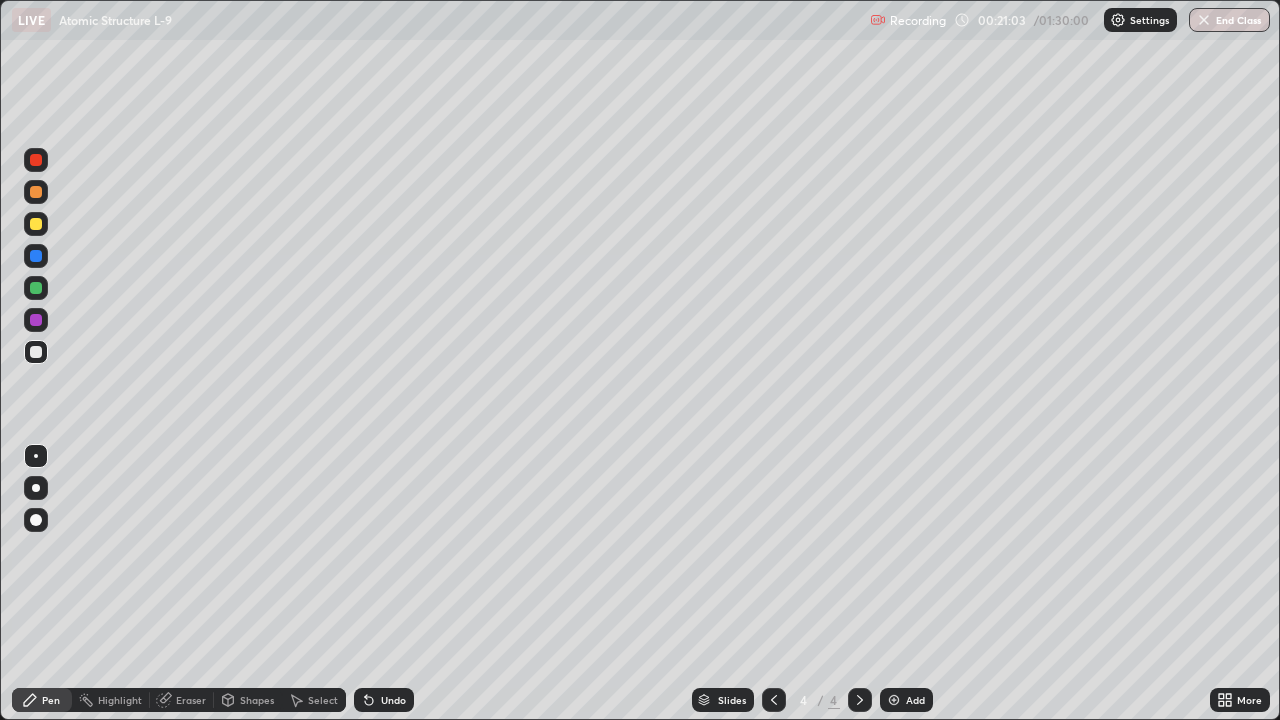 click at bounding box center (36, 160) 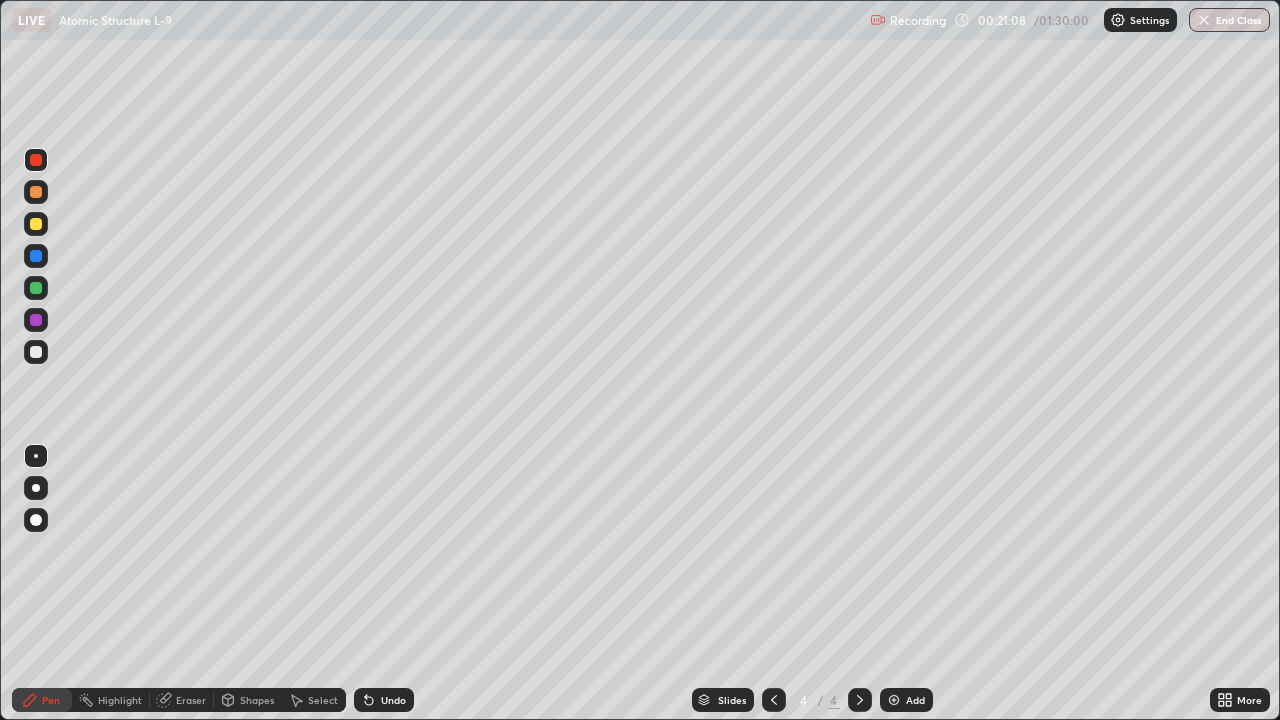 click at bounding box center [36, 224] 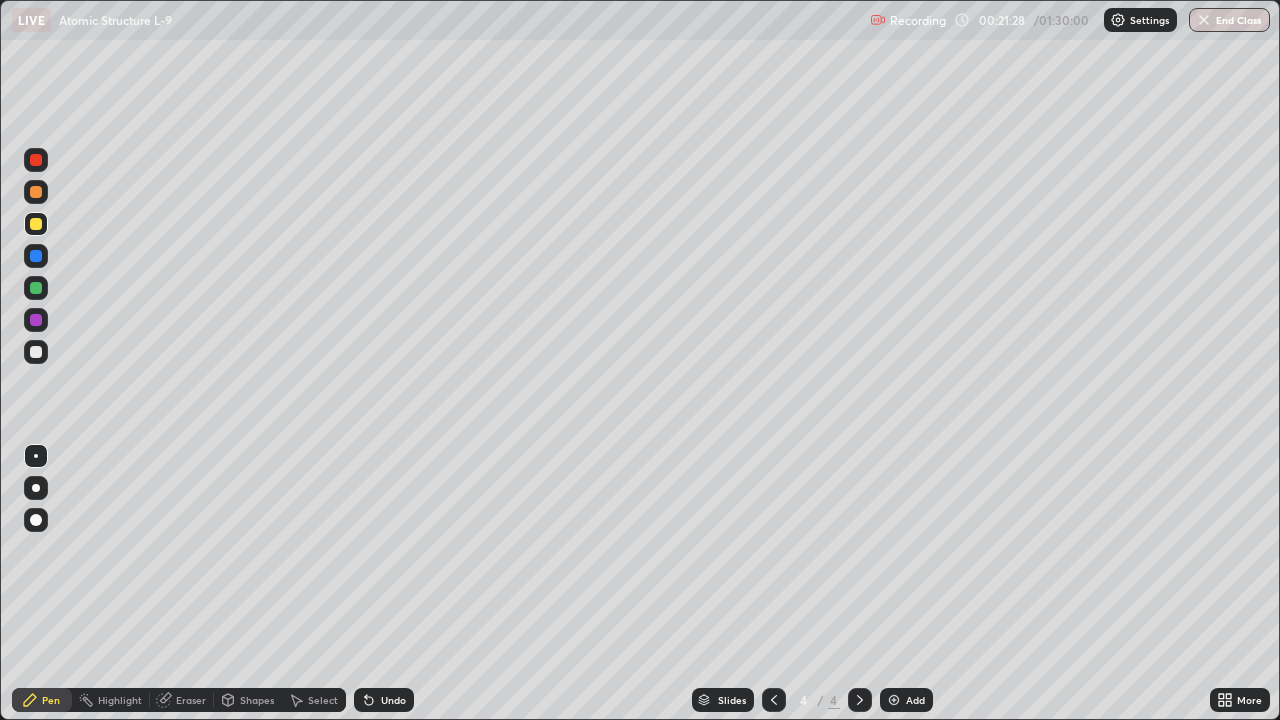click at bounding box center [36, 352] 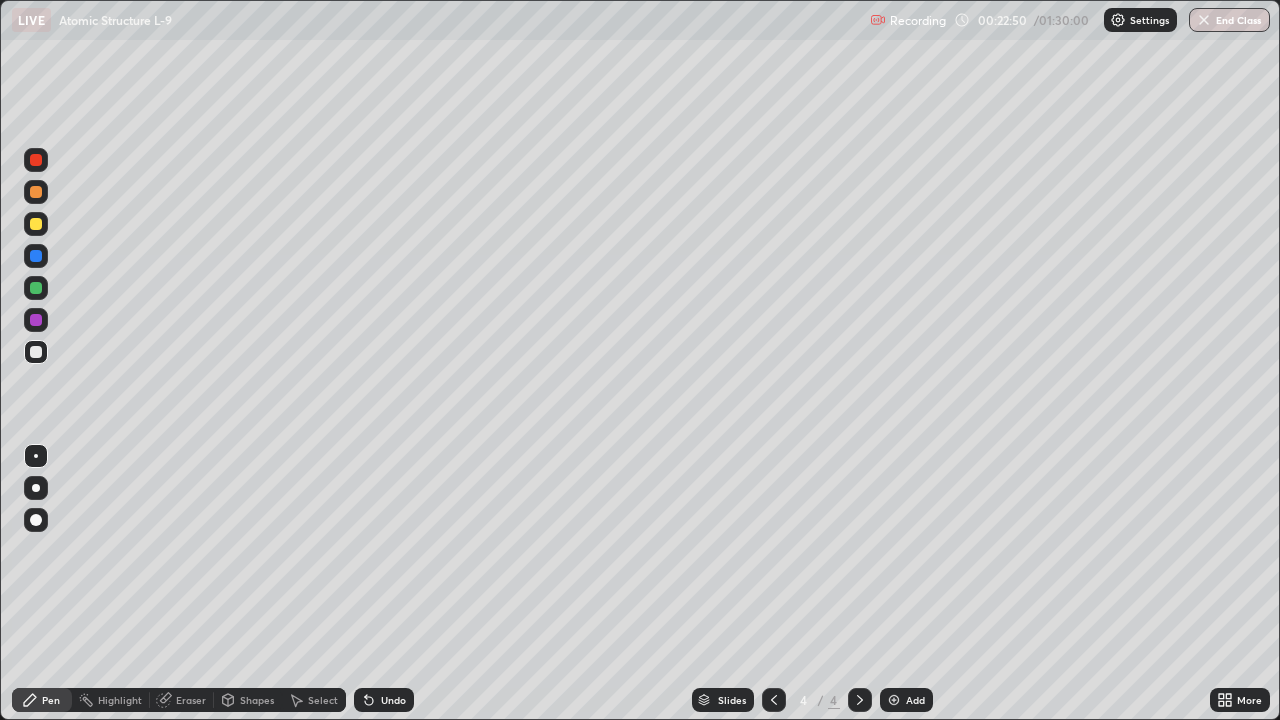 click at bounding box center [36, 320] 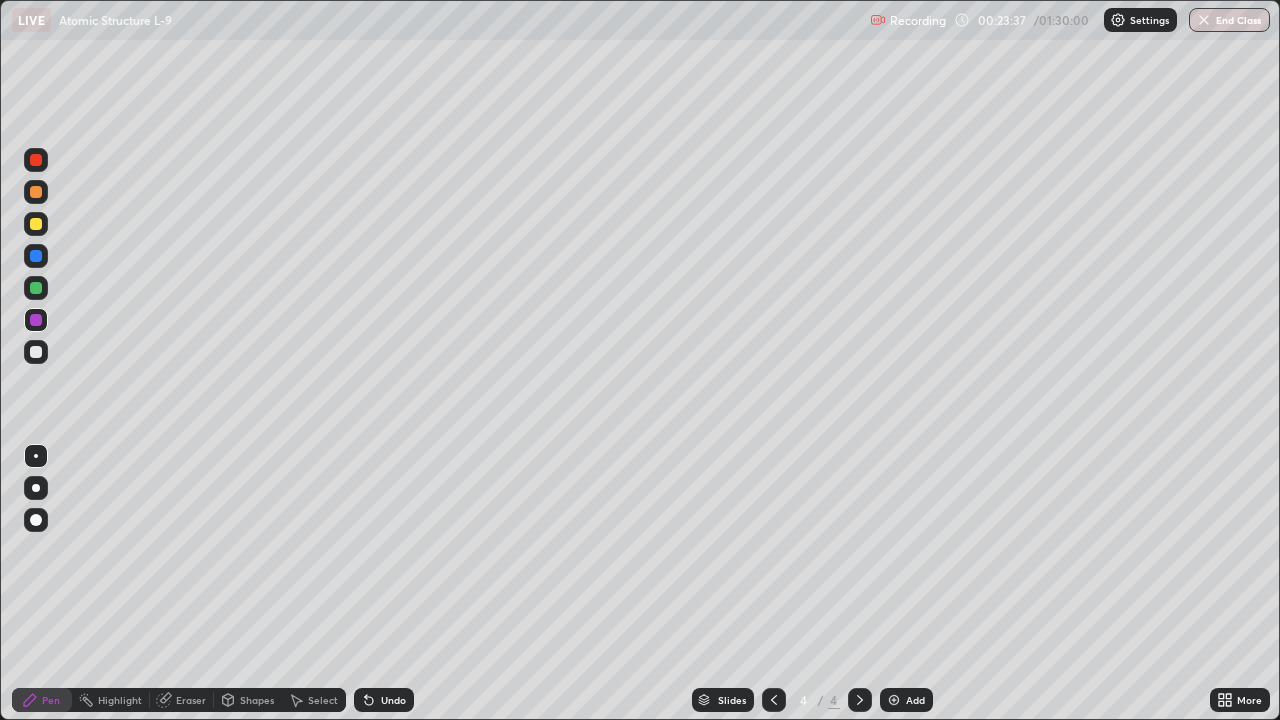 click at bounding box center (36, 288) 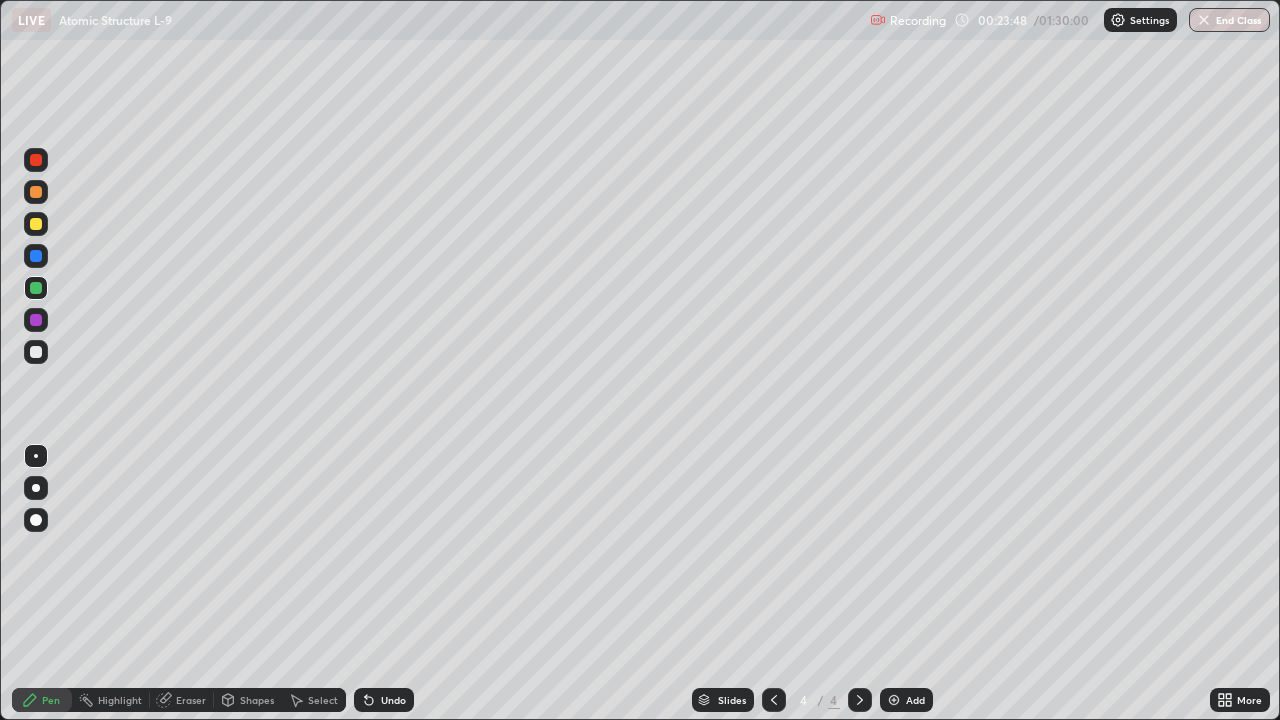 click at bounding box center [36, 320] 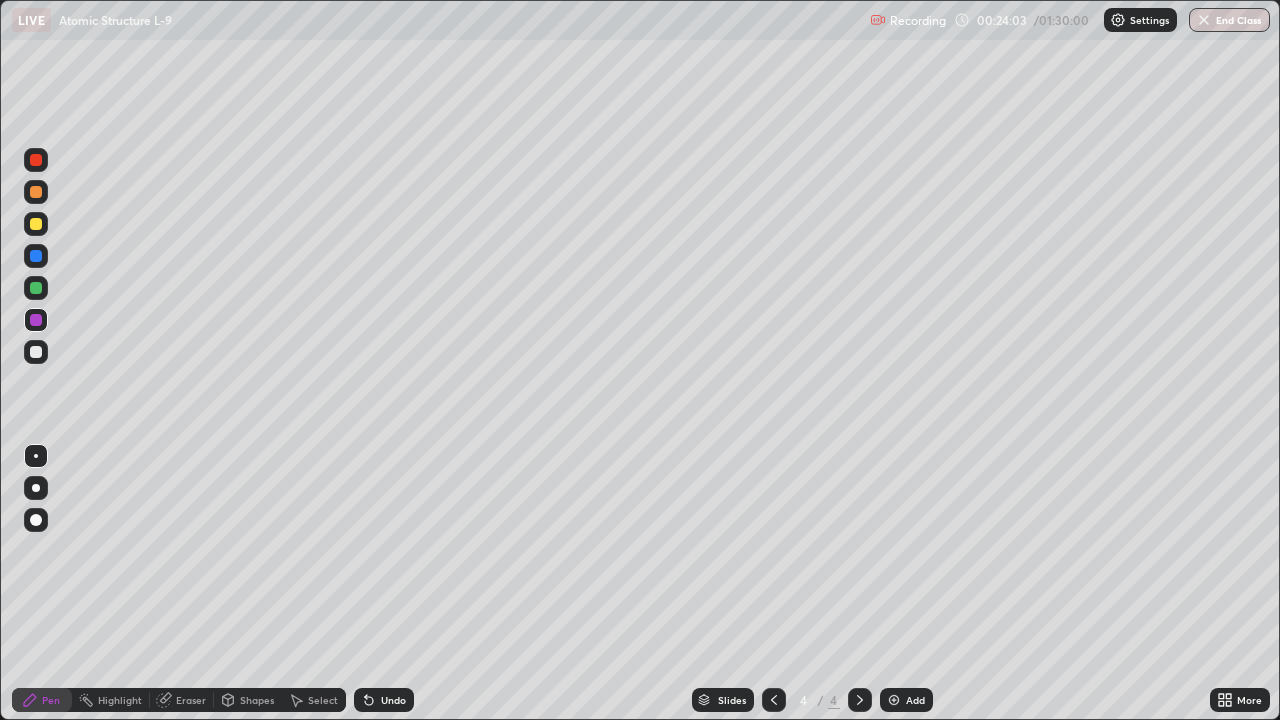 click on "Undo" at bounding box center [393, 700] 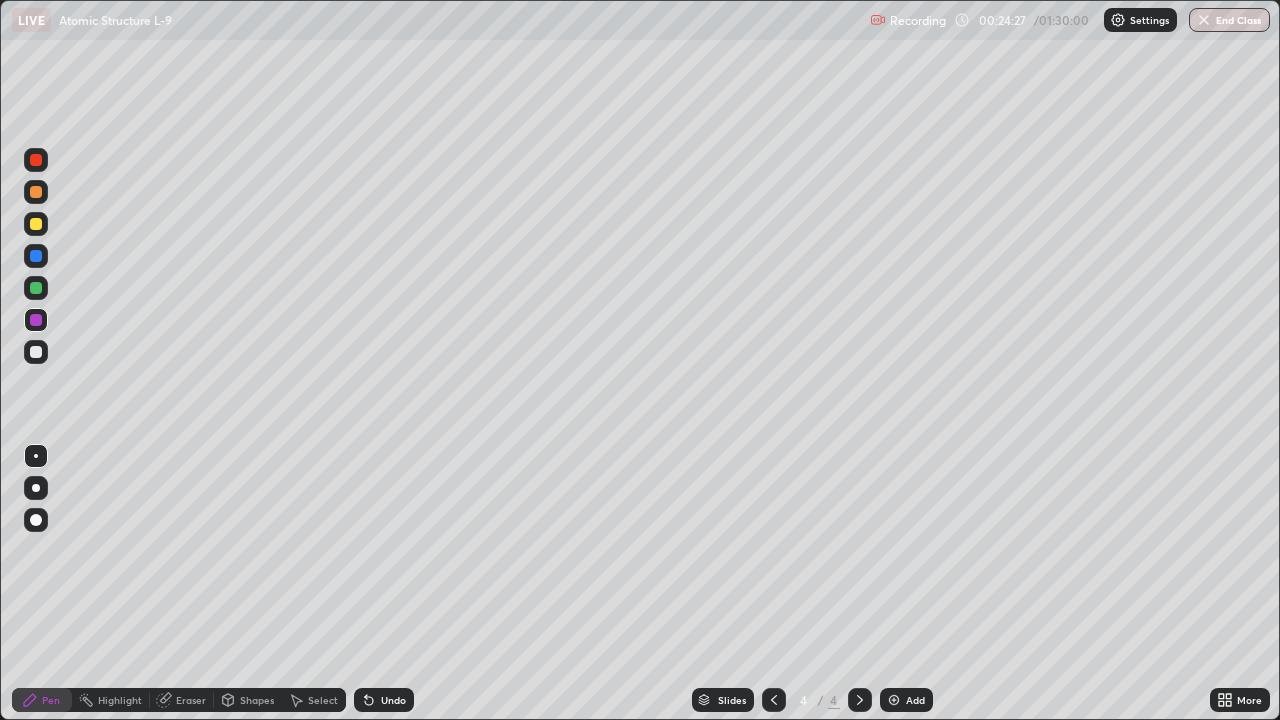 click at bounding box center [36, 288] 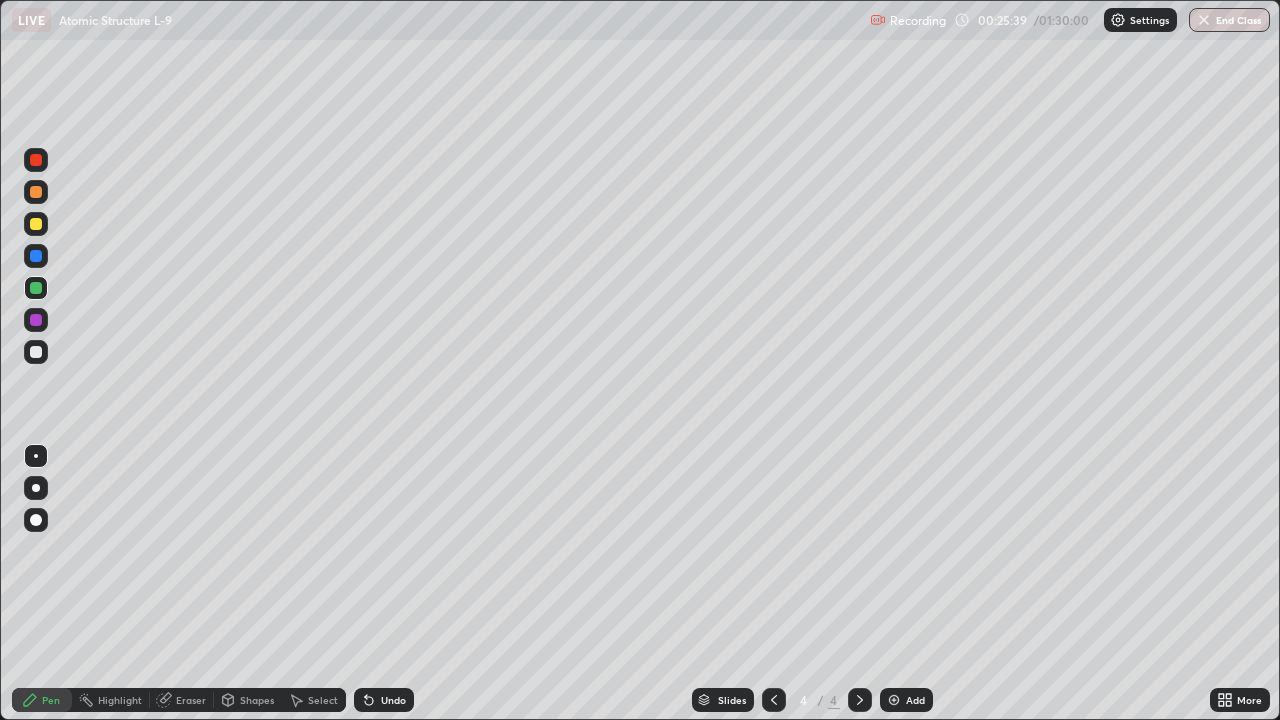 click at bounding box center [36, 352] 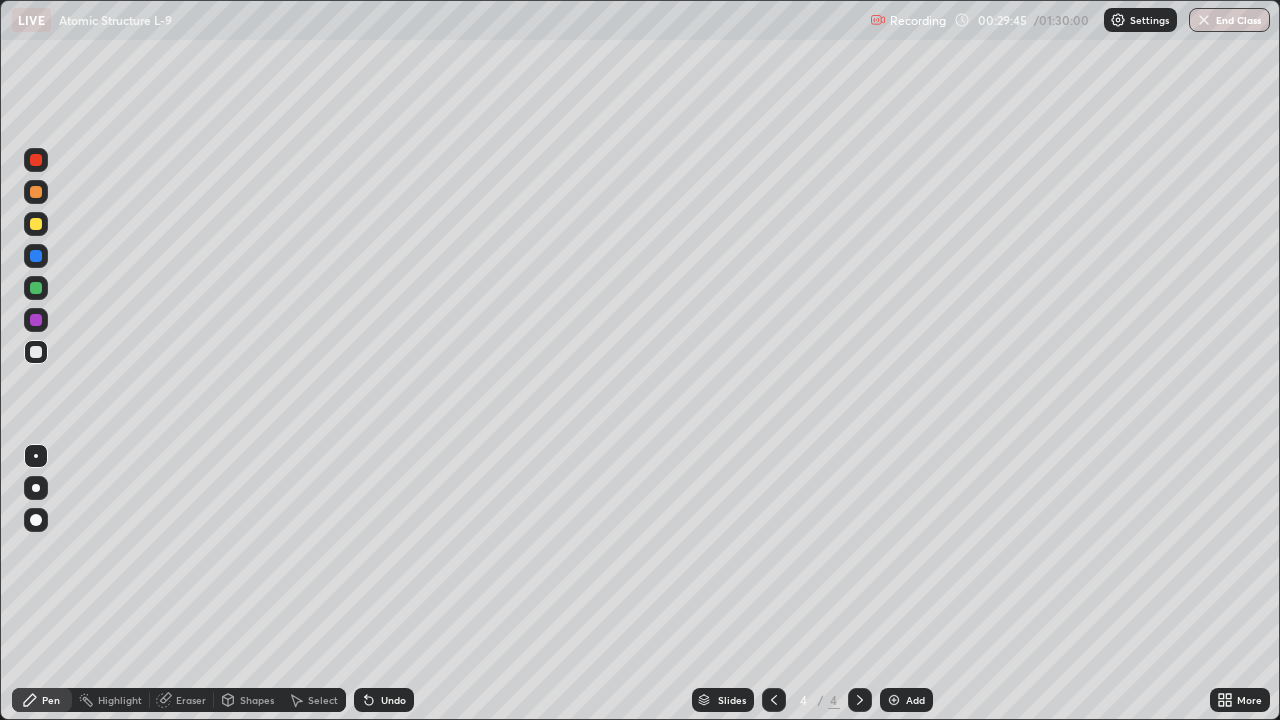 click on "Add" at bounding box center [915, 700] 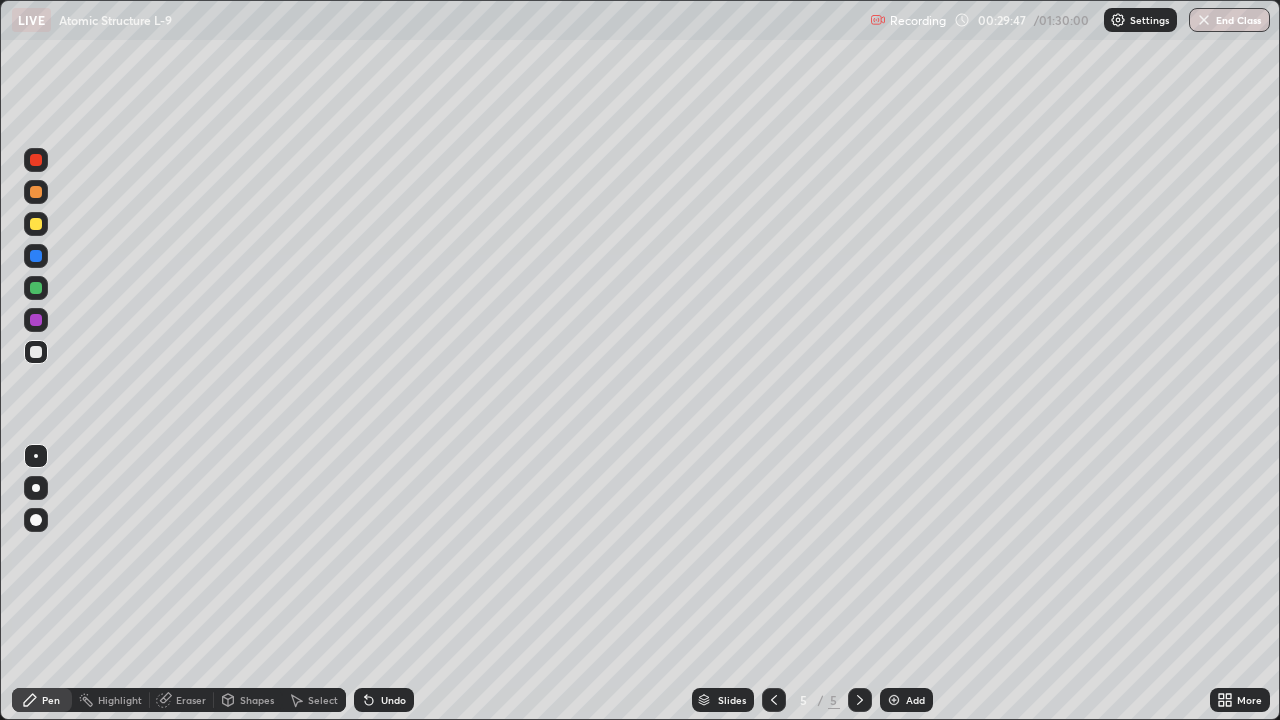 click at bounding box center [36, 160] 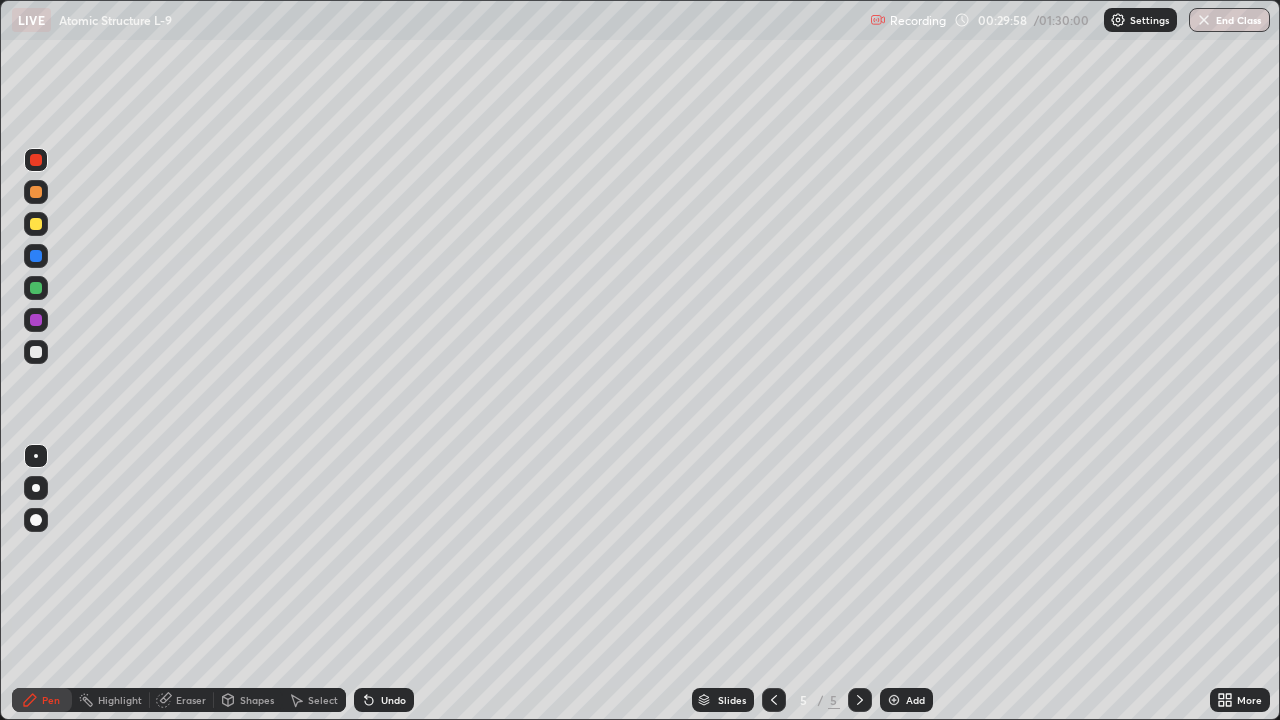 click at bounding box center [36, 256] 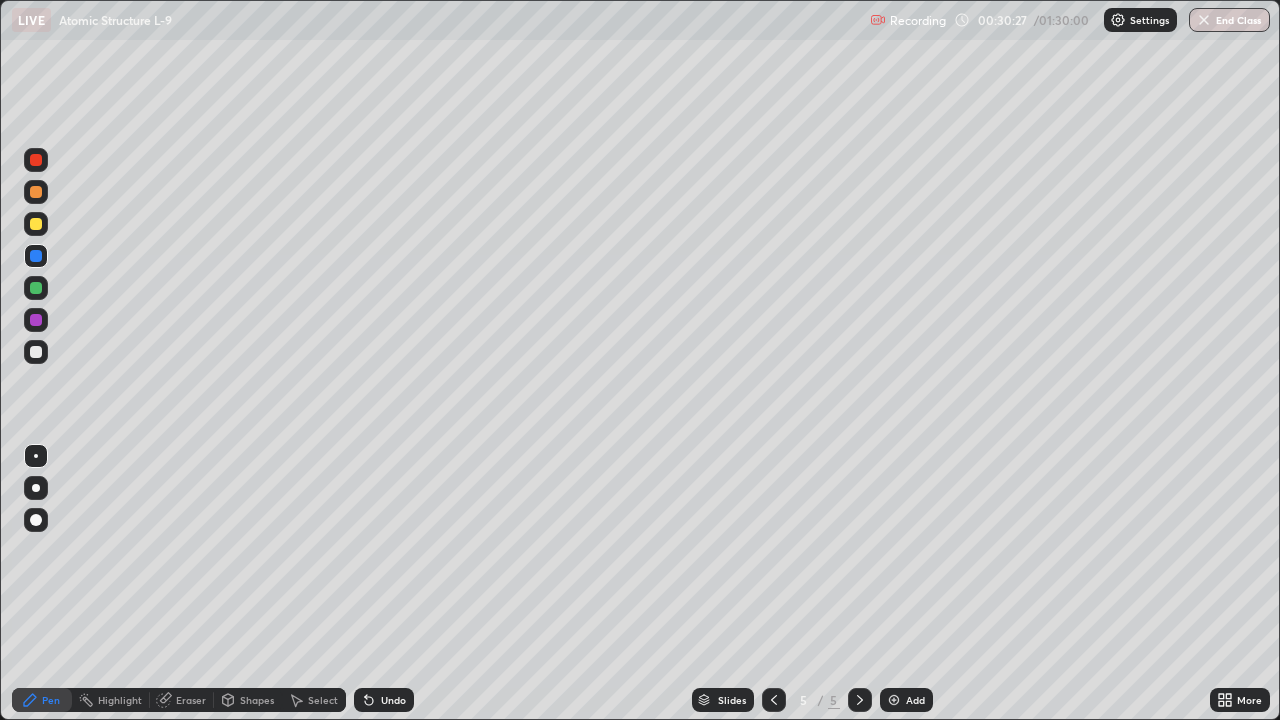 click at bounding box center (36, 224) 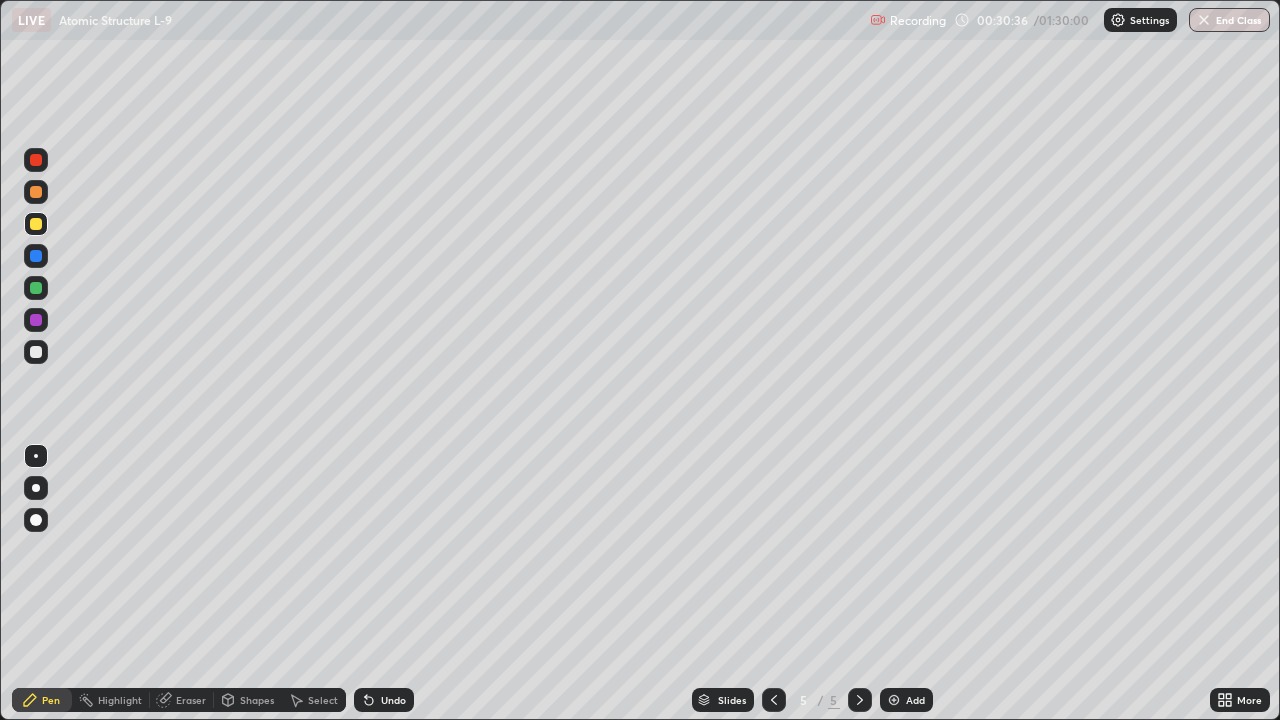 click on "Eraser" at bounding box center (191, 700) 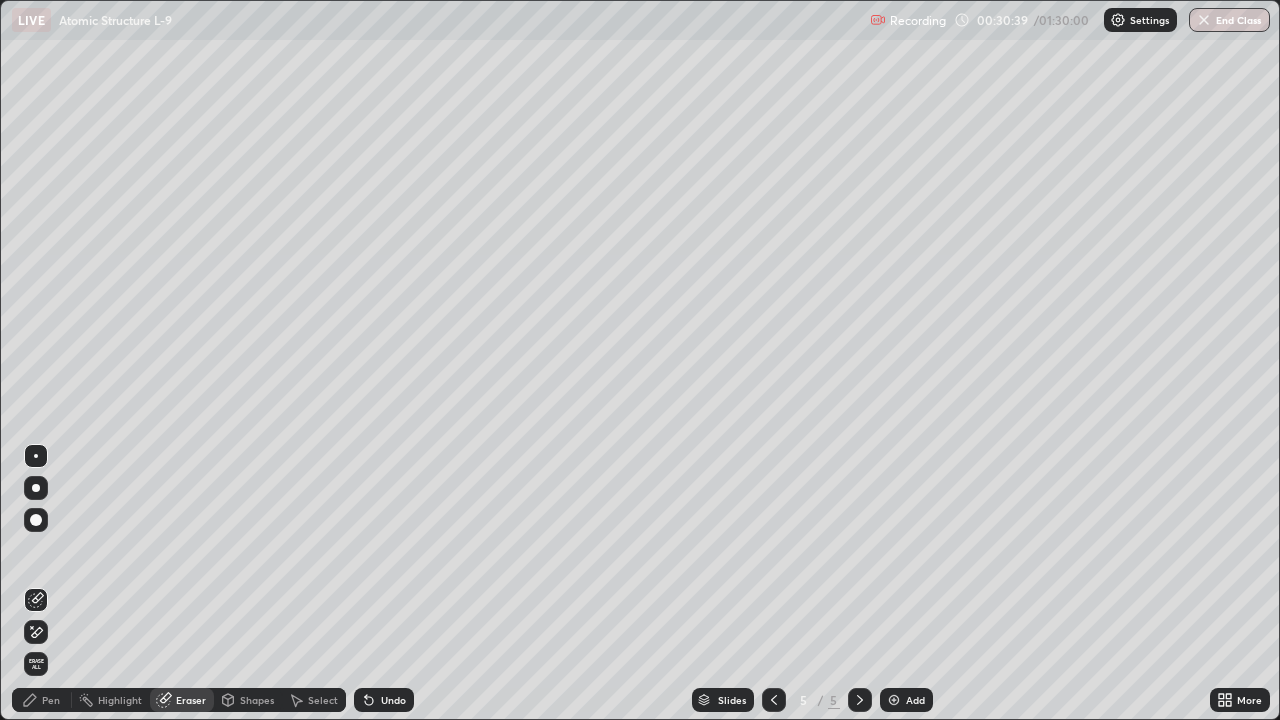 click on "Pen" at bounding box center (51, 700) 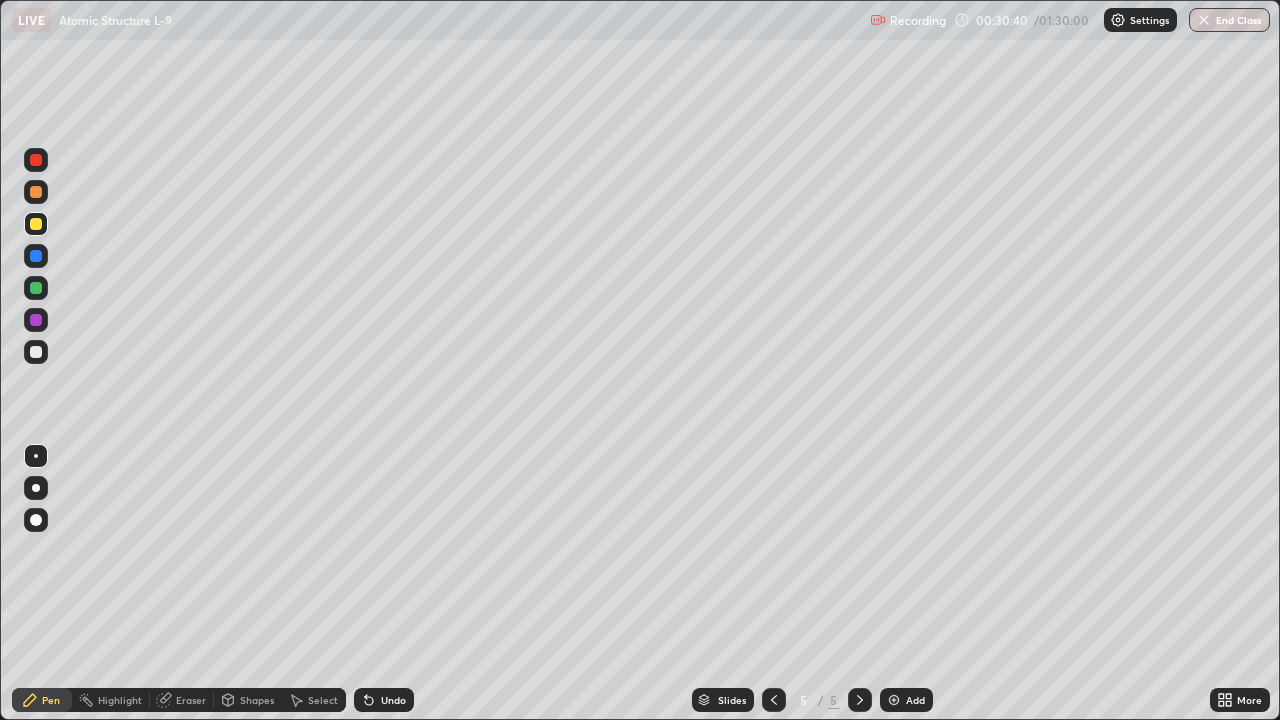click at bounding box center [36, 256] 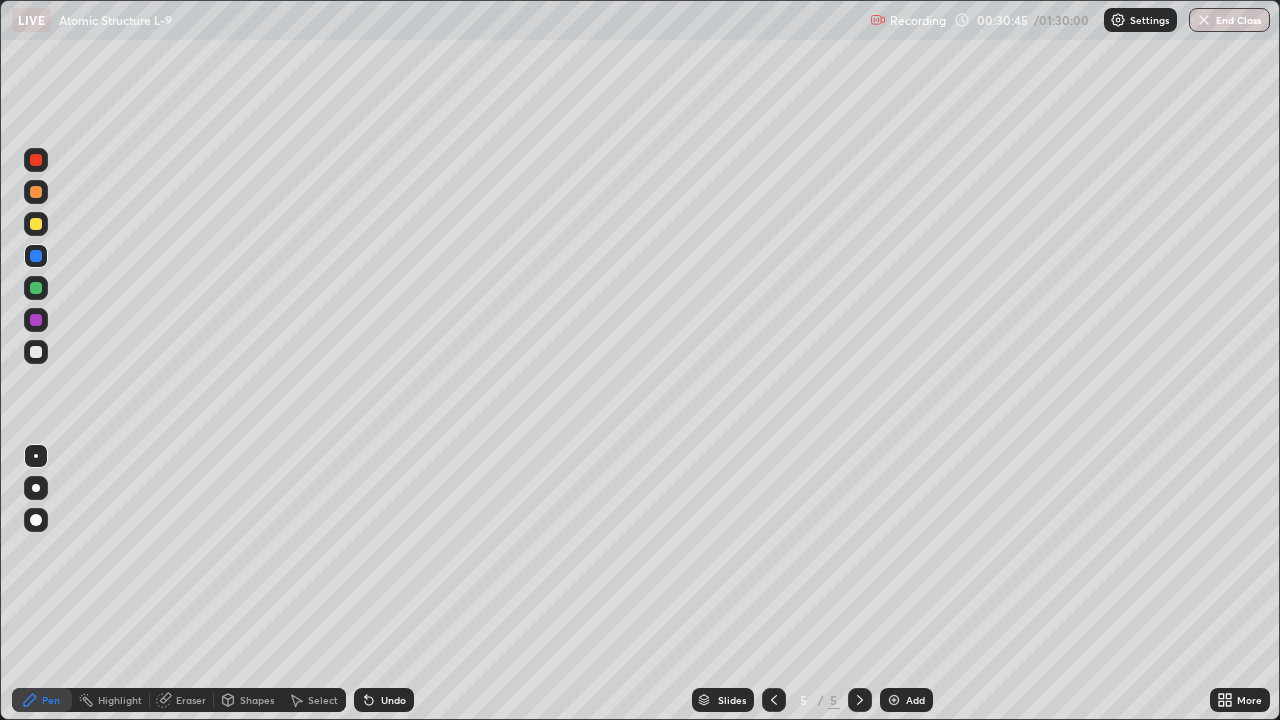 click at bounding box center (36, 224) 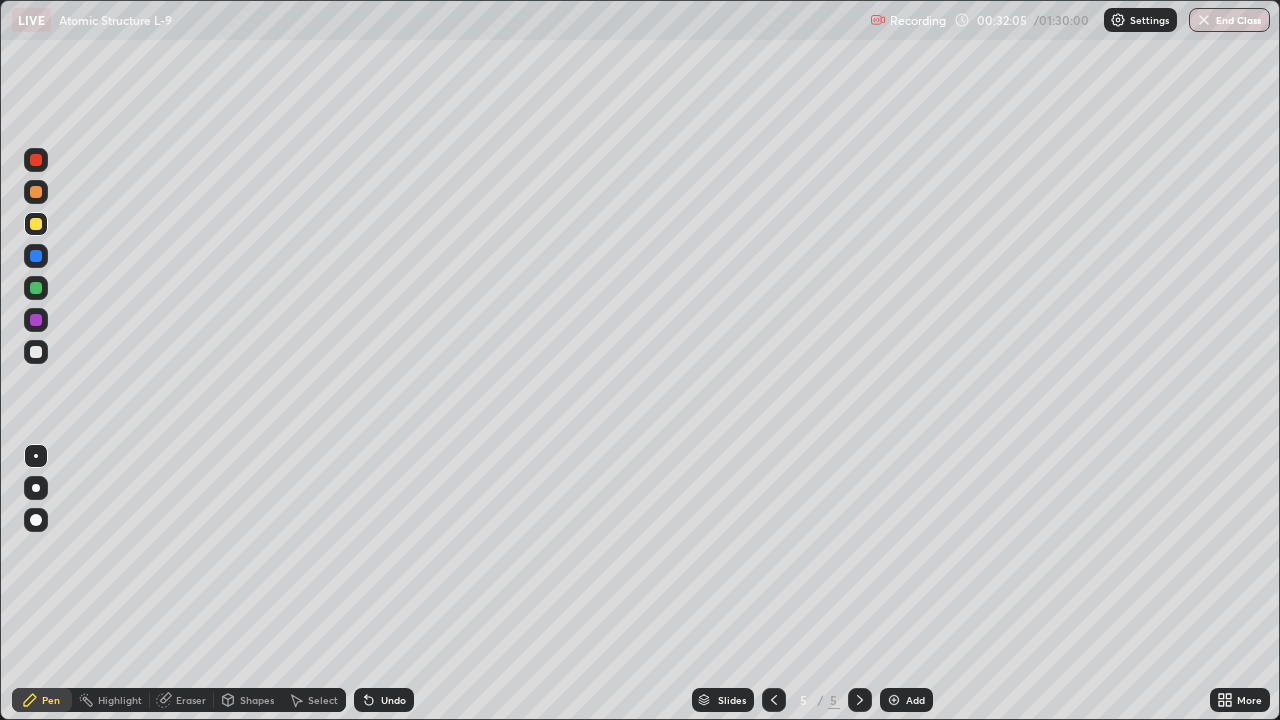 click at bounding box center (36, 320) 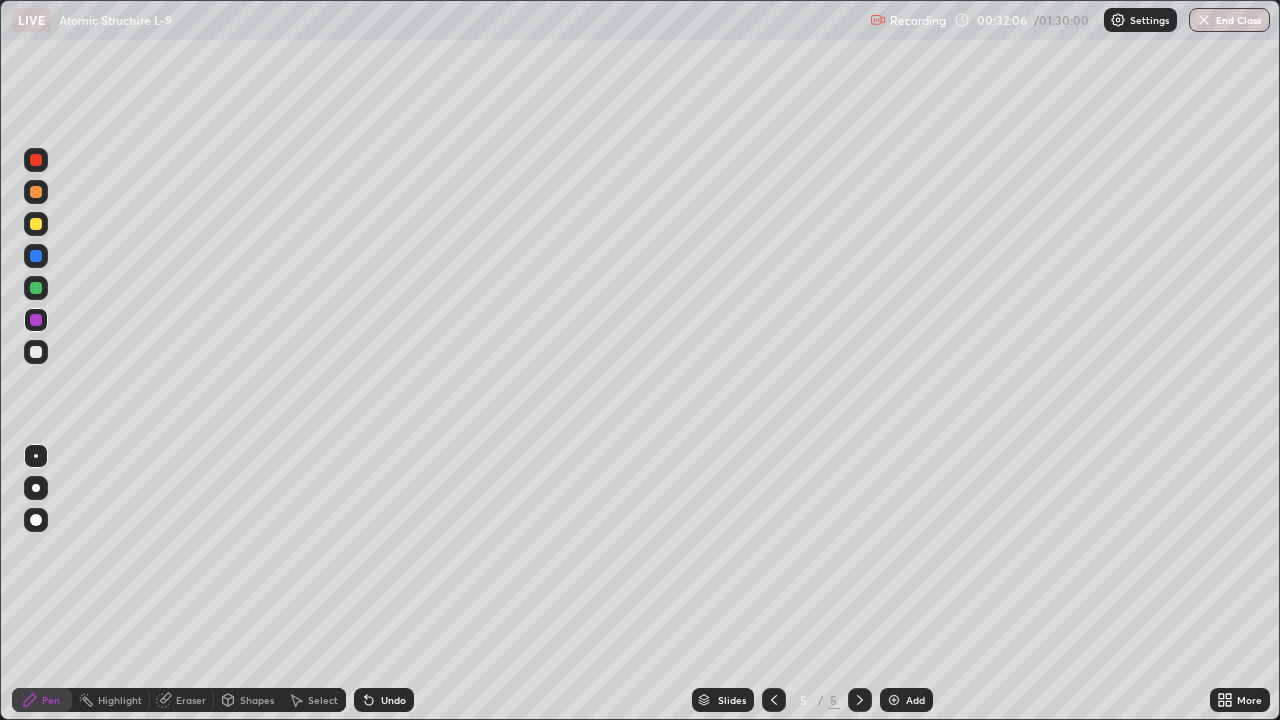 click at bounding box center [36, 352] 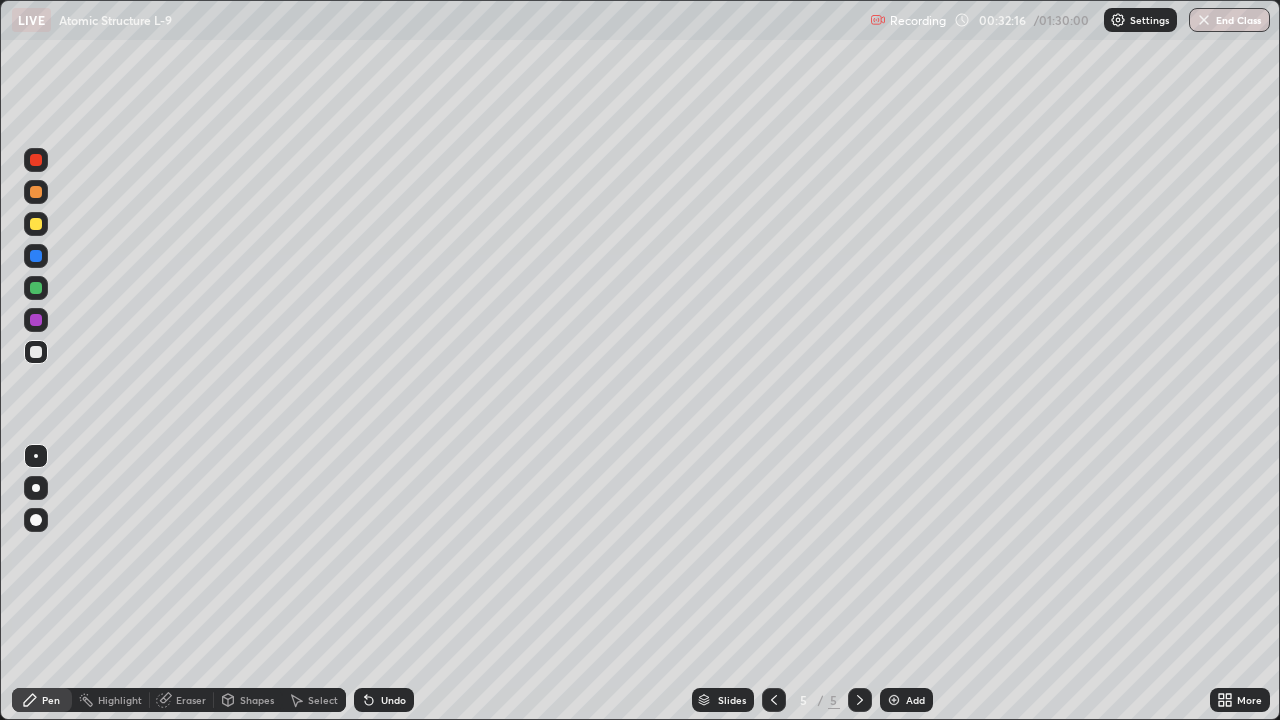 click at bounding box center [36, 320] 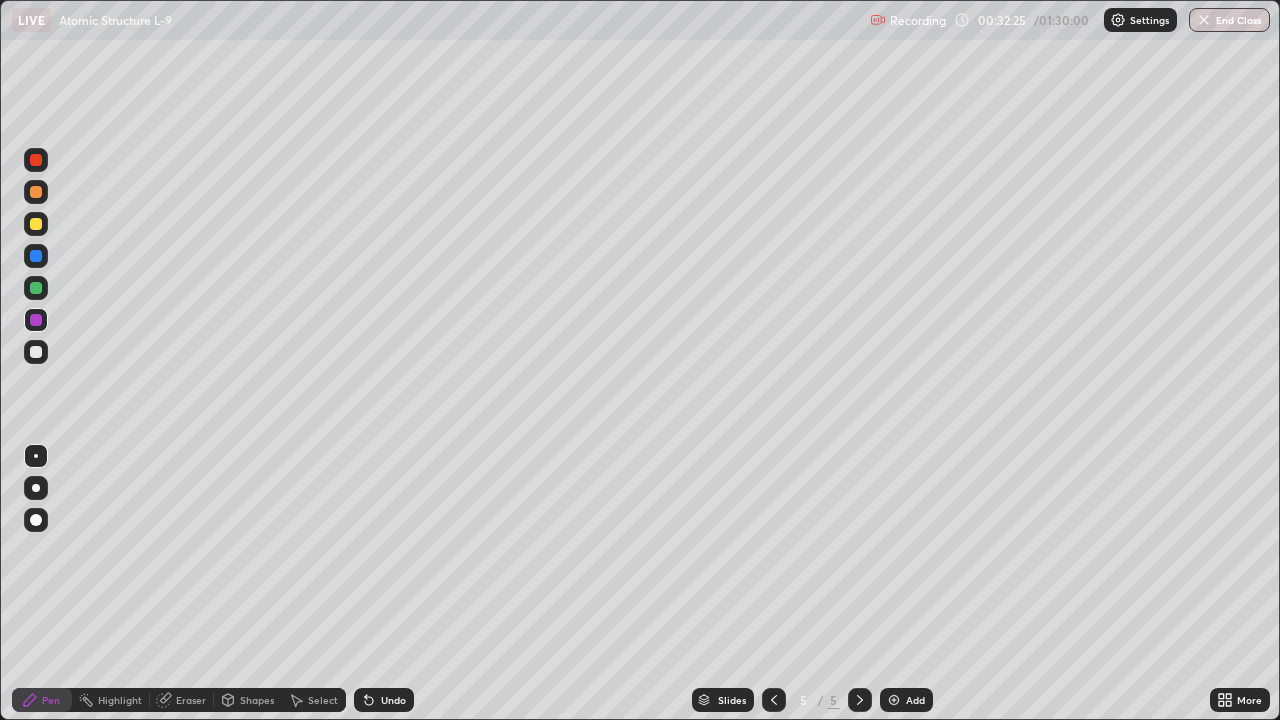 click at bounding box center (36, 256) 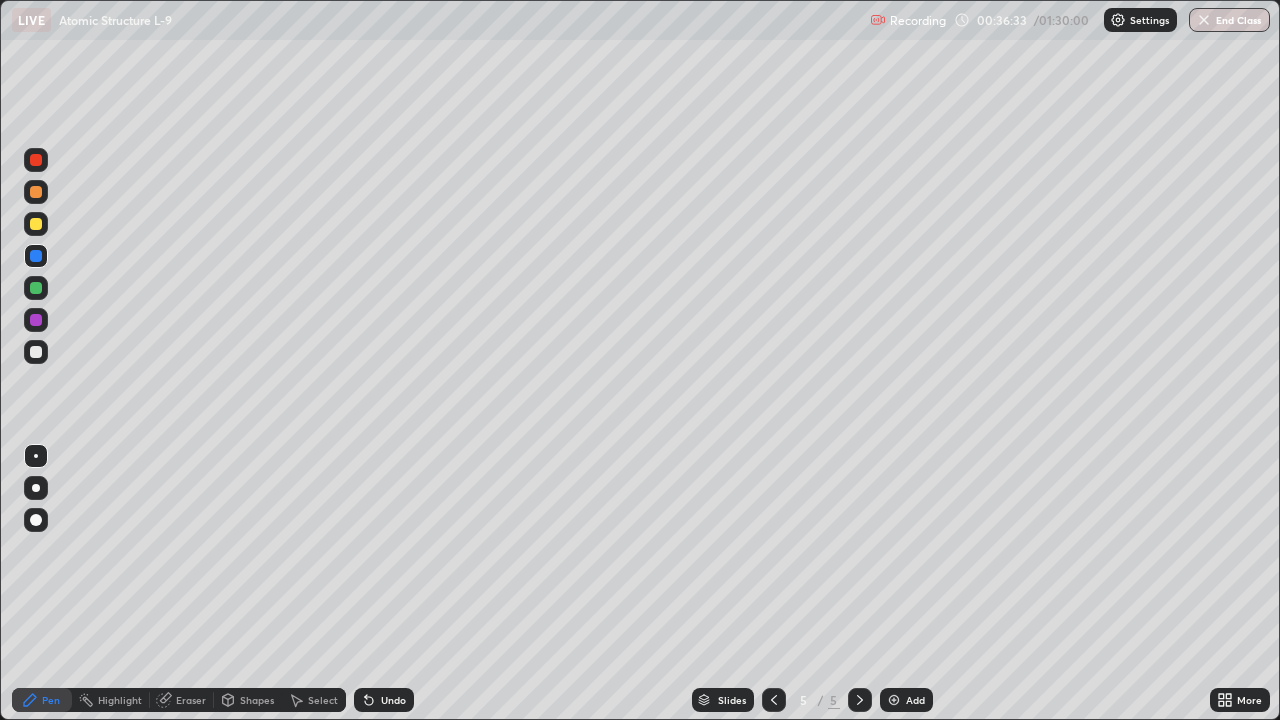 click on "Add" at bounding box center (915, 700) 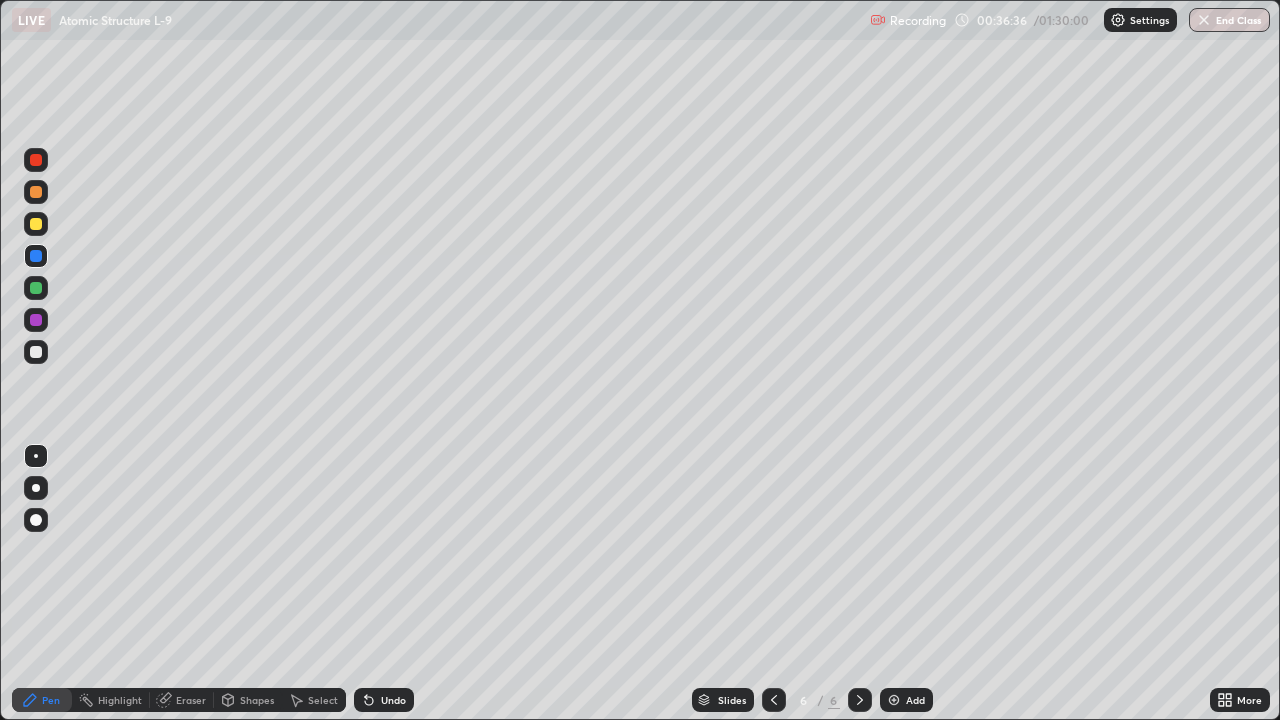 click at bounding box center [36, 160] 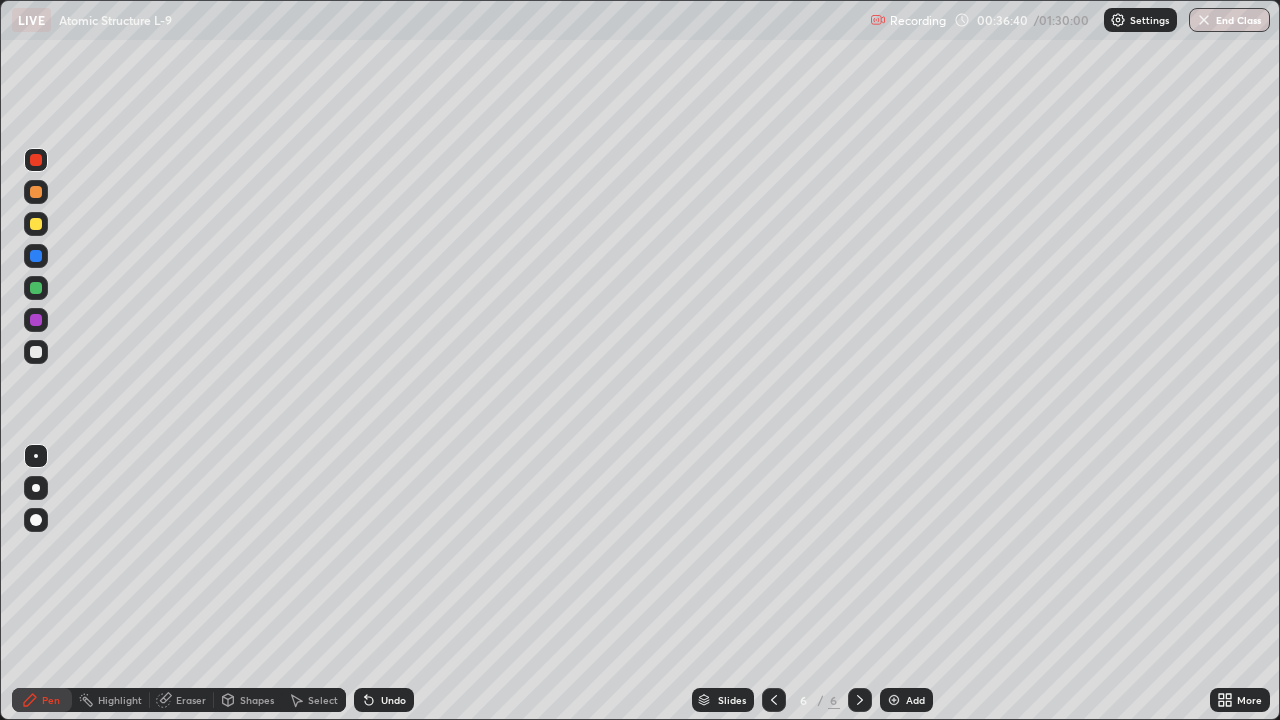 click at bounding box center [36, 288] 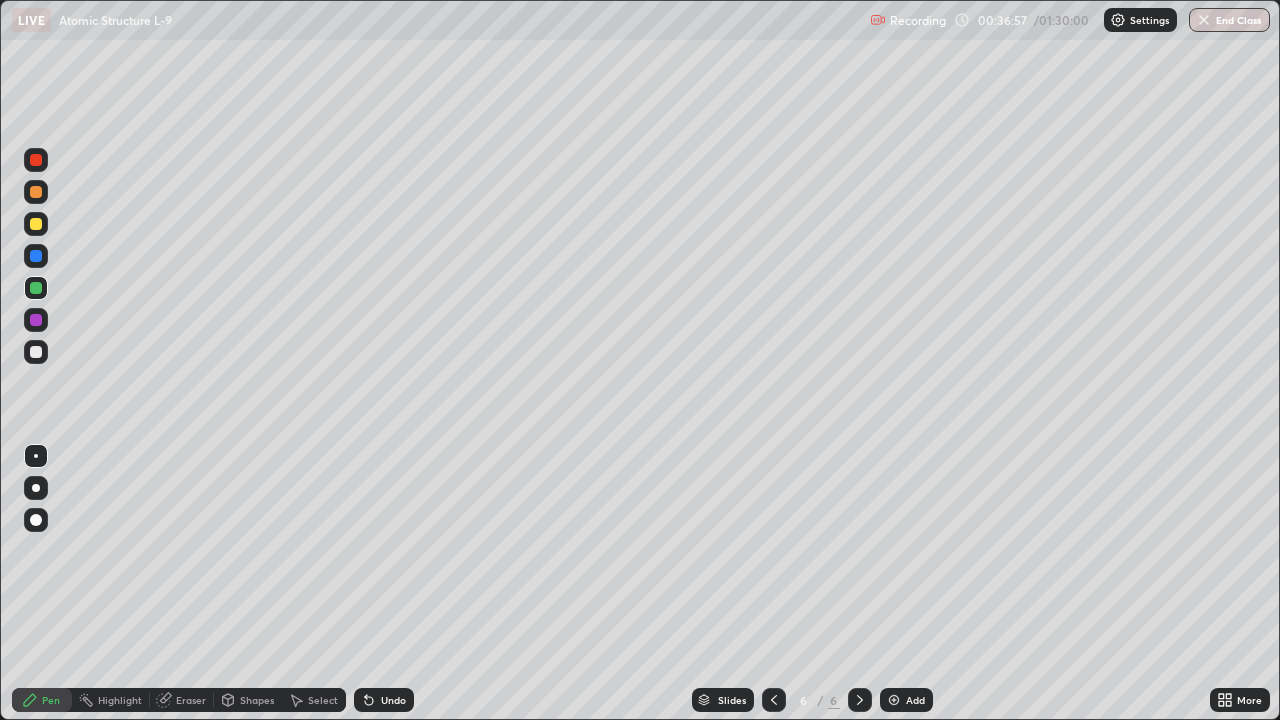 click at bounding box center (36, 224) 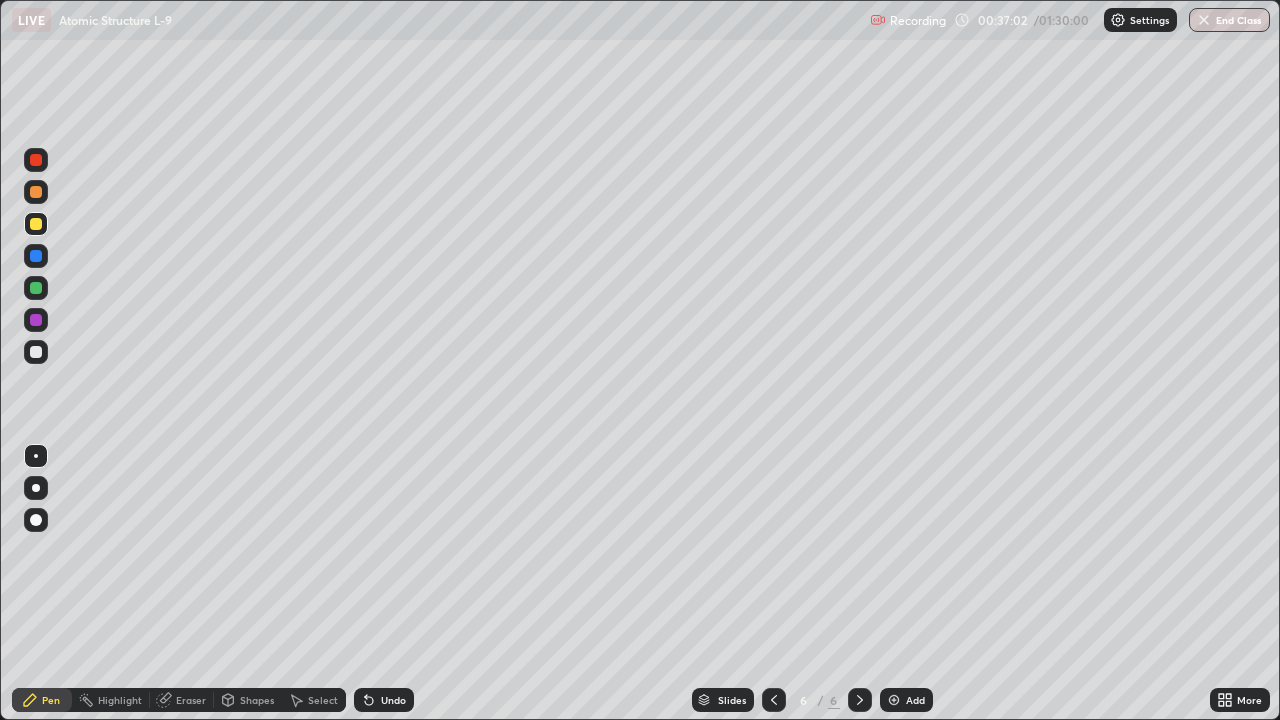 click at bounding box center [36, 352] 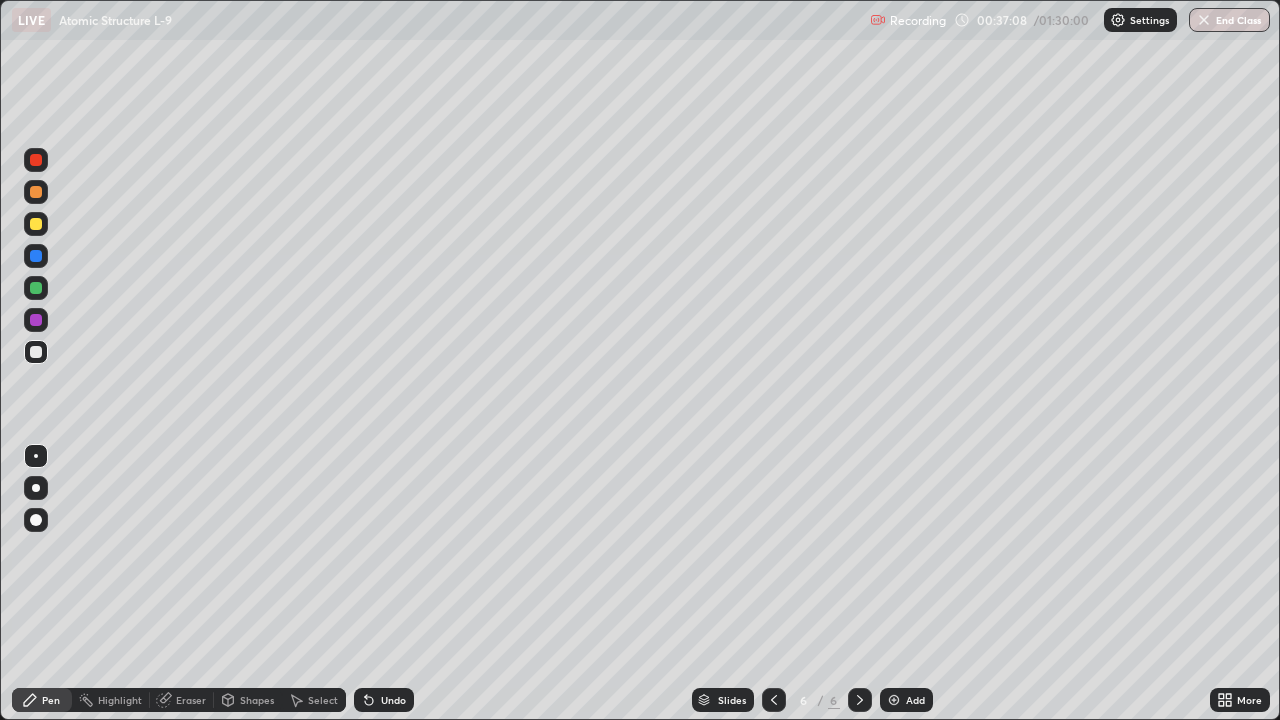 click at bounding box center [36, 256] 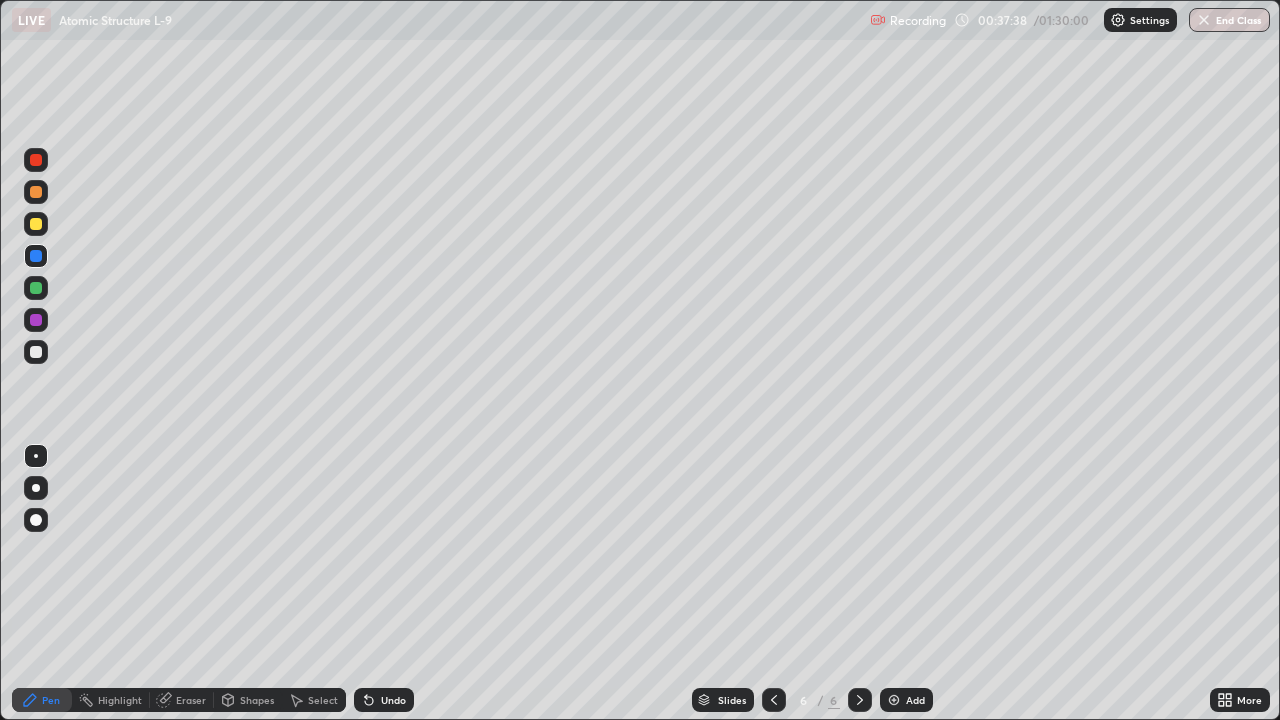 click at bounding box center (36, 352) 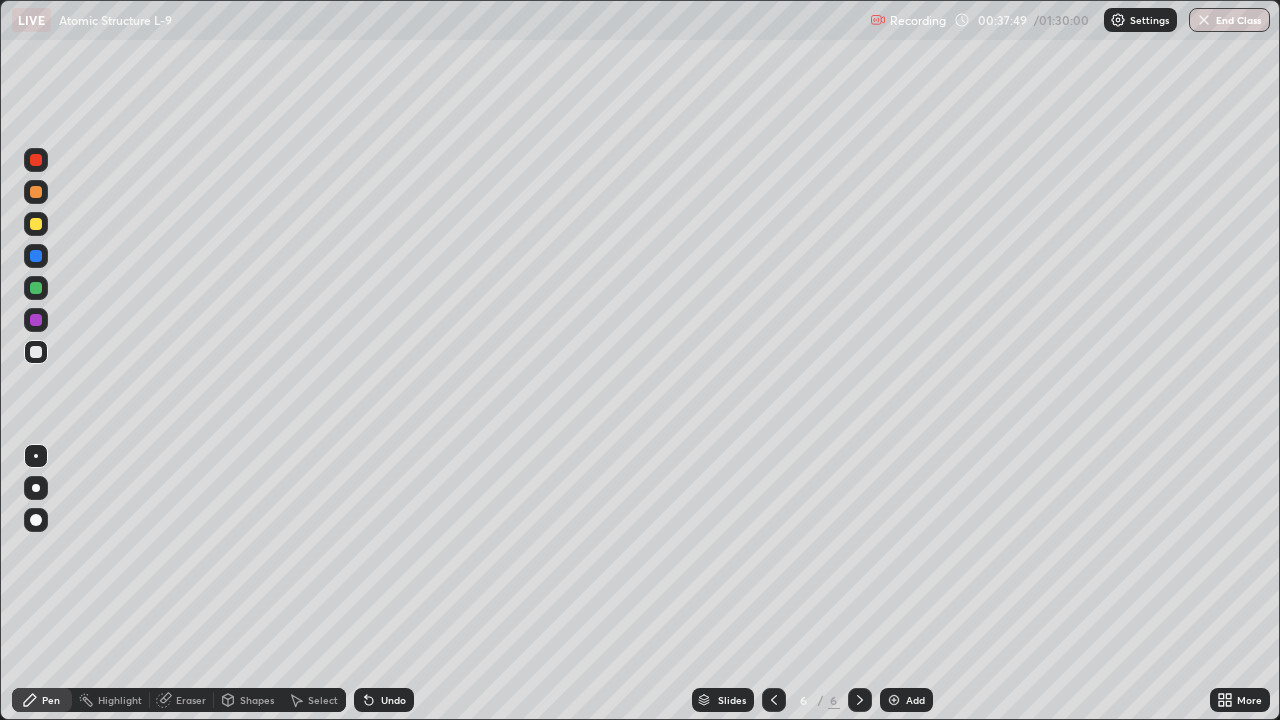 click at bounding box center (36, 288) 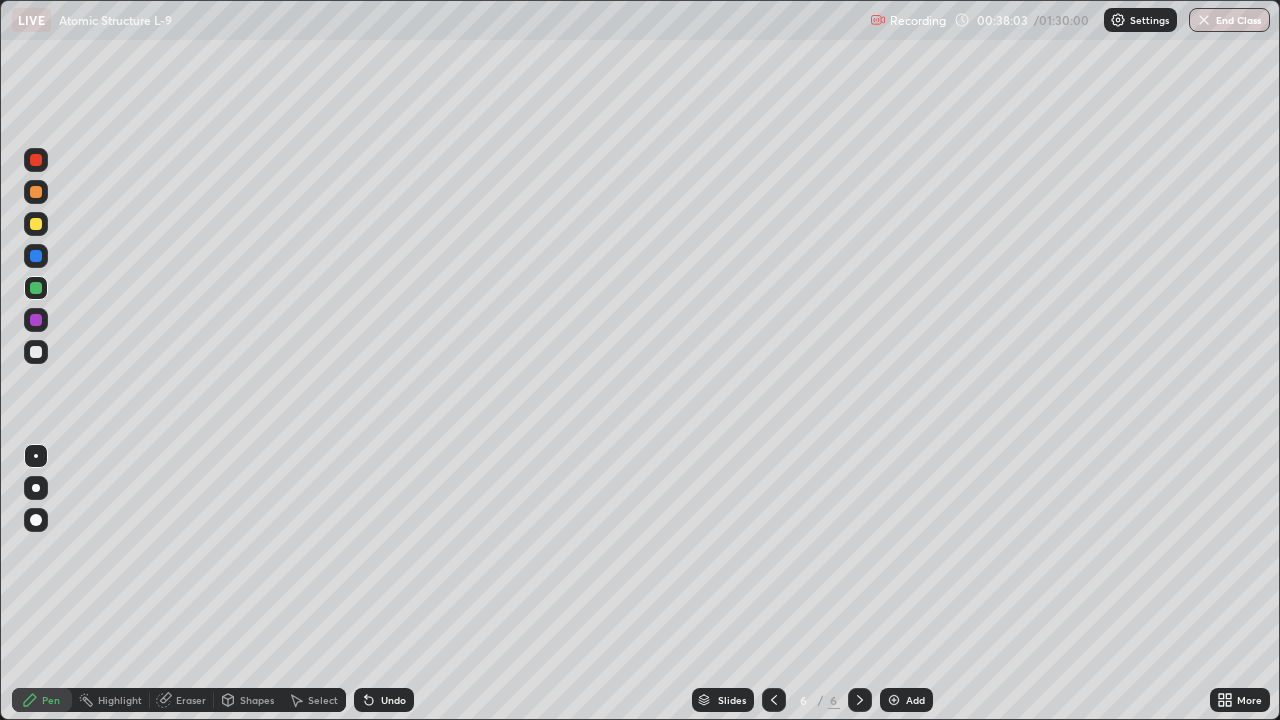 click at bounding box center (36, 320) 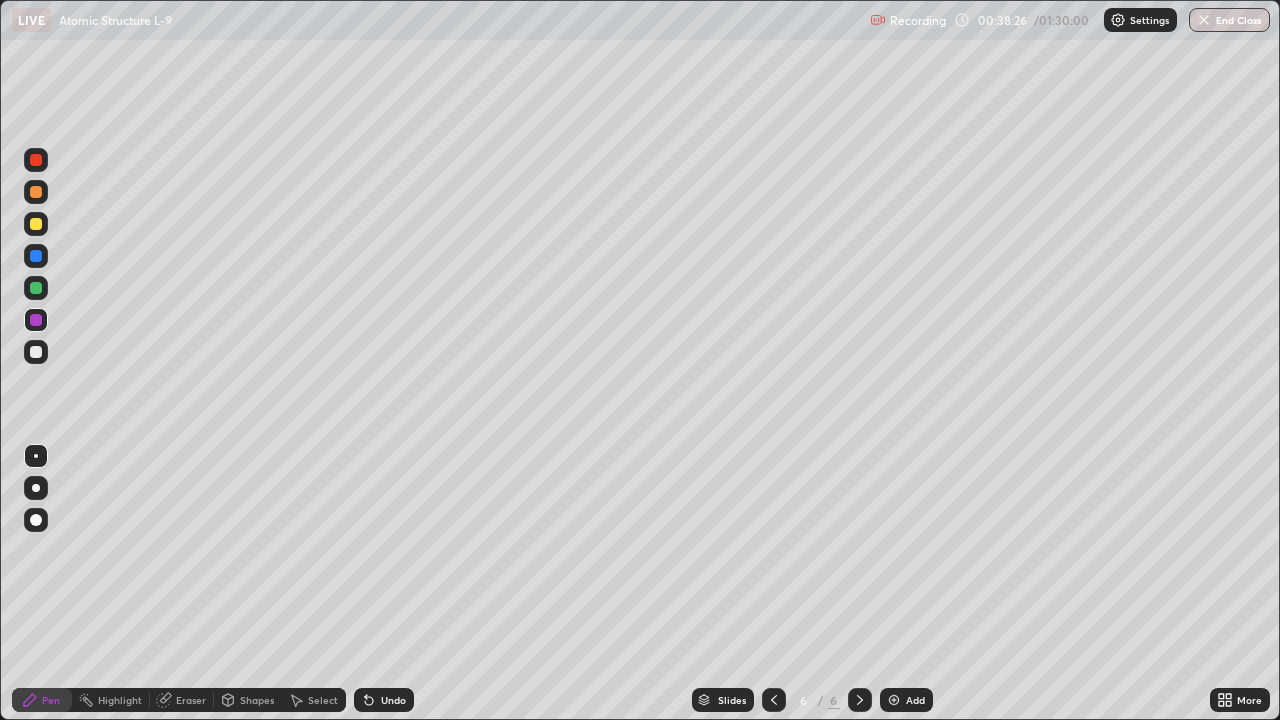 click at bounding box center (36, 352) 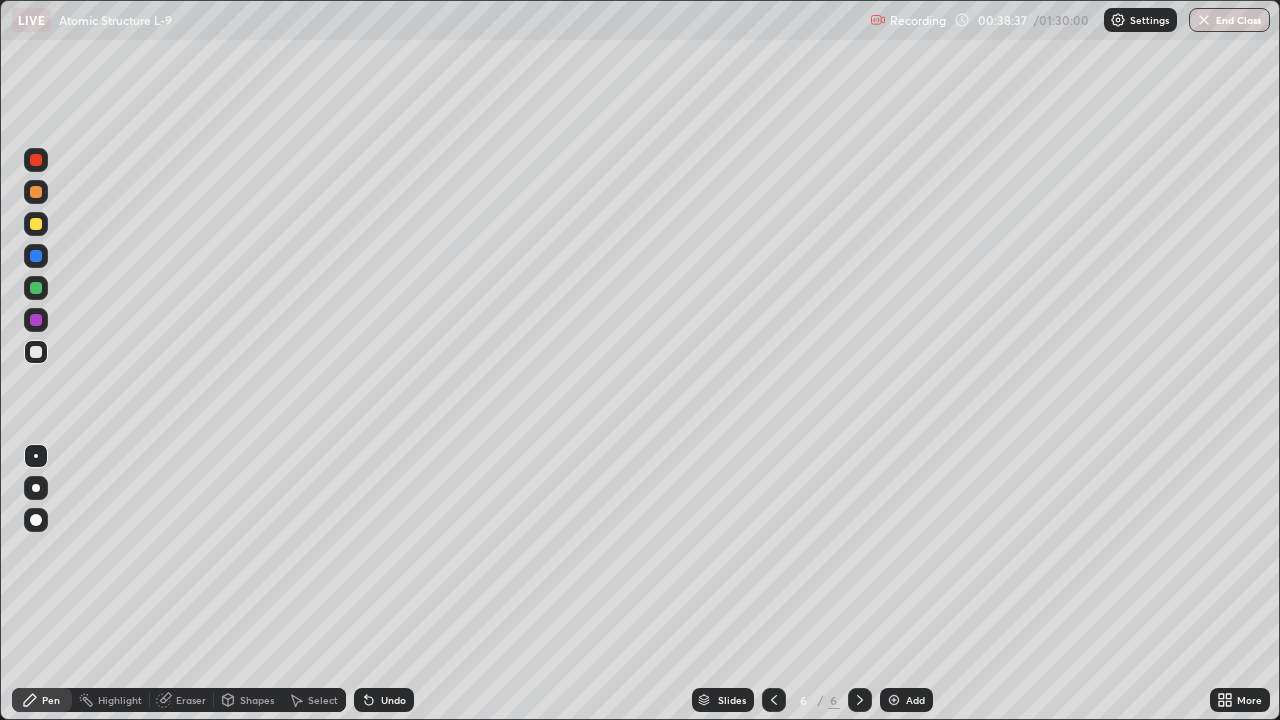 click at bounding box center (36, 288) 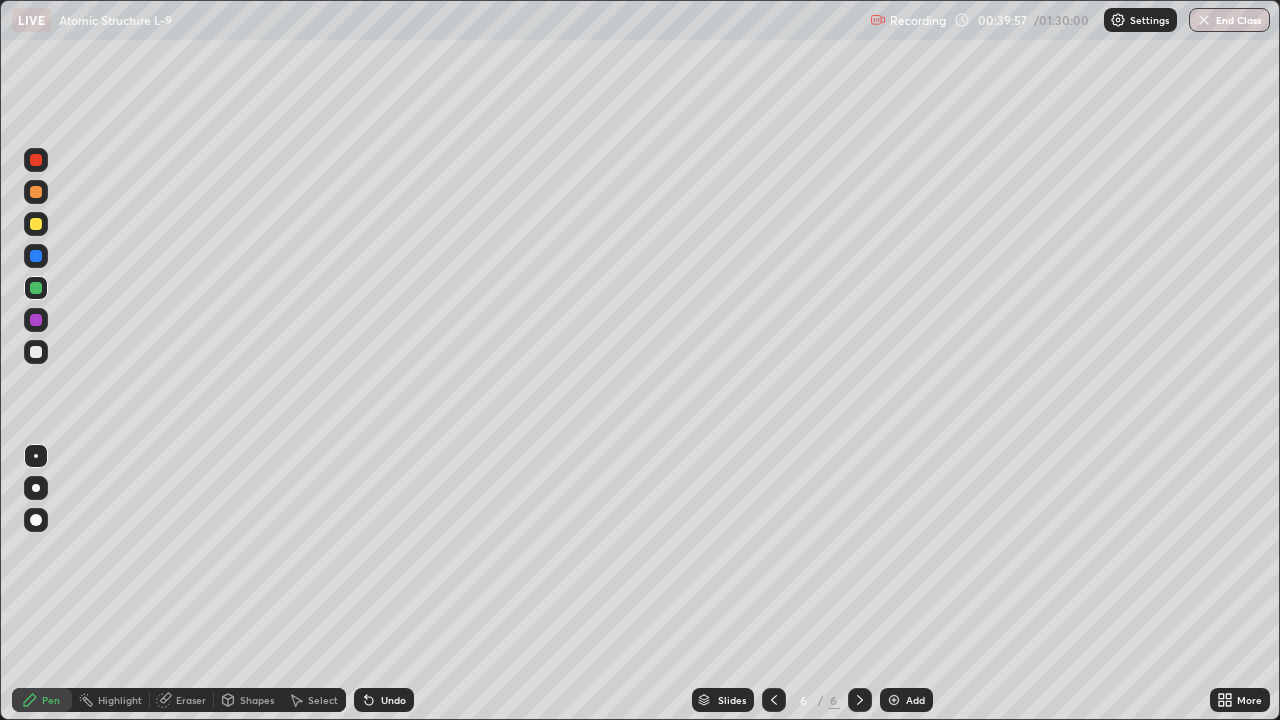 click at bounding box center [36, 256] 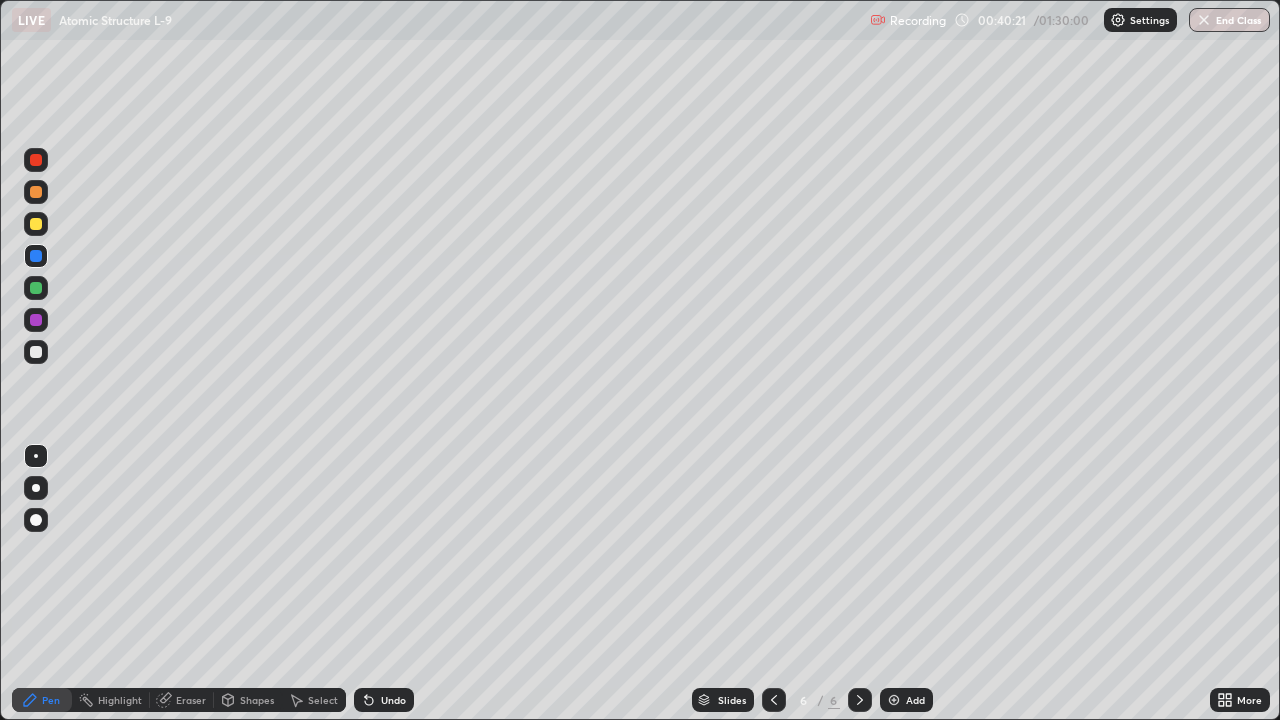 click at bounding box center [36, 352] 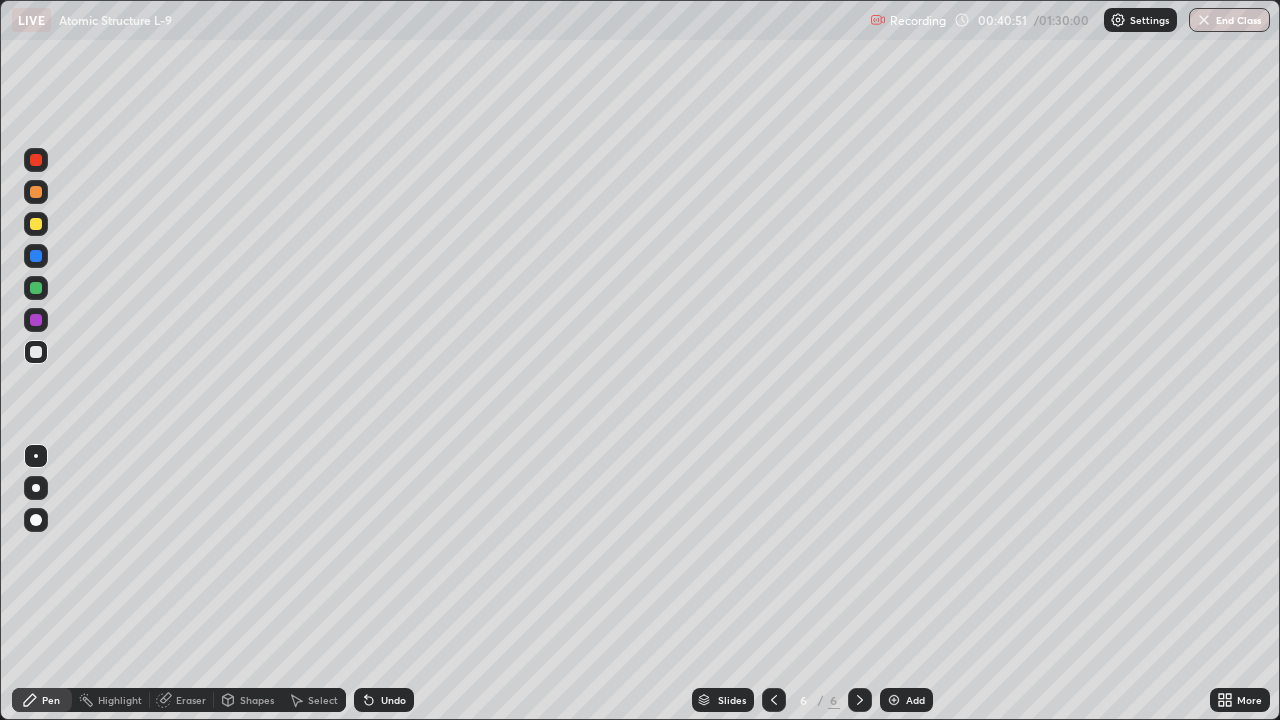 click at bounding box center (36, 352) 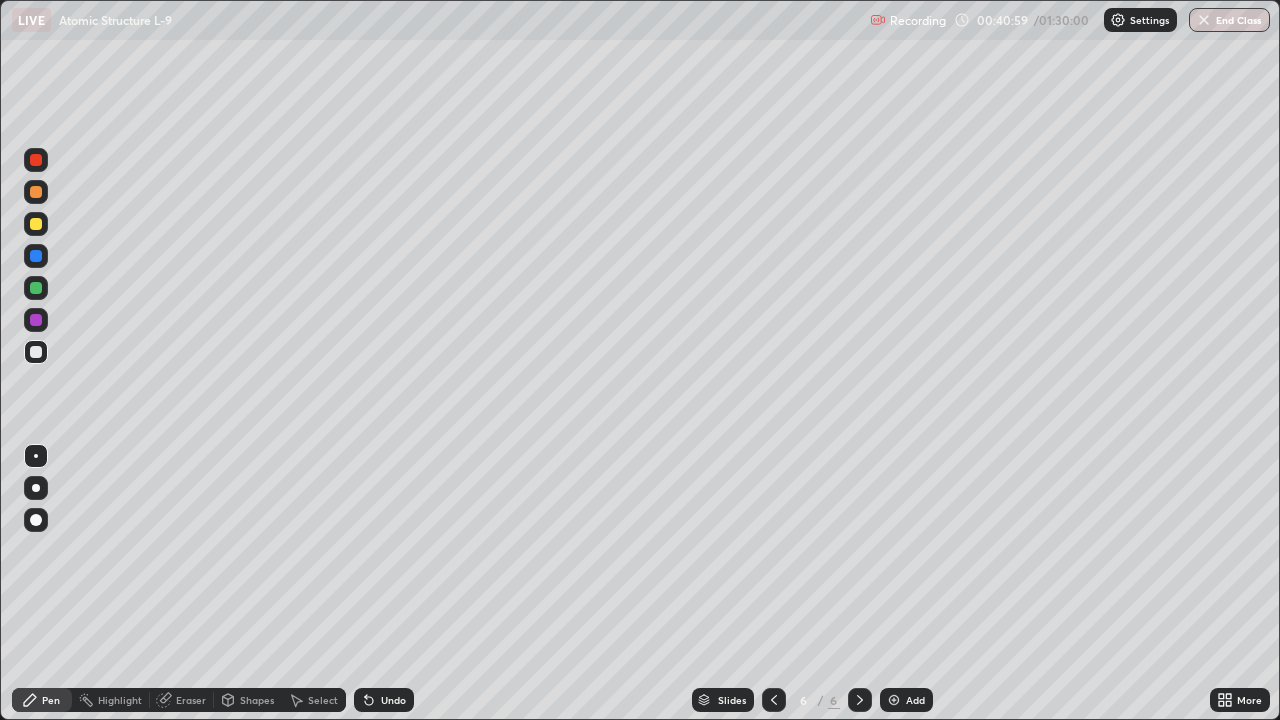 click at bounding box center [36, 288] 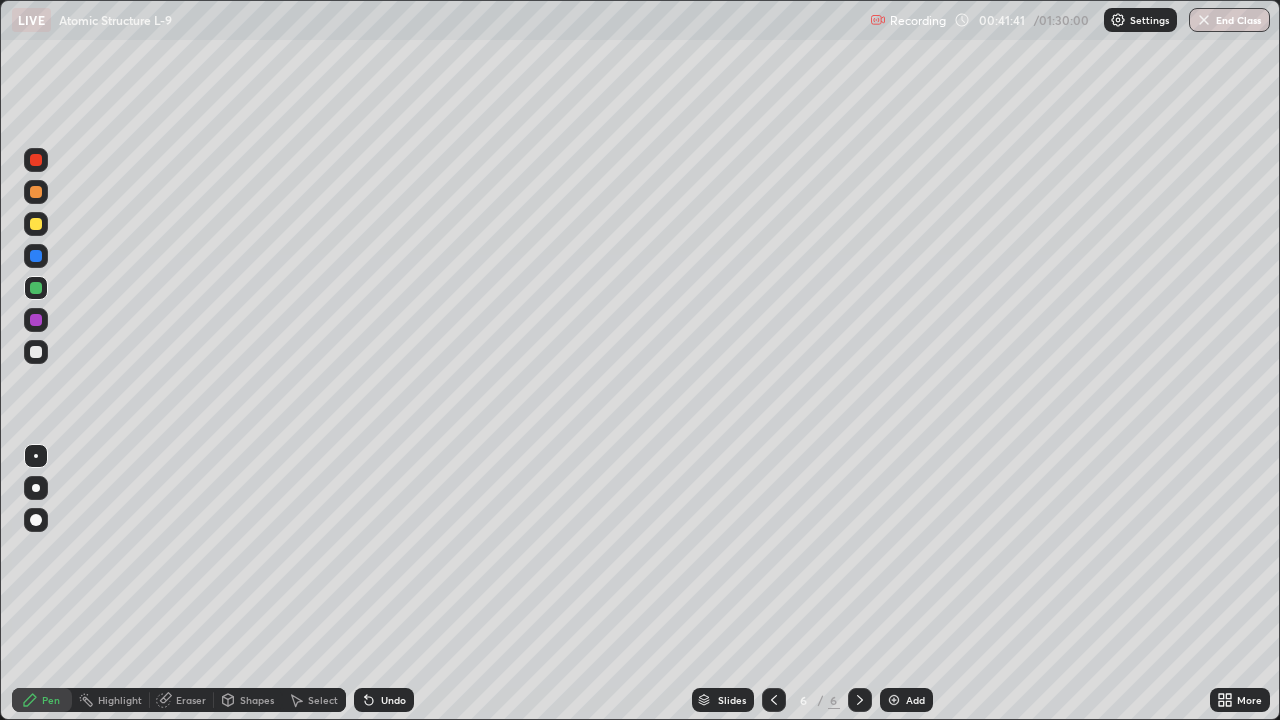 click at bounding box center (36, 320) 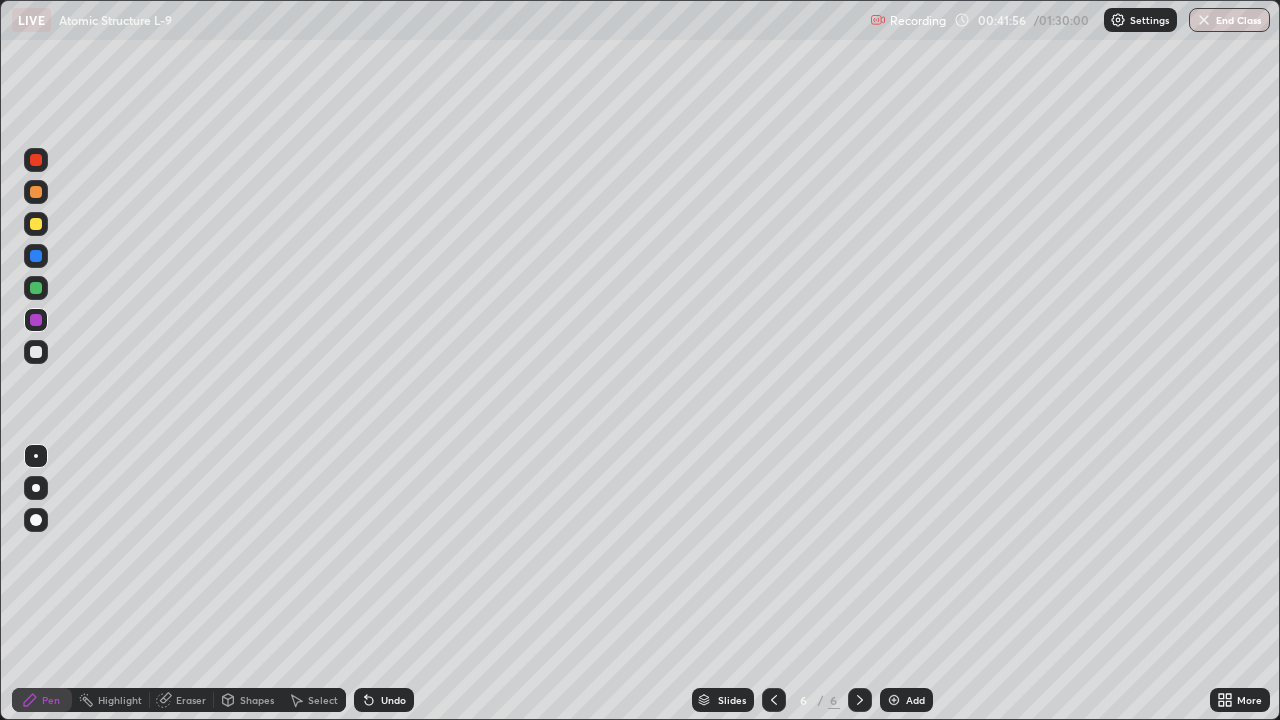 click at bounding box center (36, 288) 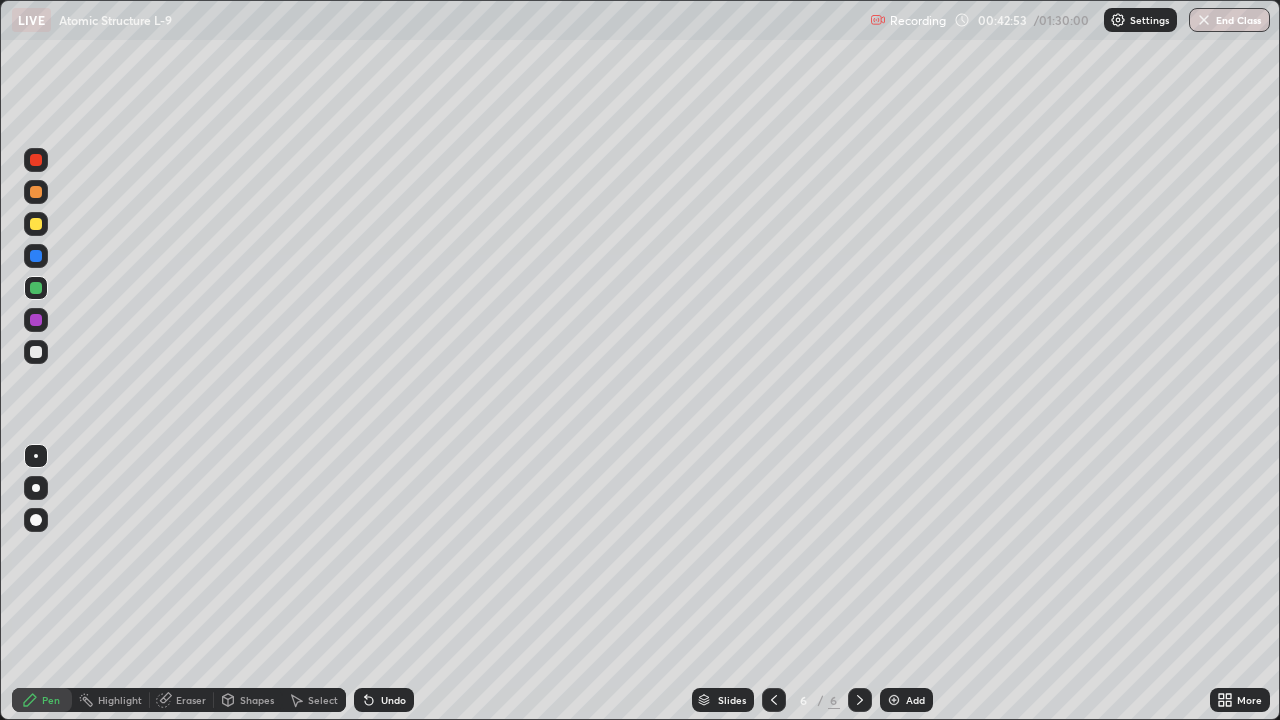 click at bounding box center (36, 256) 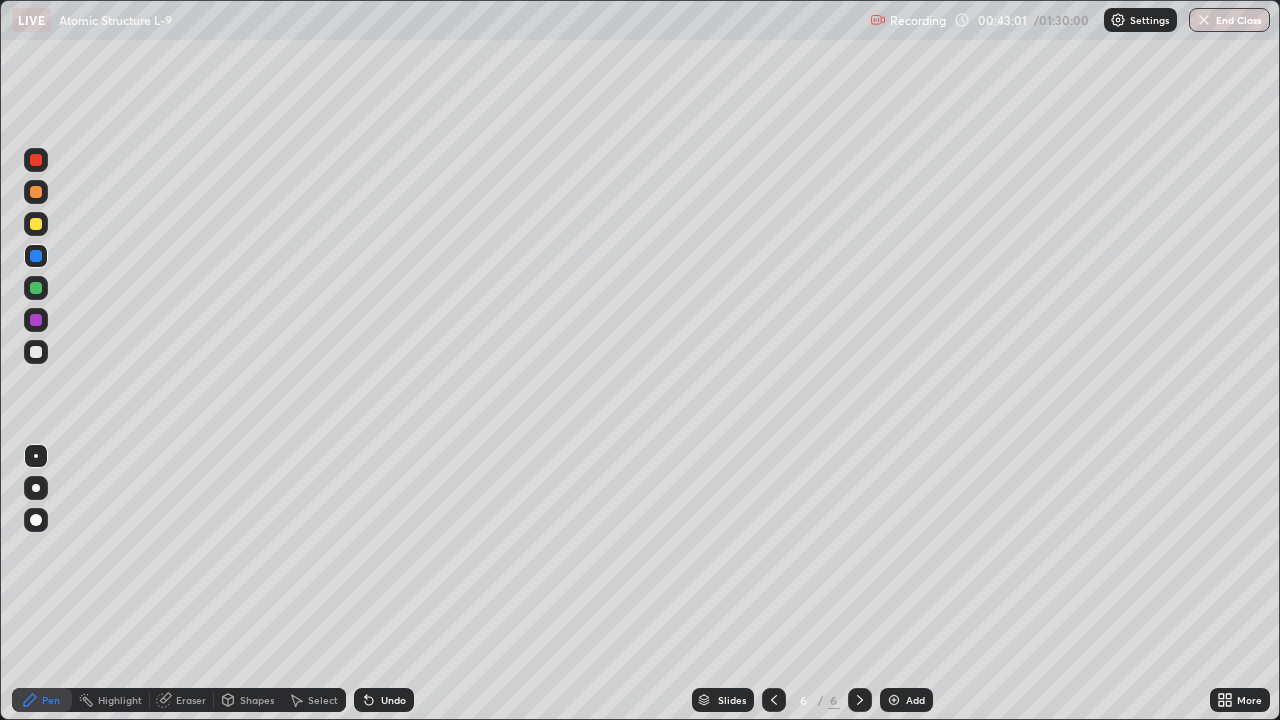 click at bounding box center [36, 352] 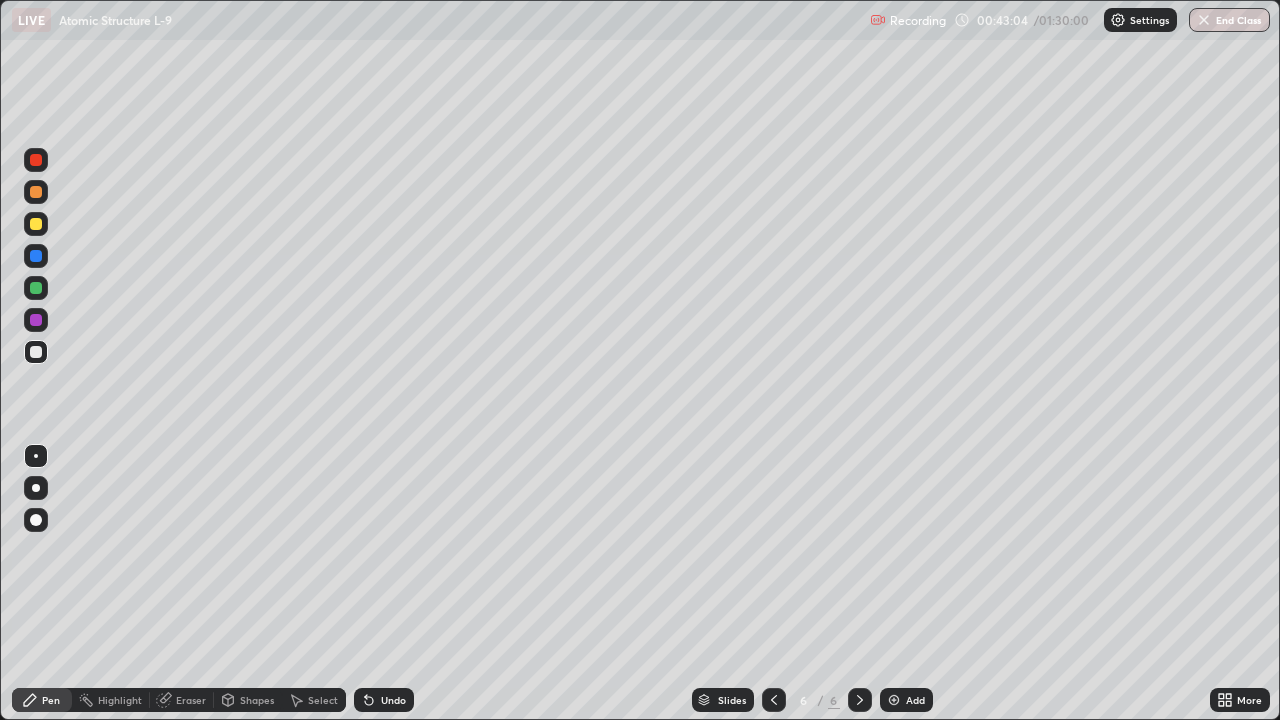 click on "Undo" at bounding box center (393, 700) 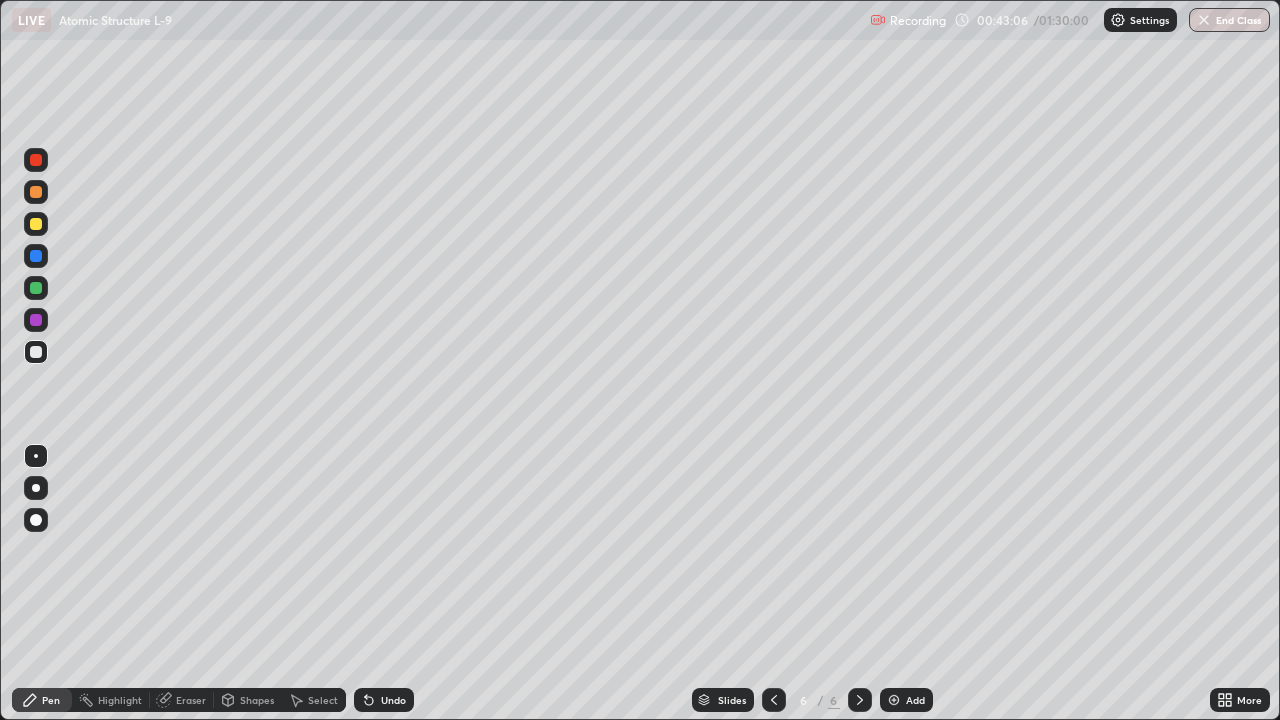 click on "Undo" at bounding box center (393, 700) 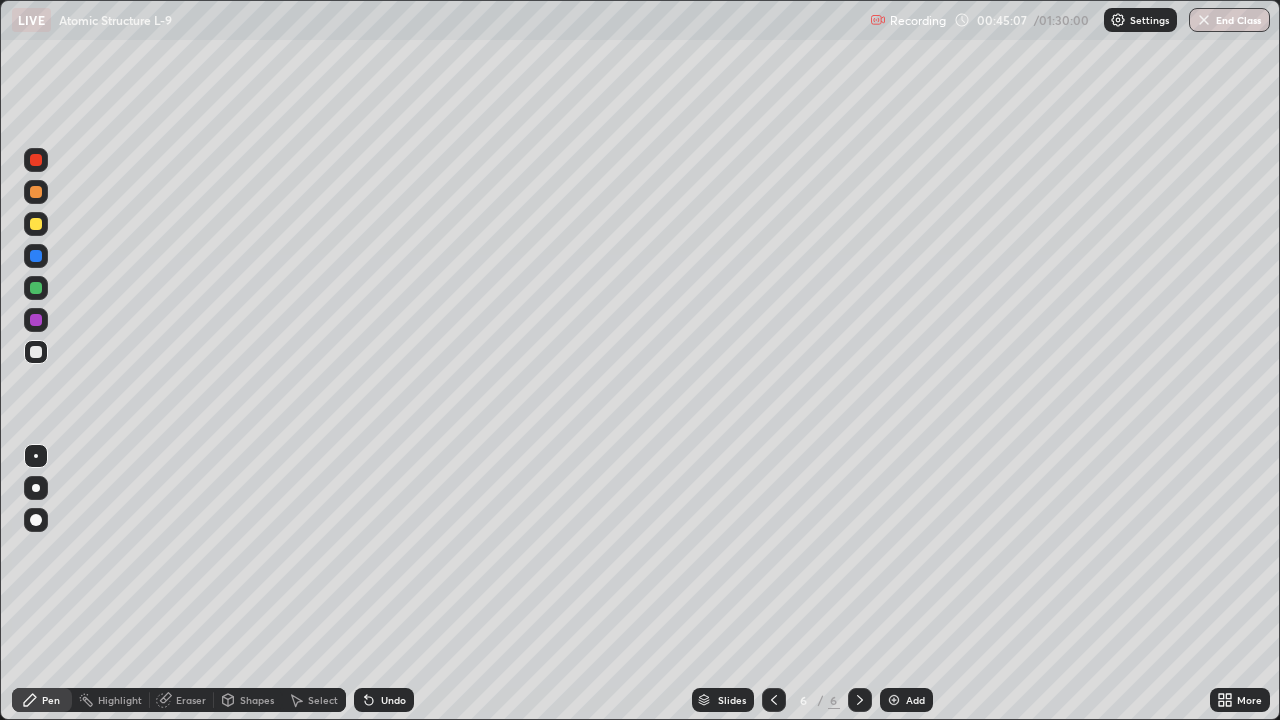 click at bounding box center (36, 224) 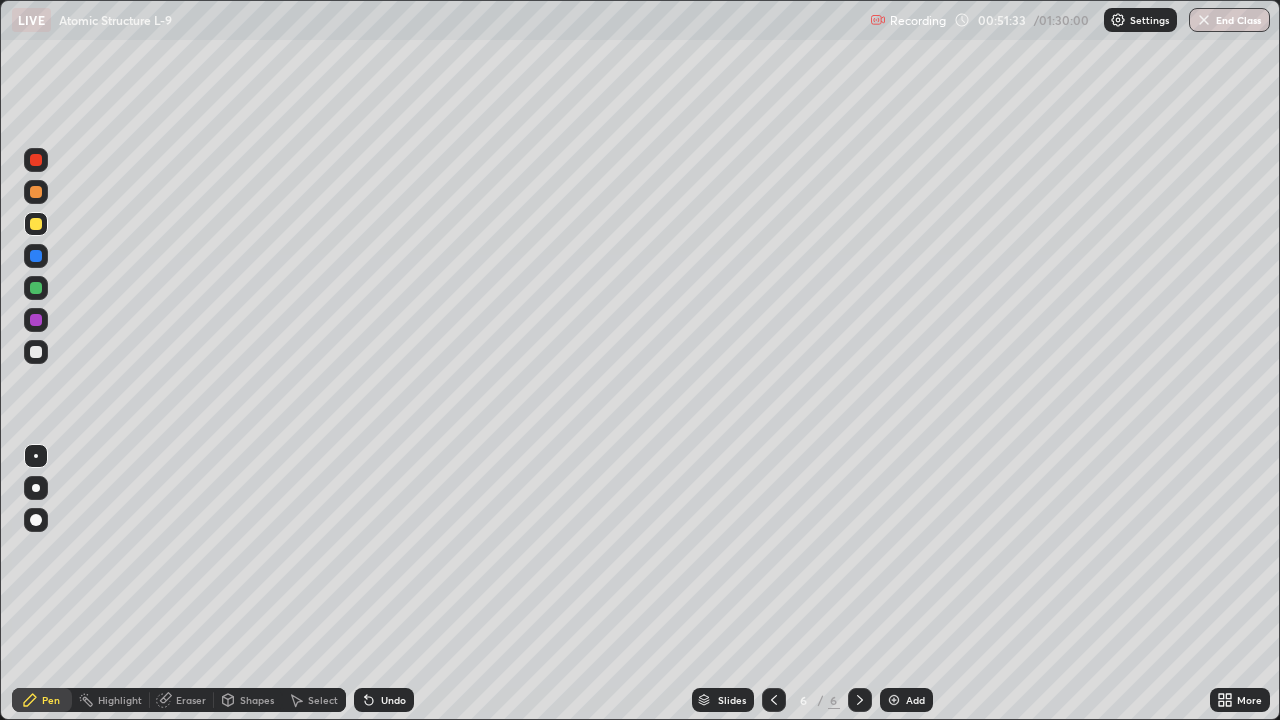 click on "Add" at bounding box center [915, 700] 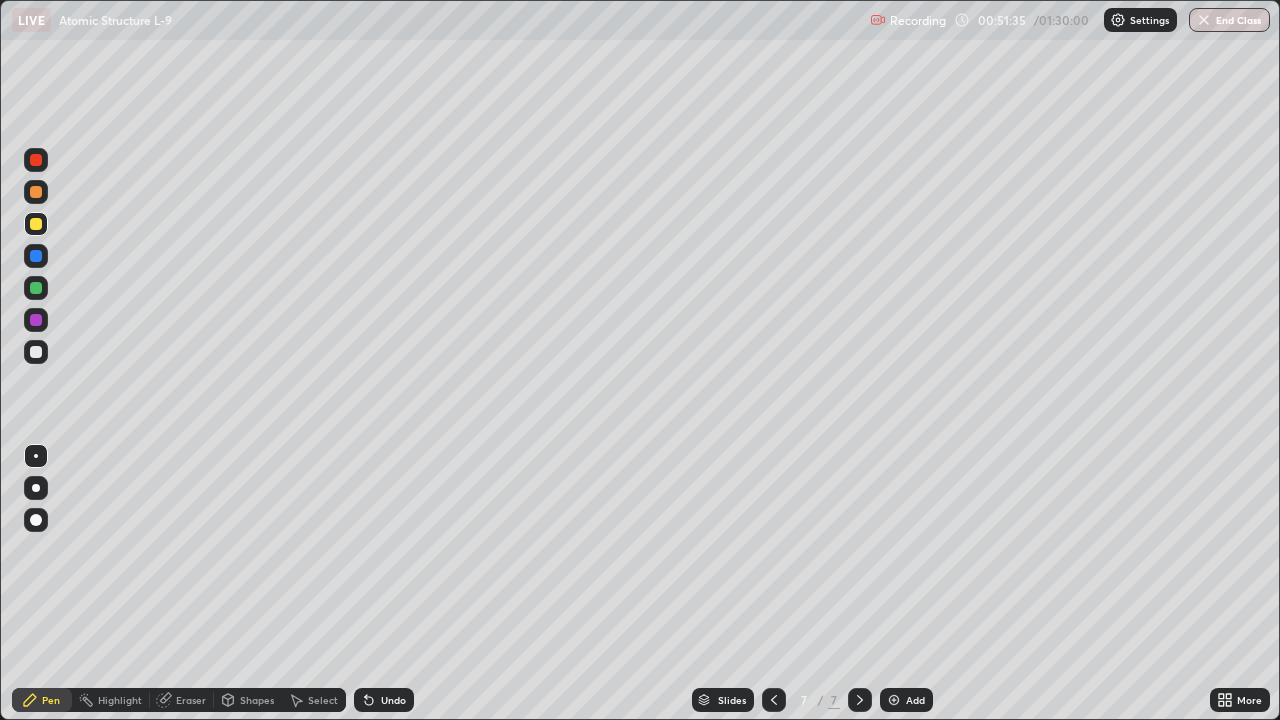 click at bounding box center (36, 160) 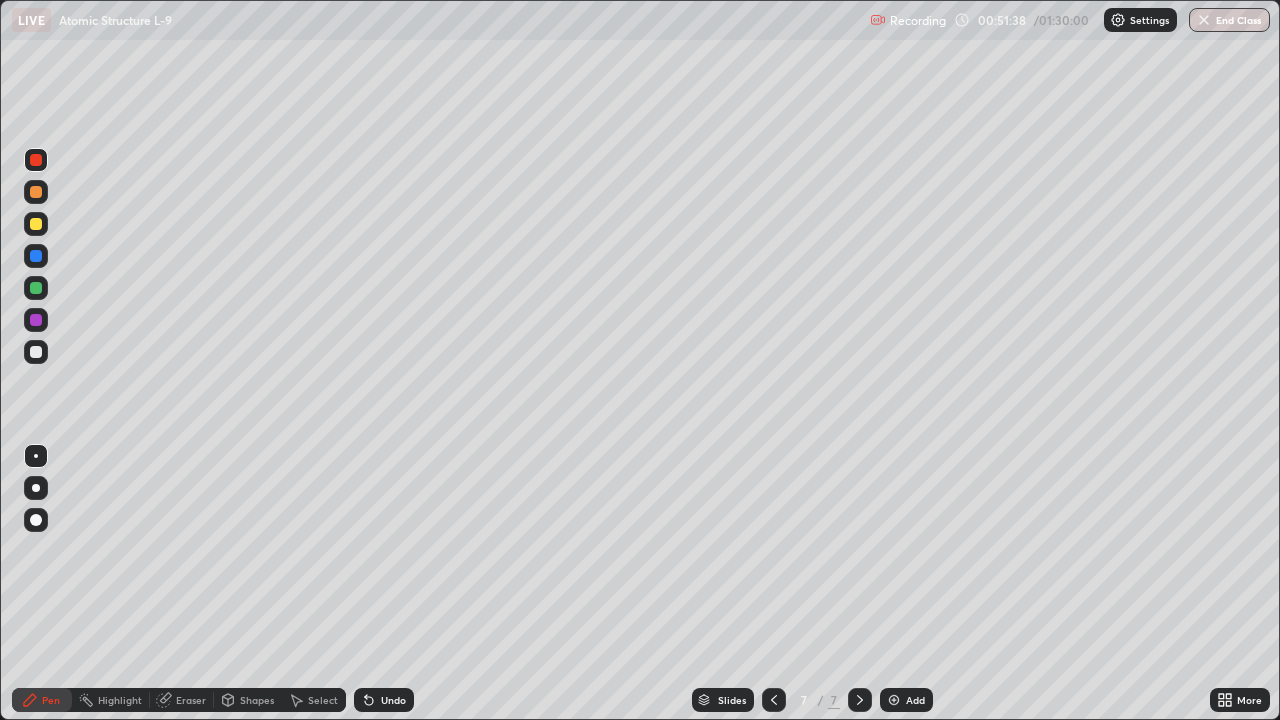click at bounding box center [36, 224] 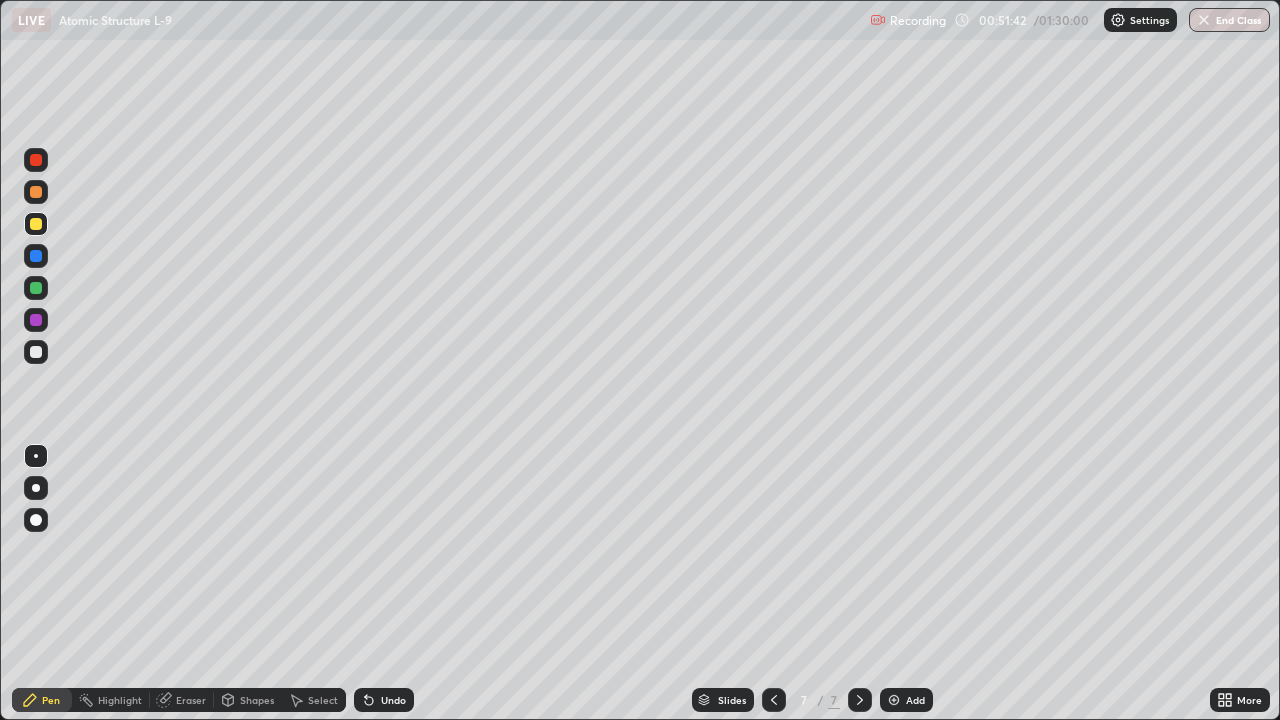 click at bounding box center [36, 352] 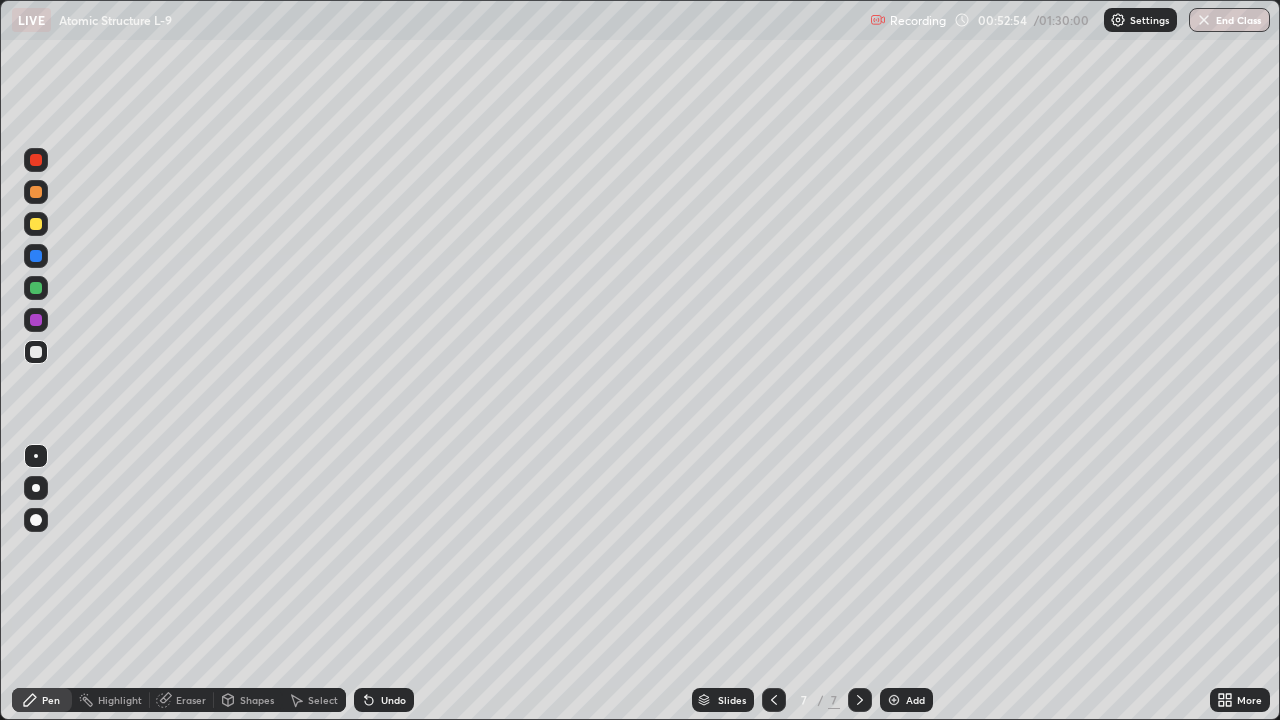 click at bounding box center [36, 320] 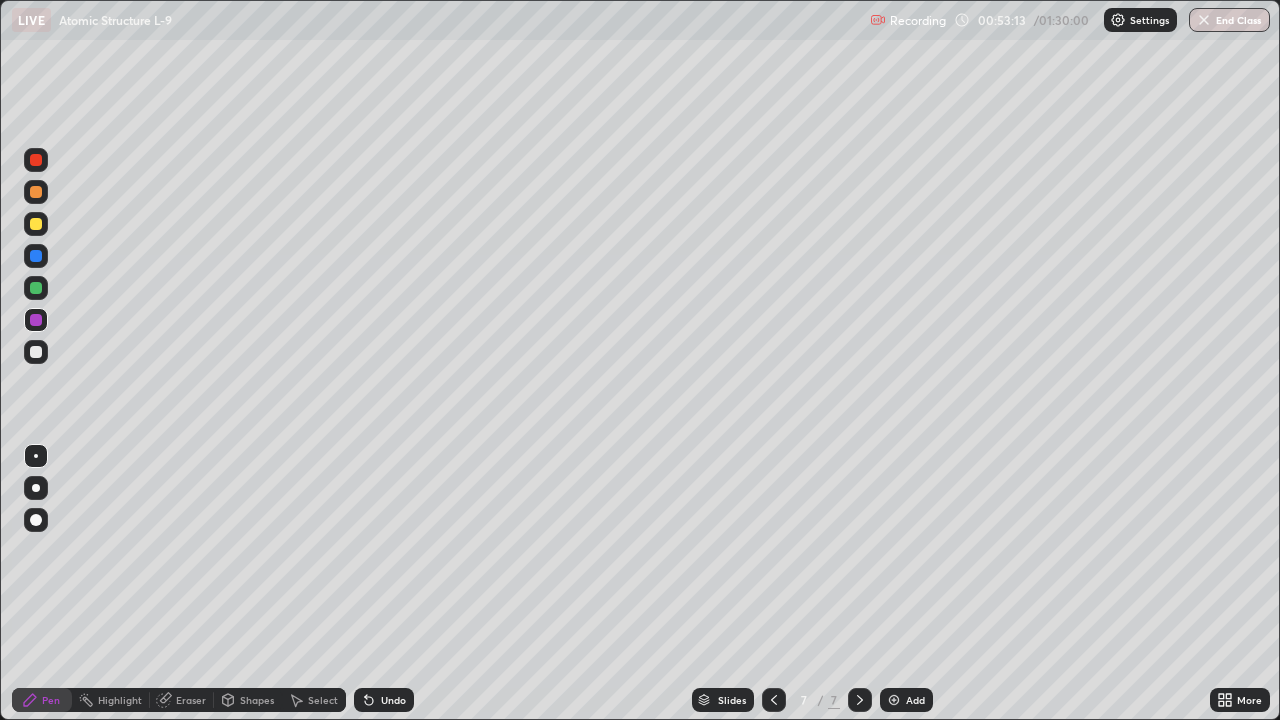 click at bounding box center (36, 288) 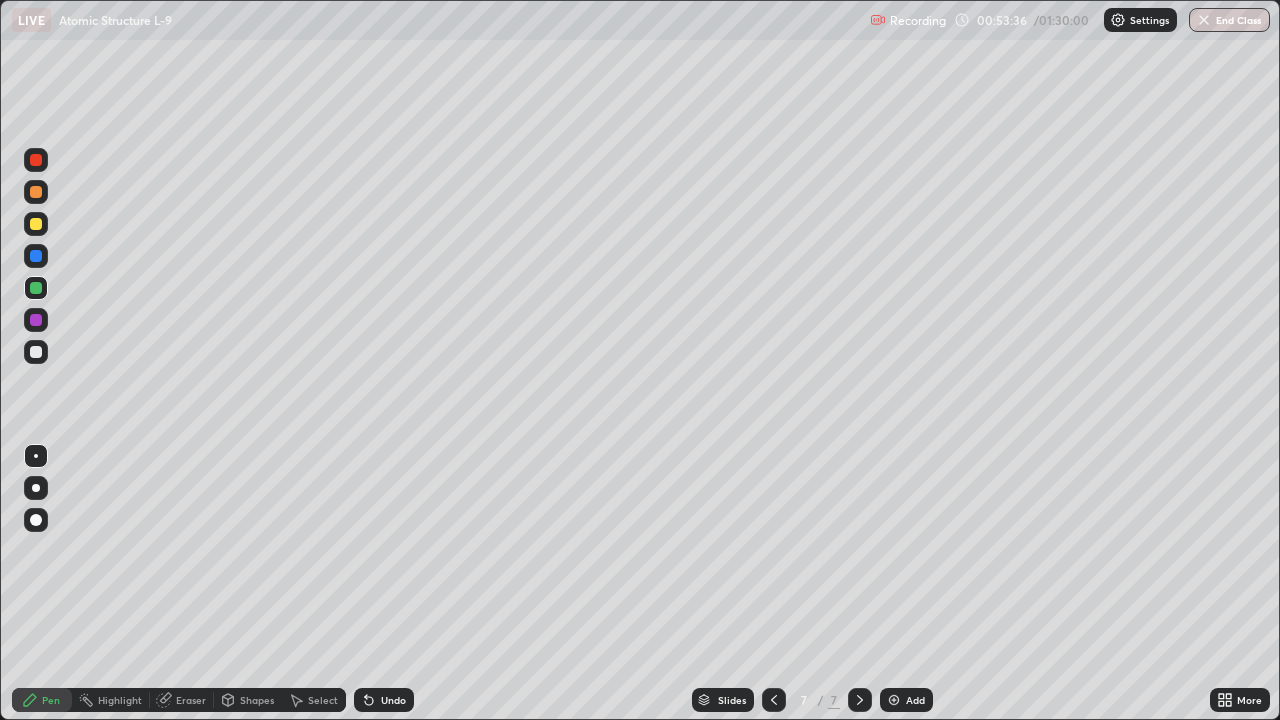 click at bounding box center (36, 256) 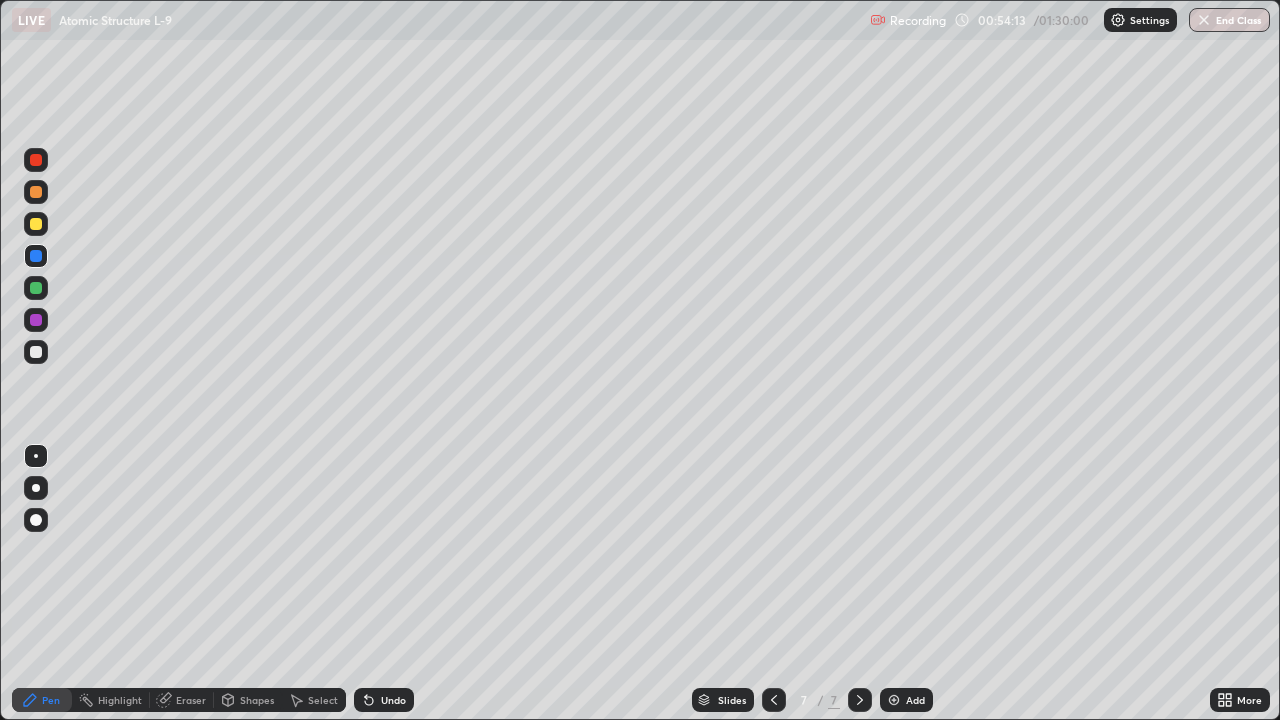 click at bounding box center [36, 352] 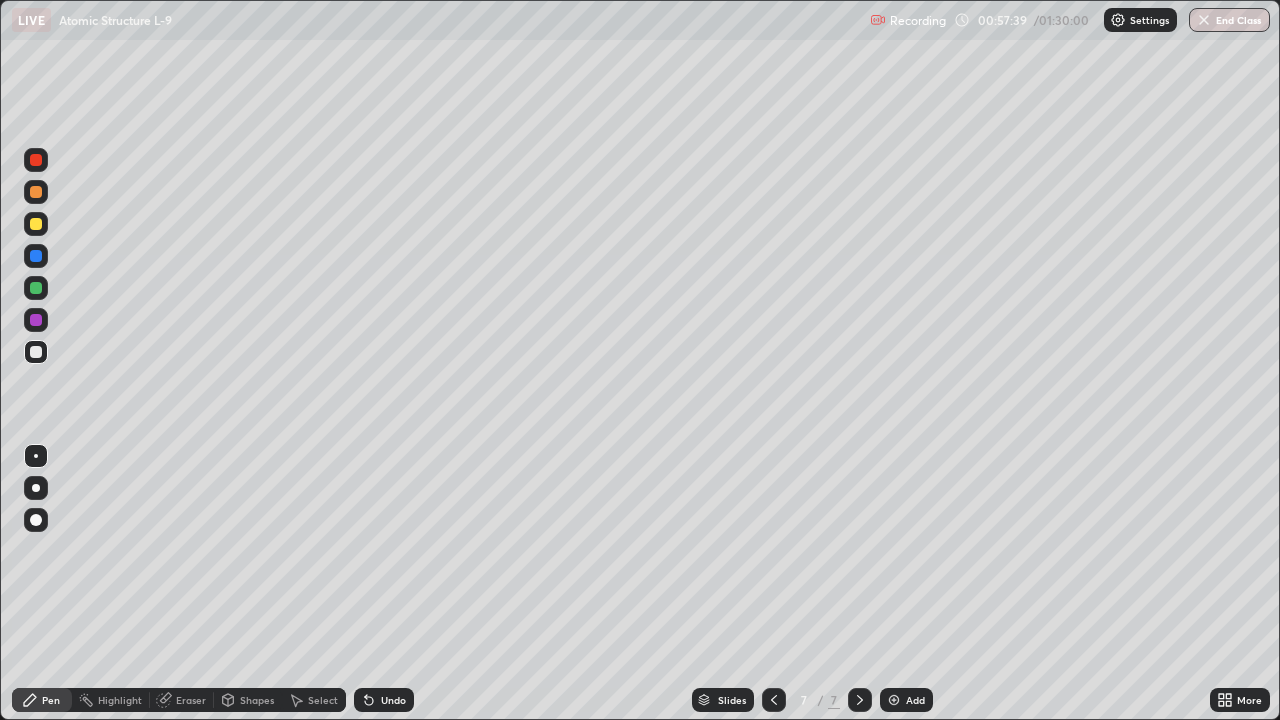 click on "Add" at bounding box center [906, 700] 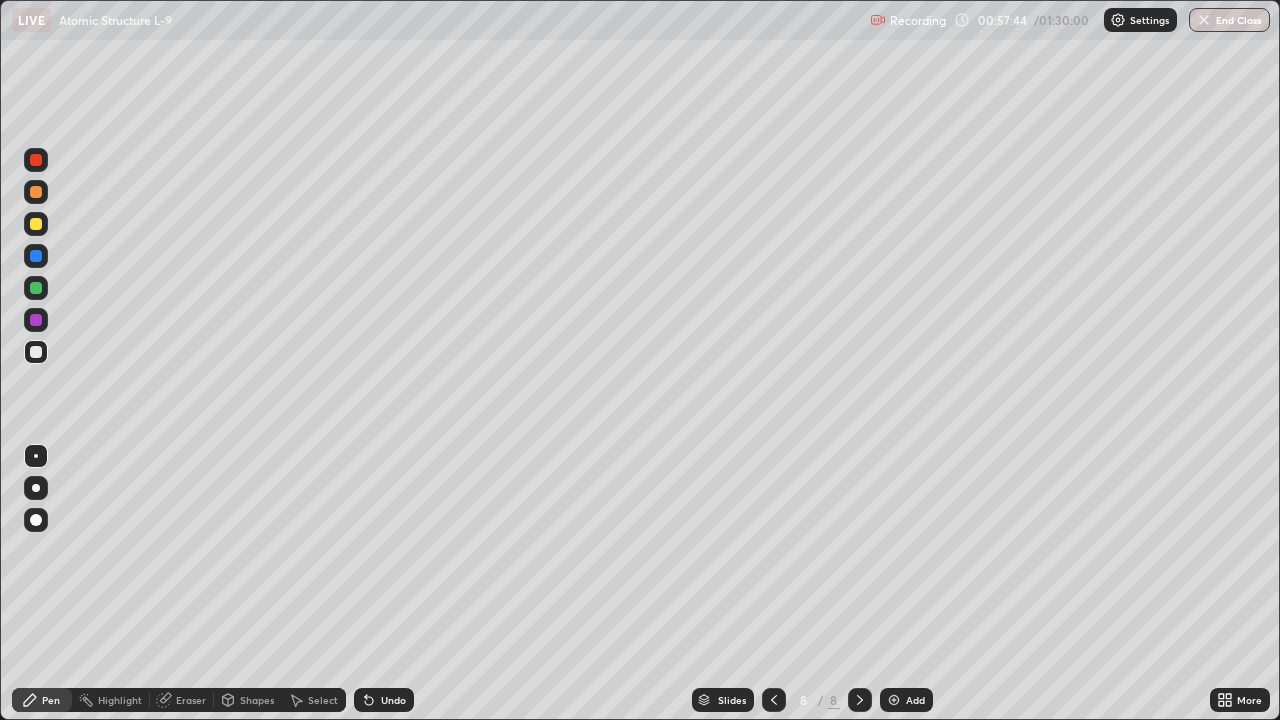 click at bounding box center [36, 160] 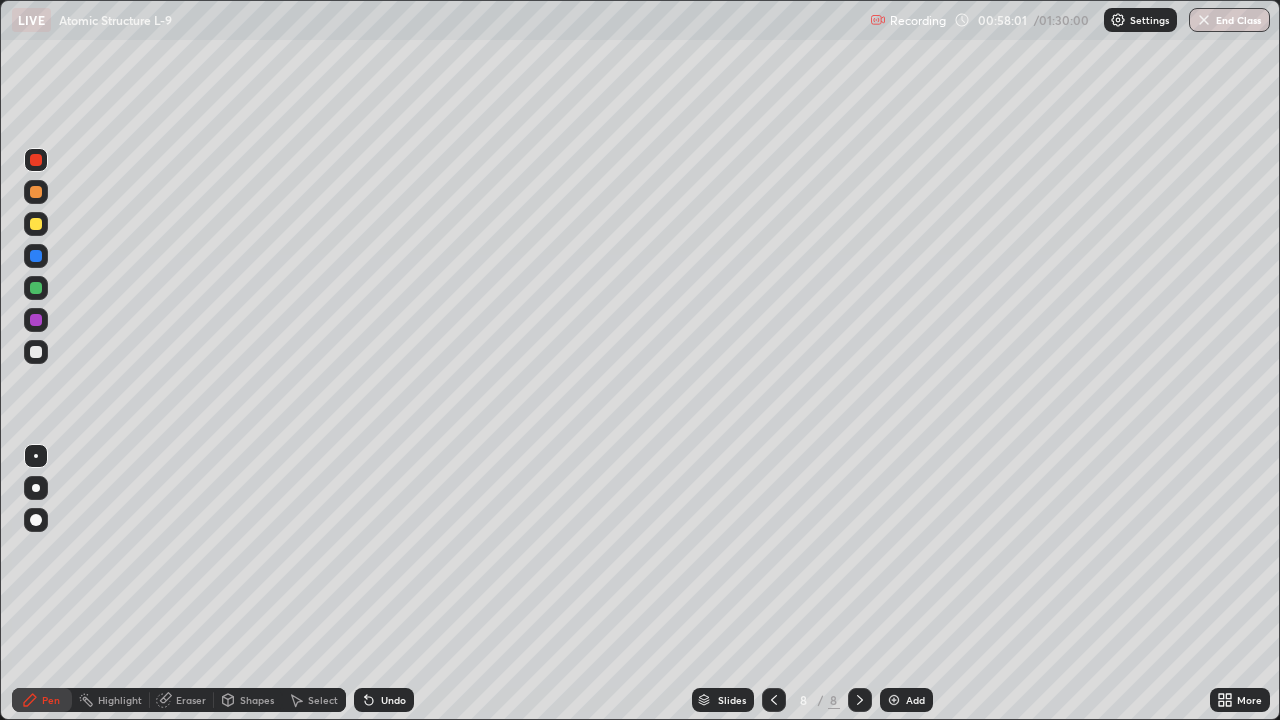 click at bounding box center (36, 288) 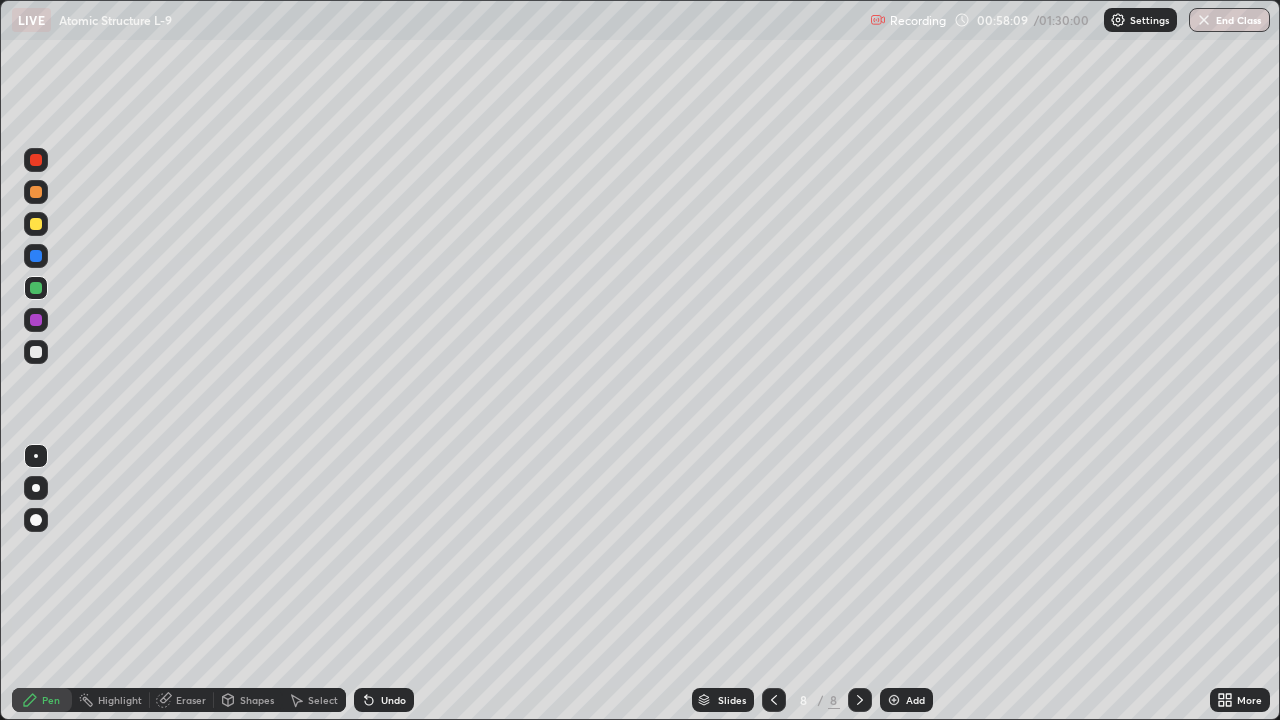 click at bounding box center [36, 352] 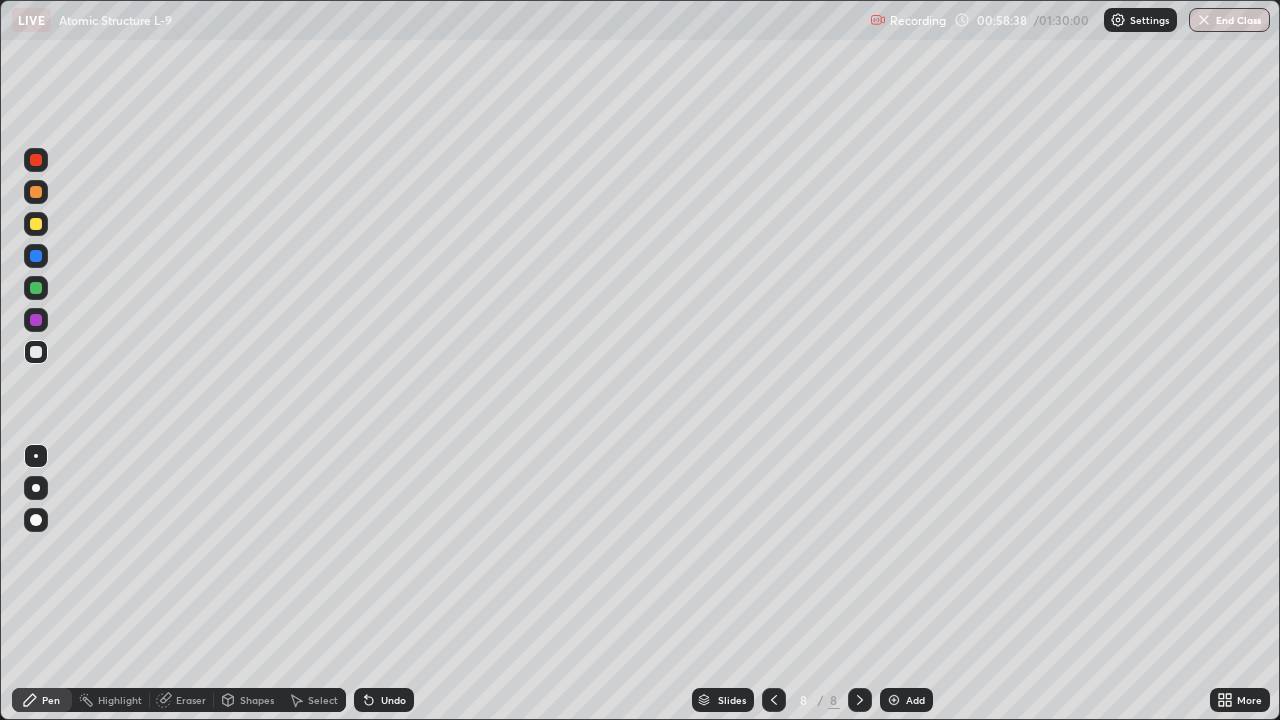 click at bounding box center [36, 320] 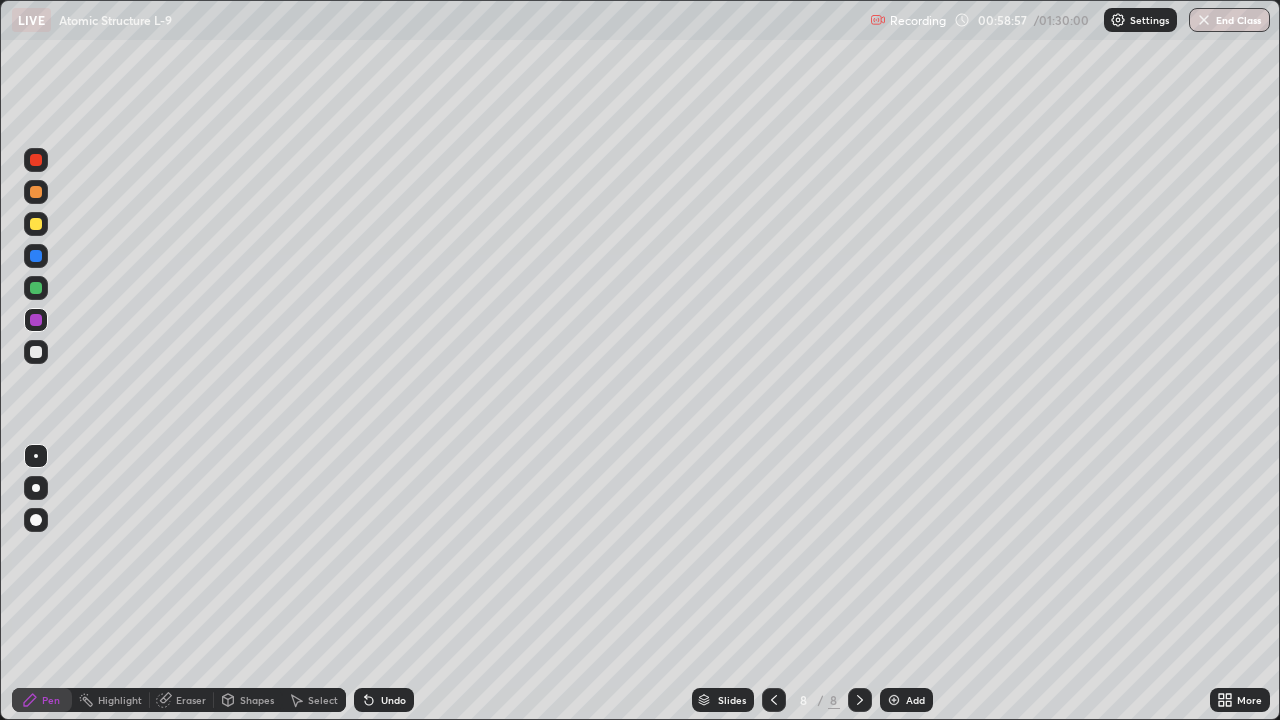 click at bounding box center (36, 288) 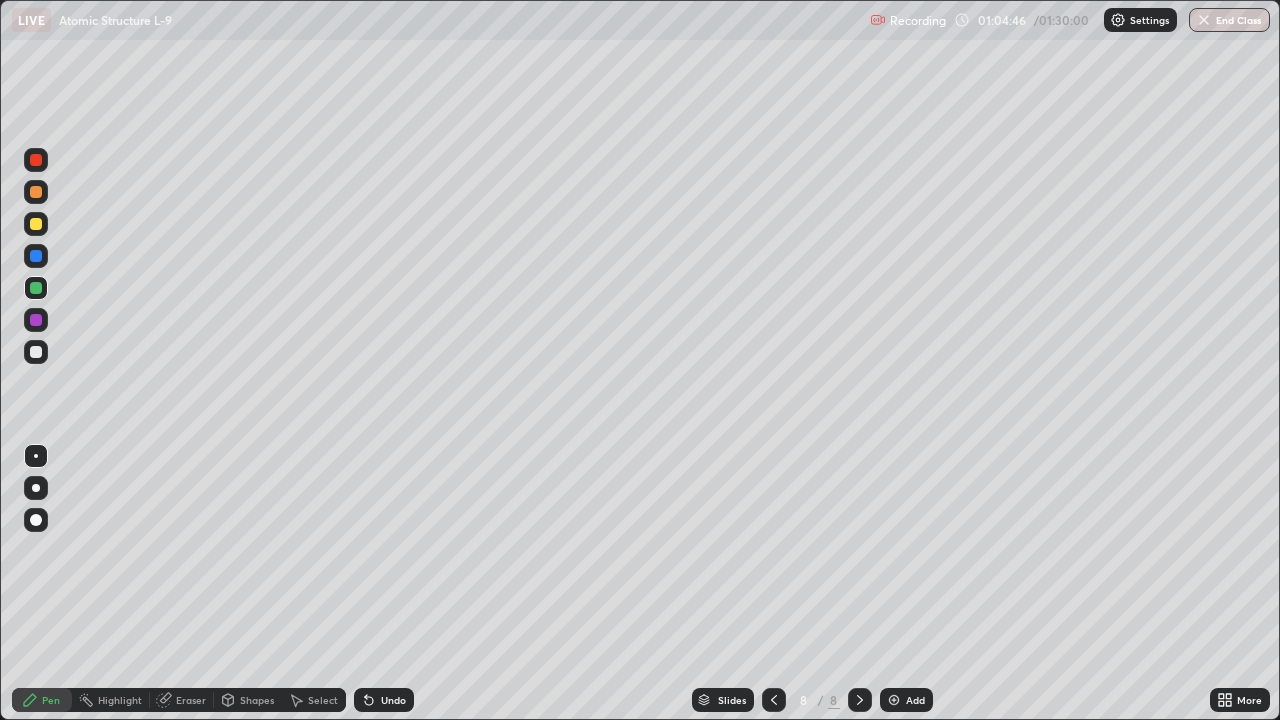 click on "Add" at bounding box center (906, 700) 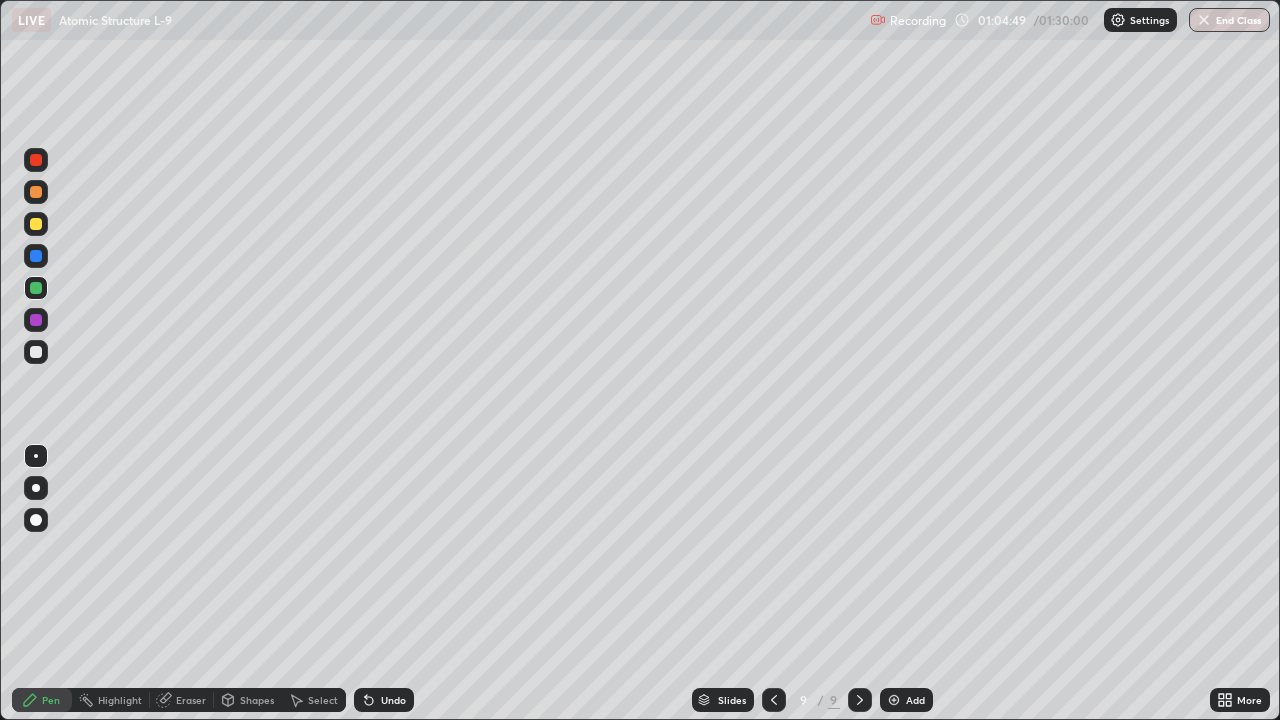 click at bounding box center [36, 320] 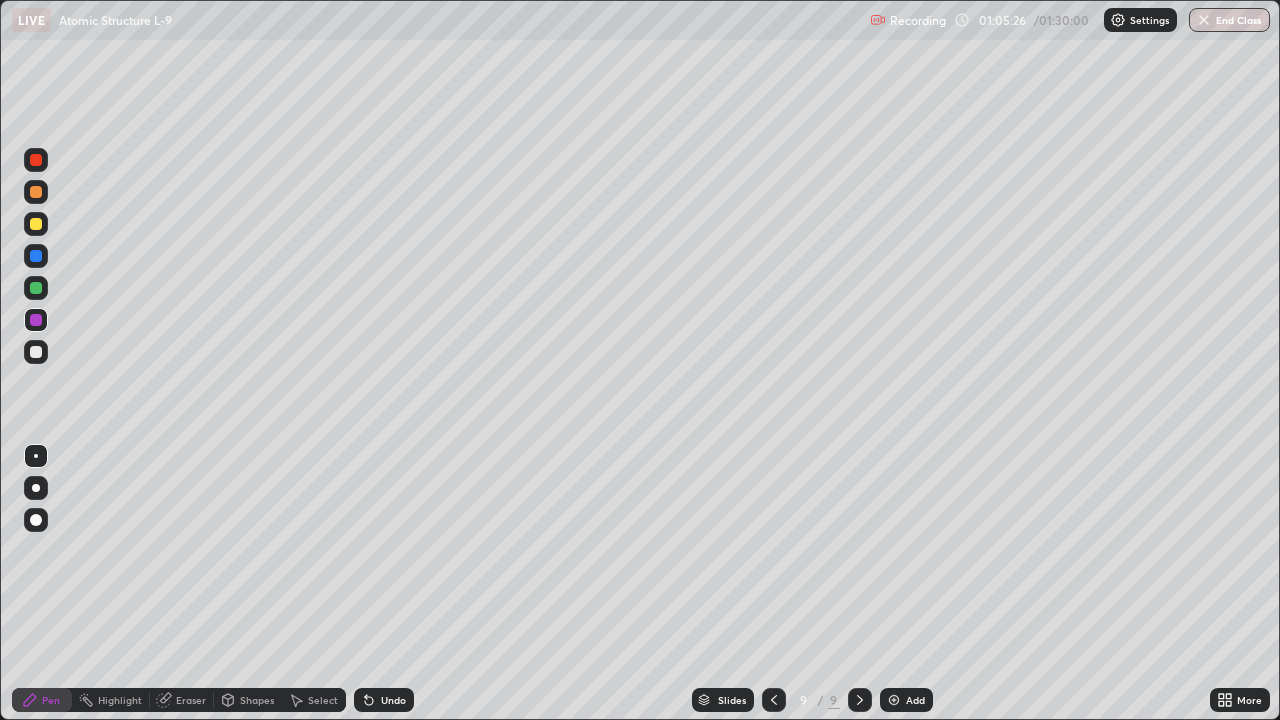 click at bounding box center (36, 160) 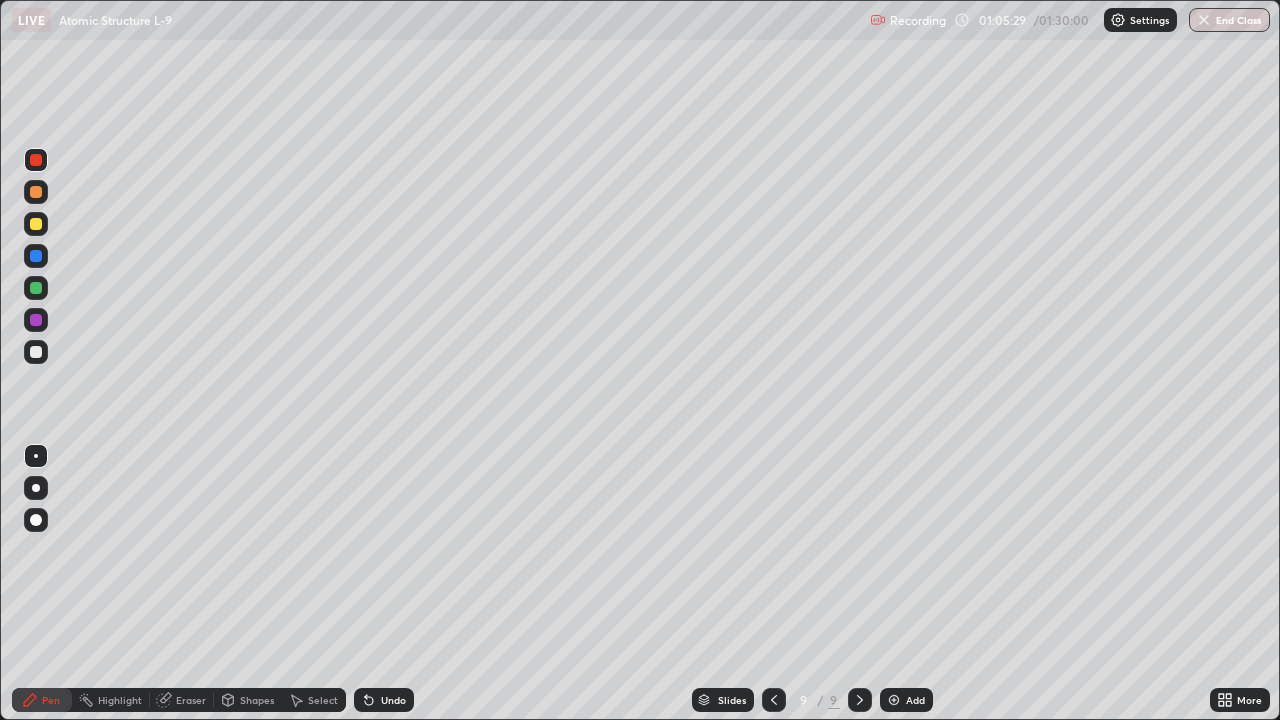click at bounding box center (36, 192) 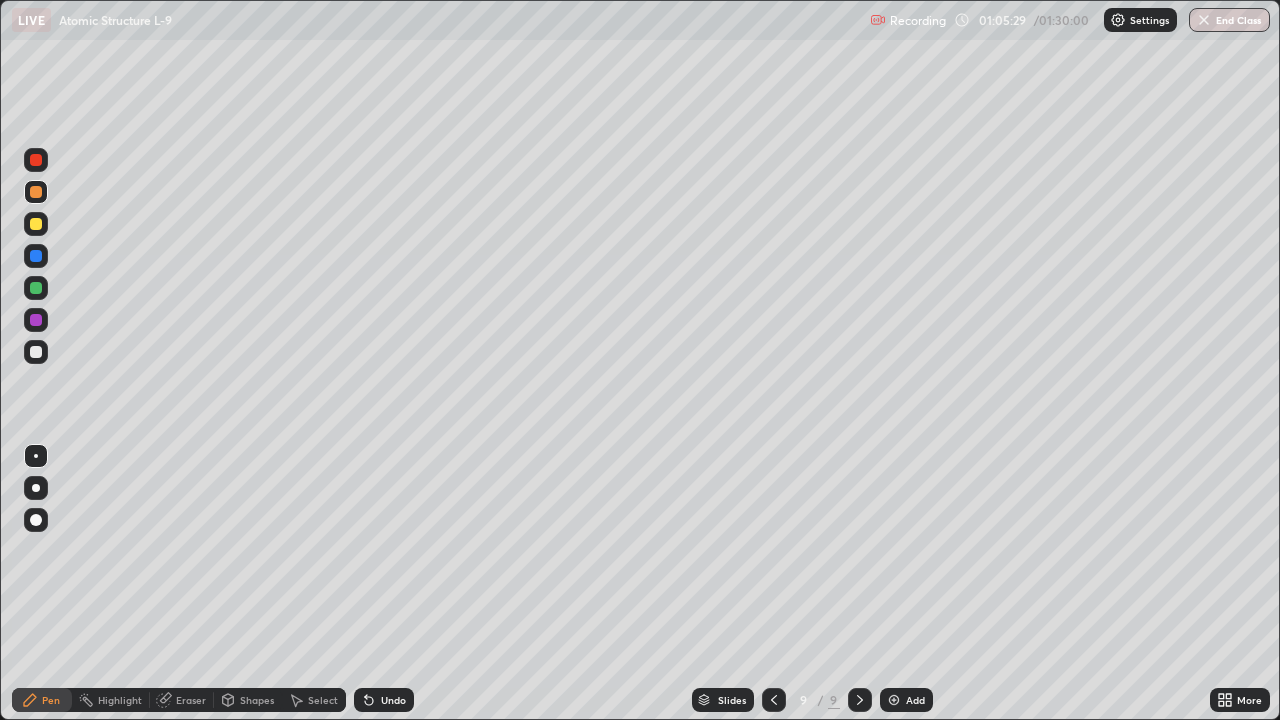 click at bounding box center (36, 224) 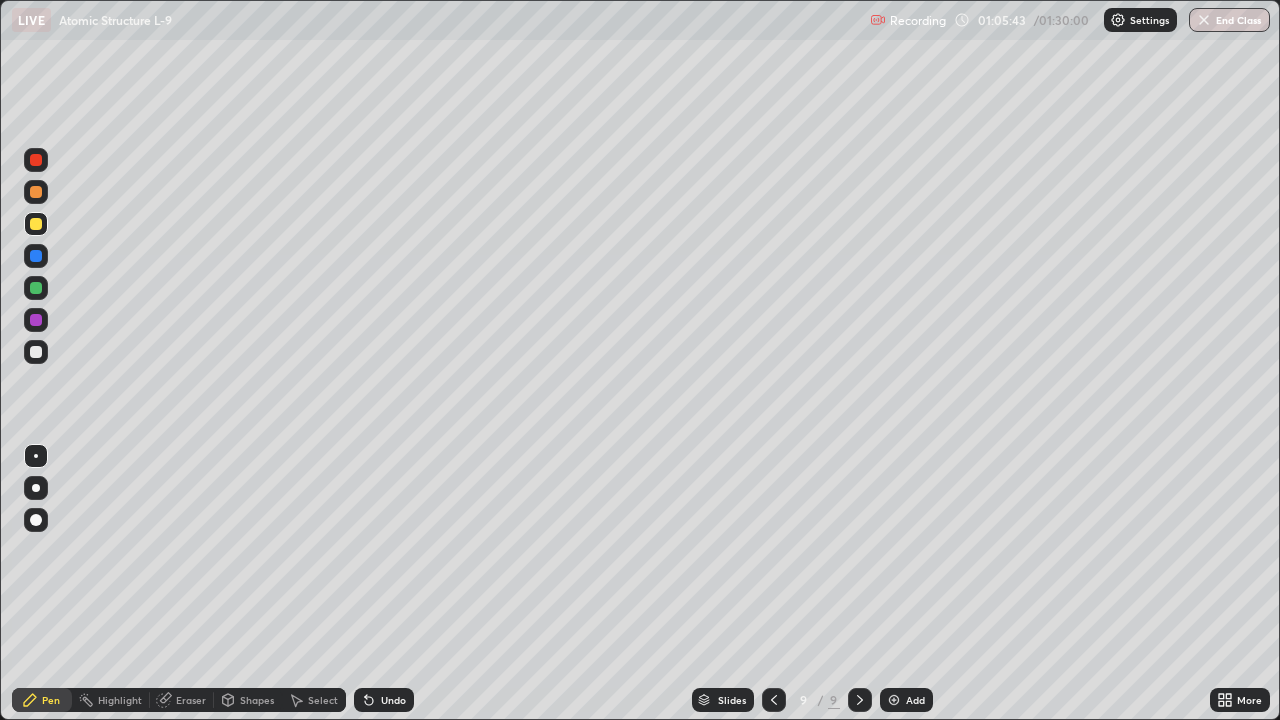 click at bounding box center [36, 352] 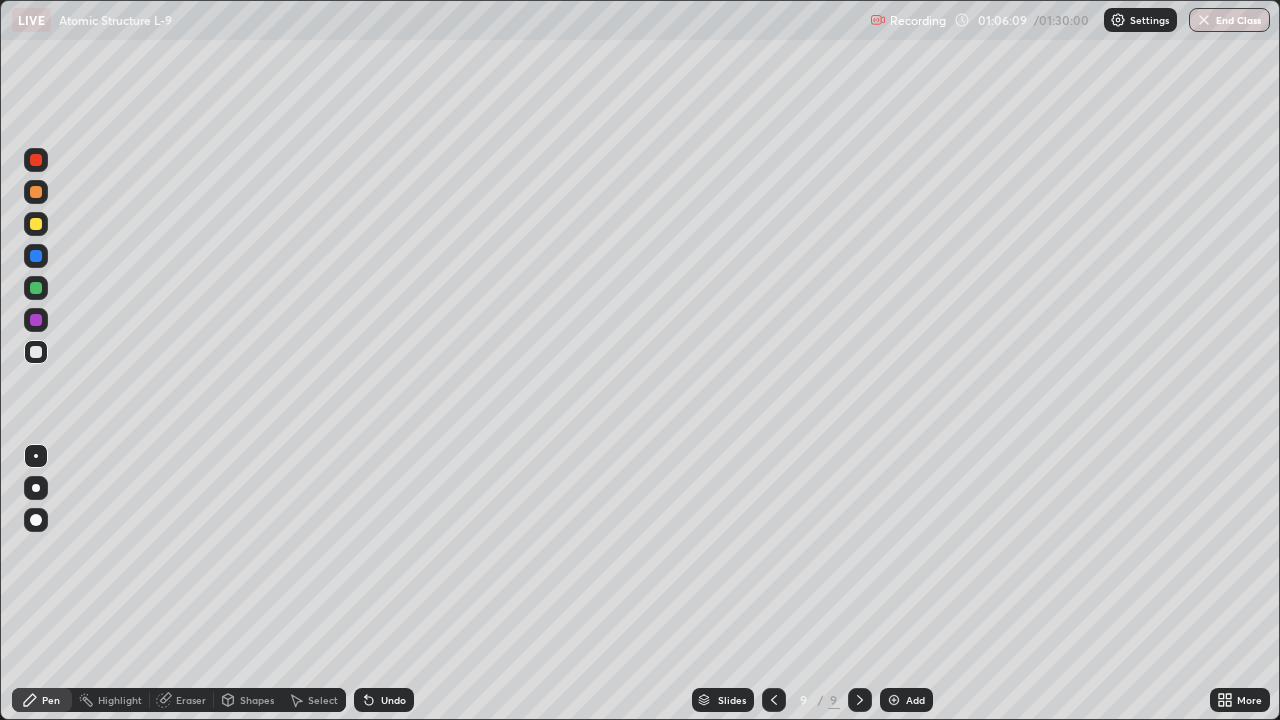 click at bounding box center (36, 288) 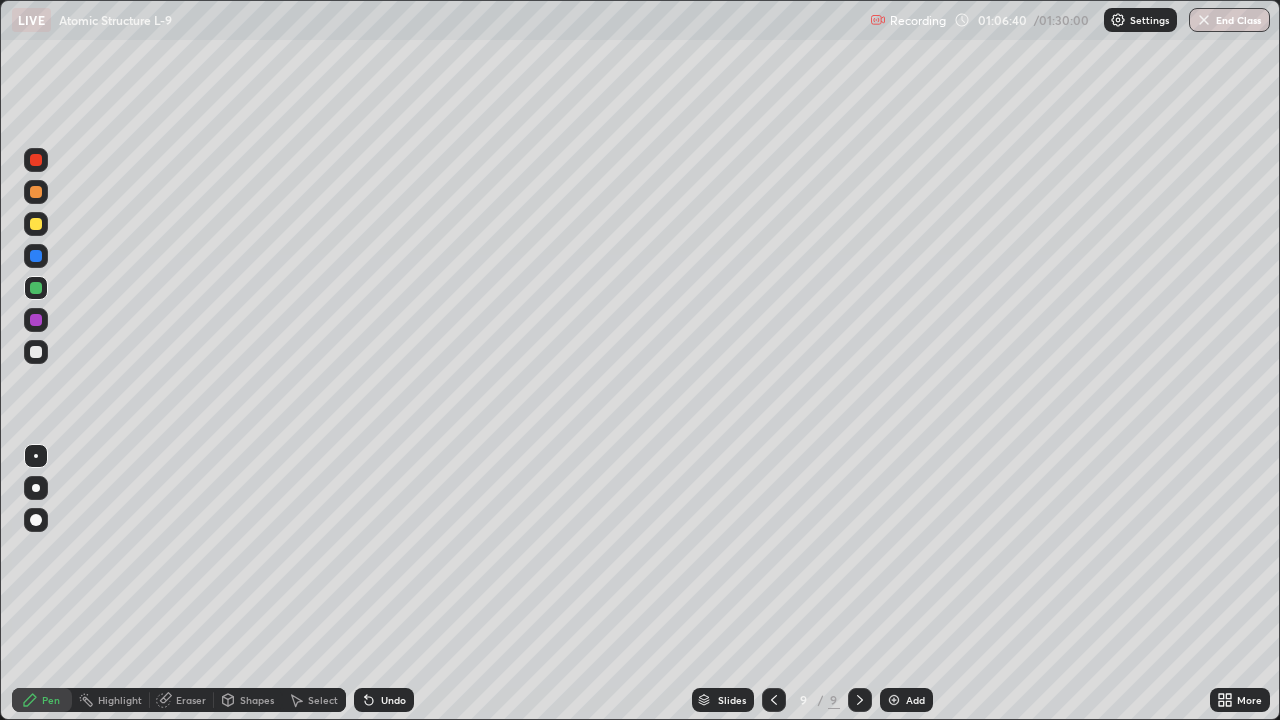 click at bounding box center (36, 352) 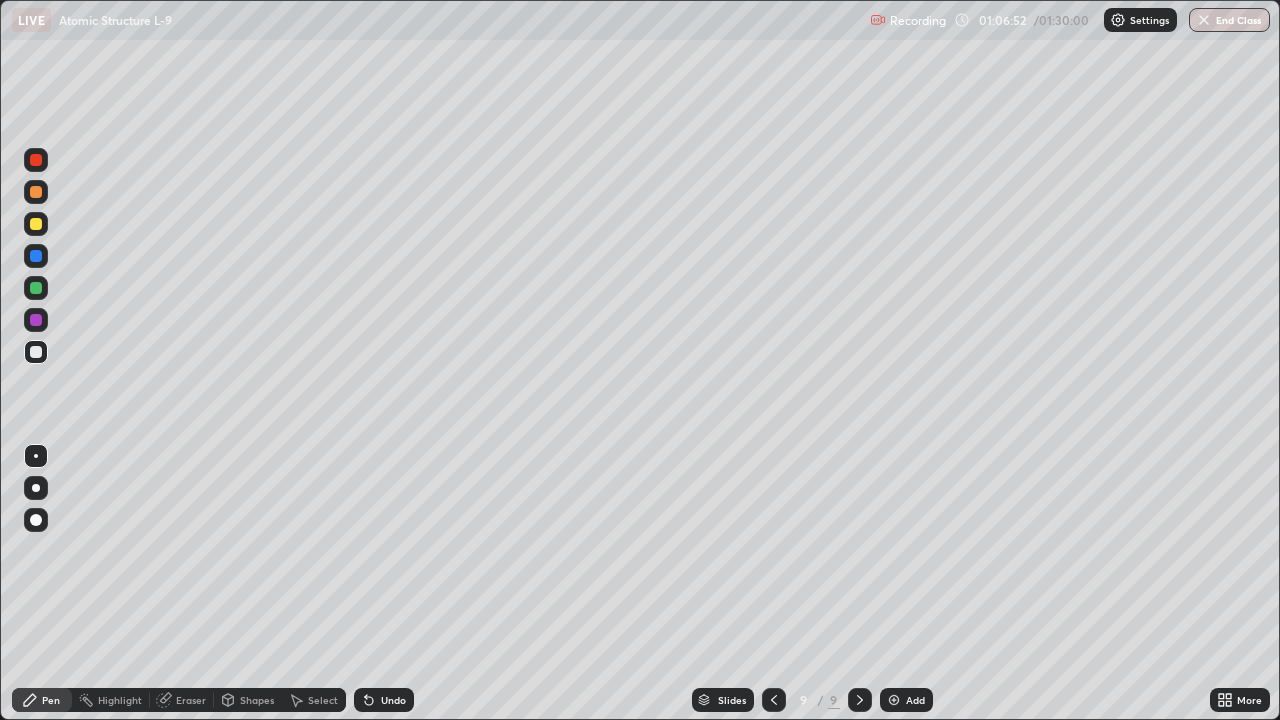 click at bounding box center [36, 320] 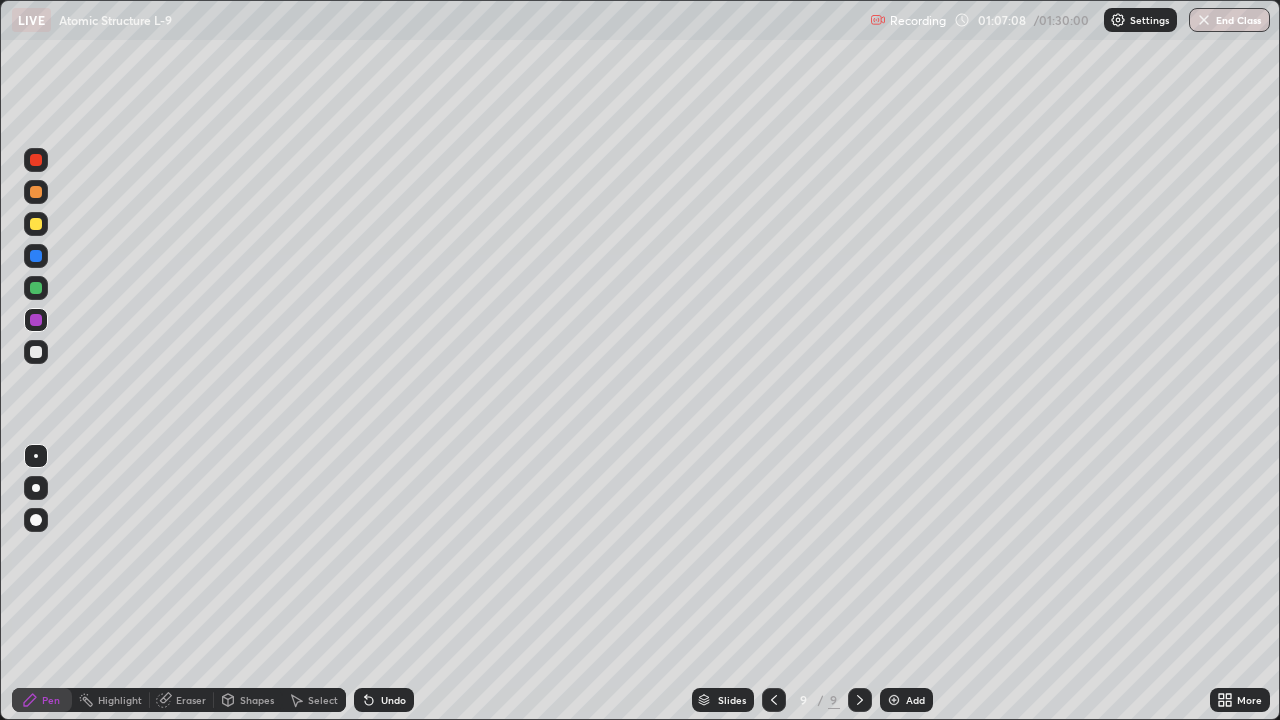 click on "Undo" at bounding box center (393, 700) 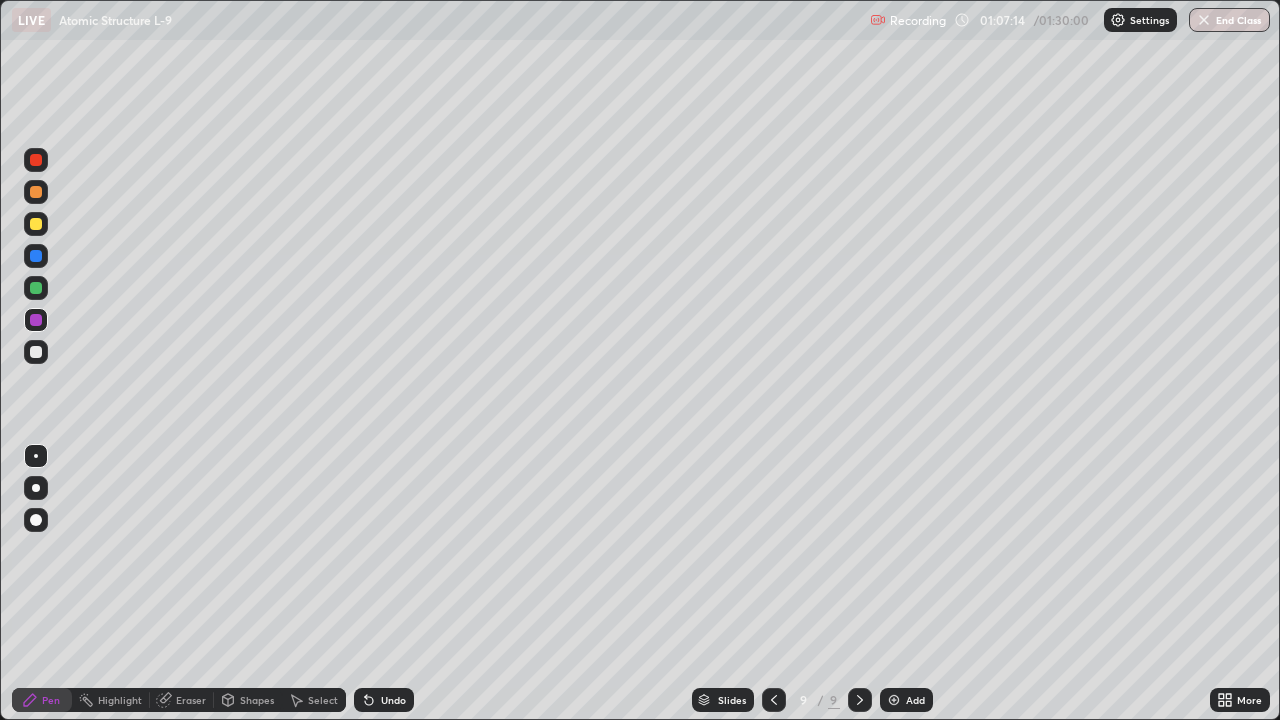 click at bounding box center (36, 288) 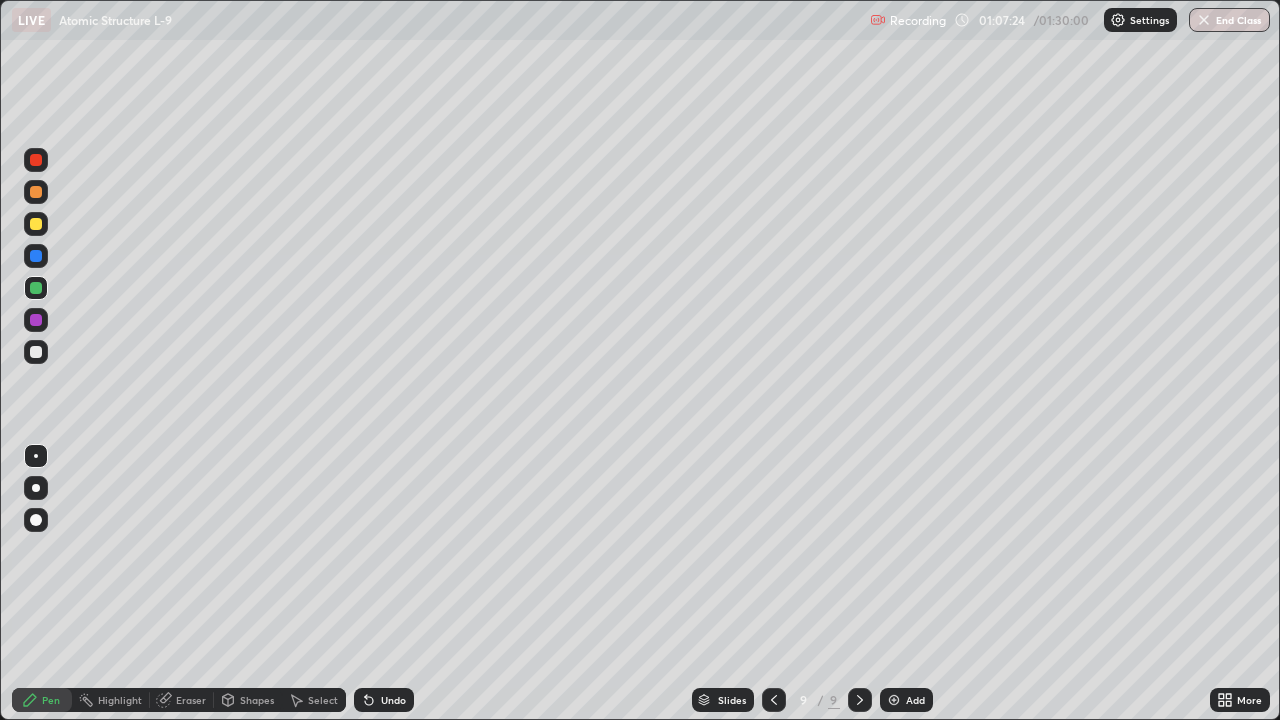 click at bounding box center [36, 256] 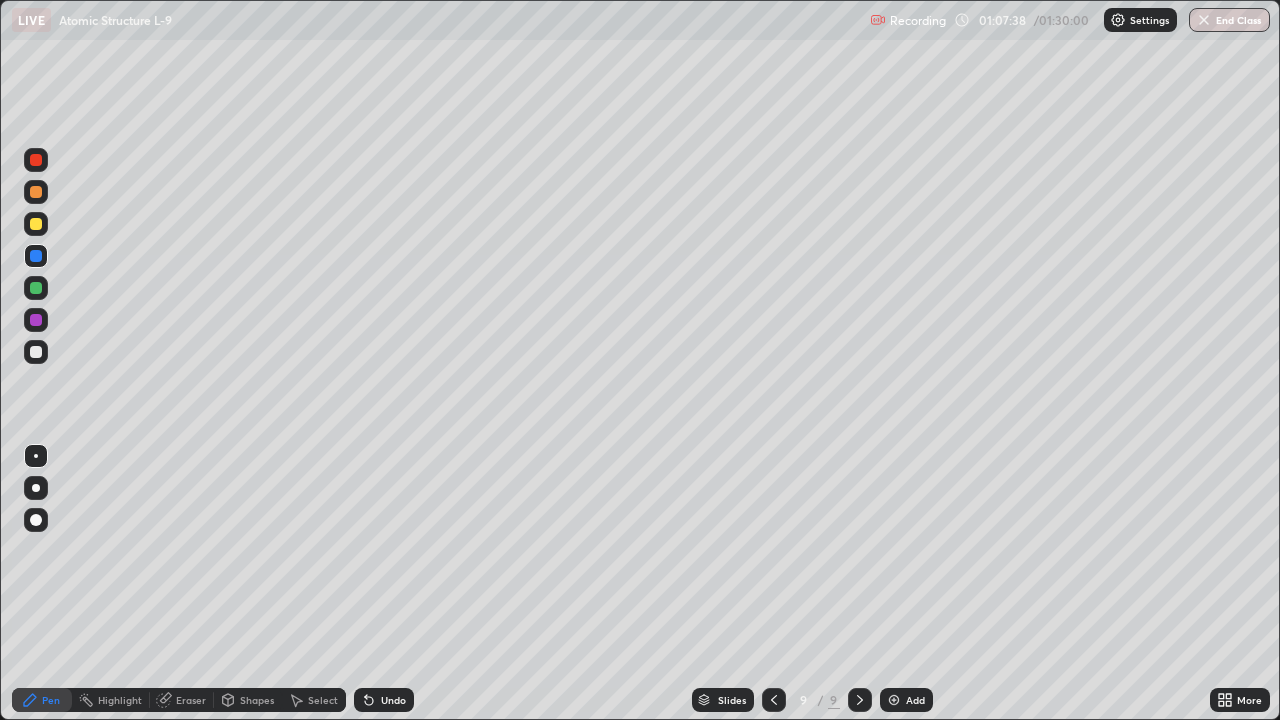 click on "Undo" at bounding box center [384, 700] 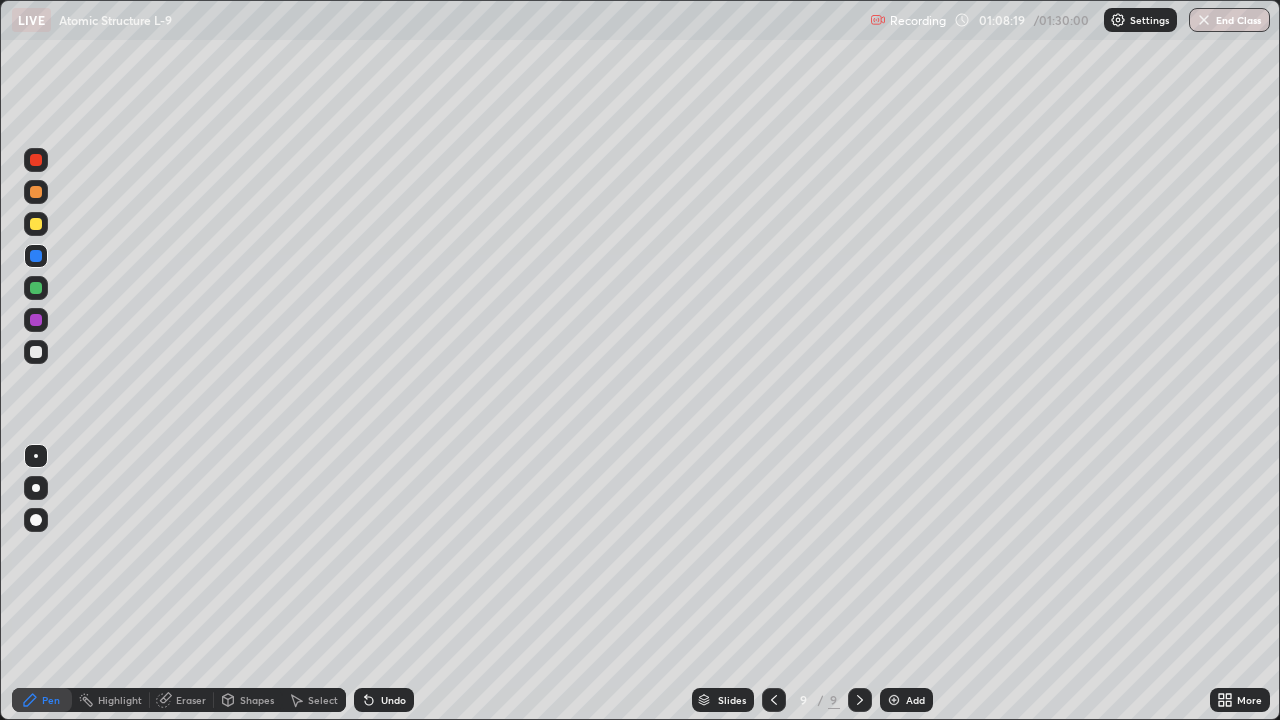 click at bounding box center (36, 320) 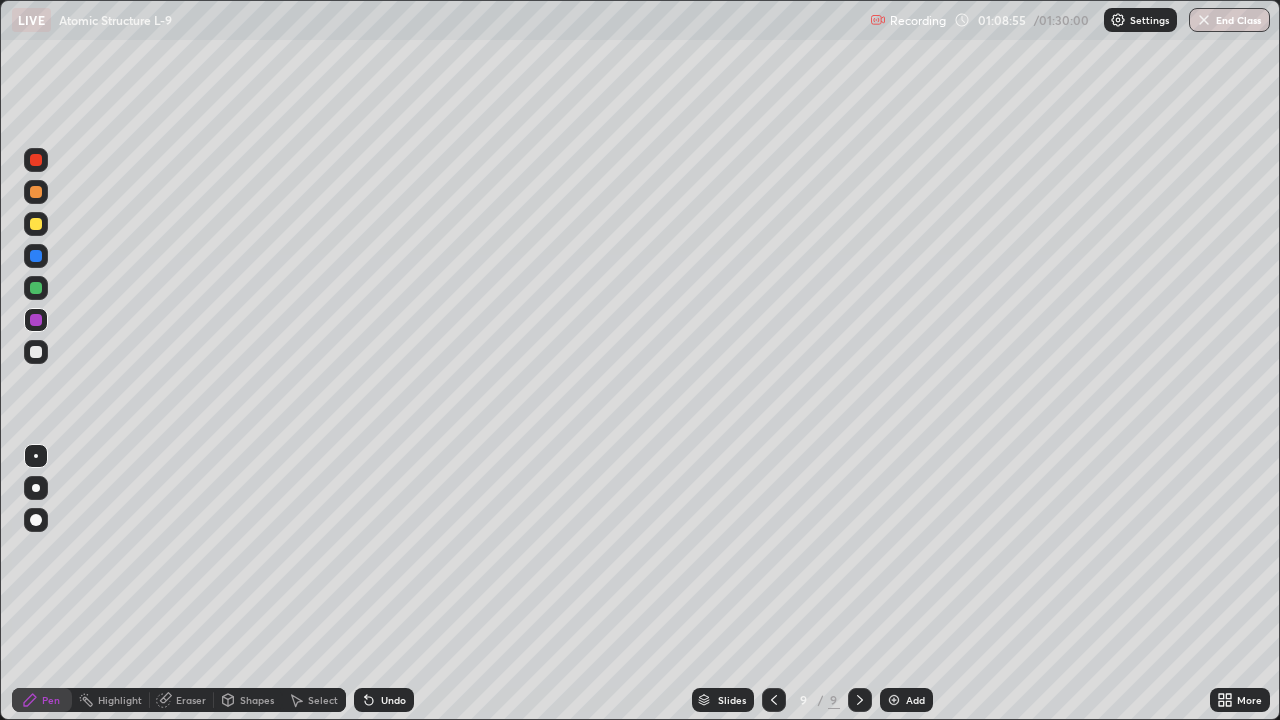 click at bounding box center (36, 352) 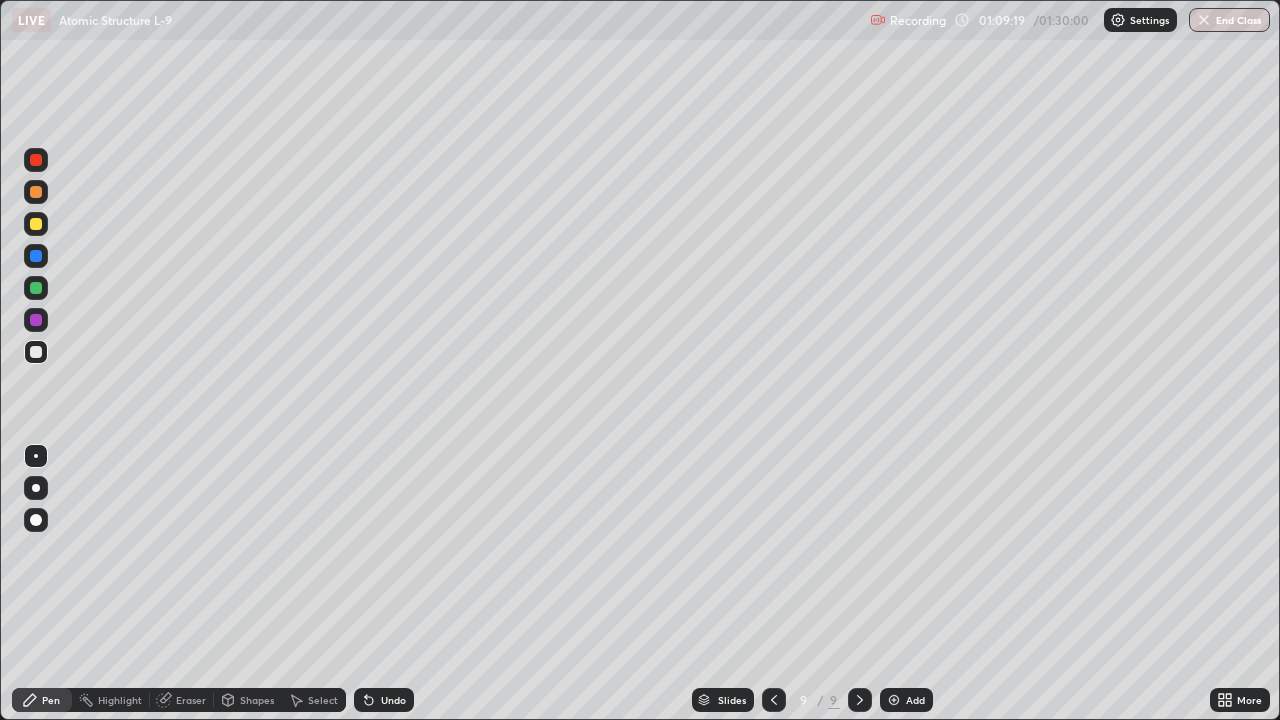 click at bounding box center [36, 288] 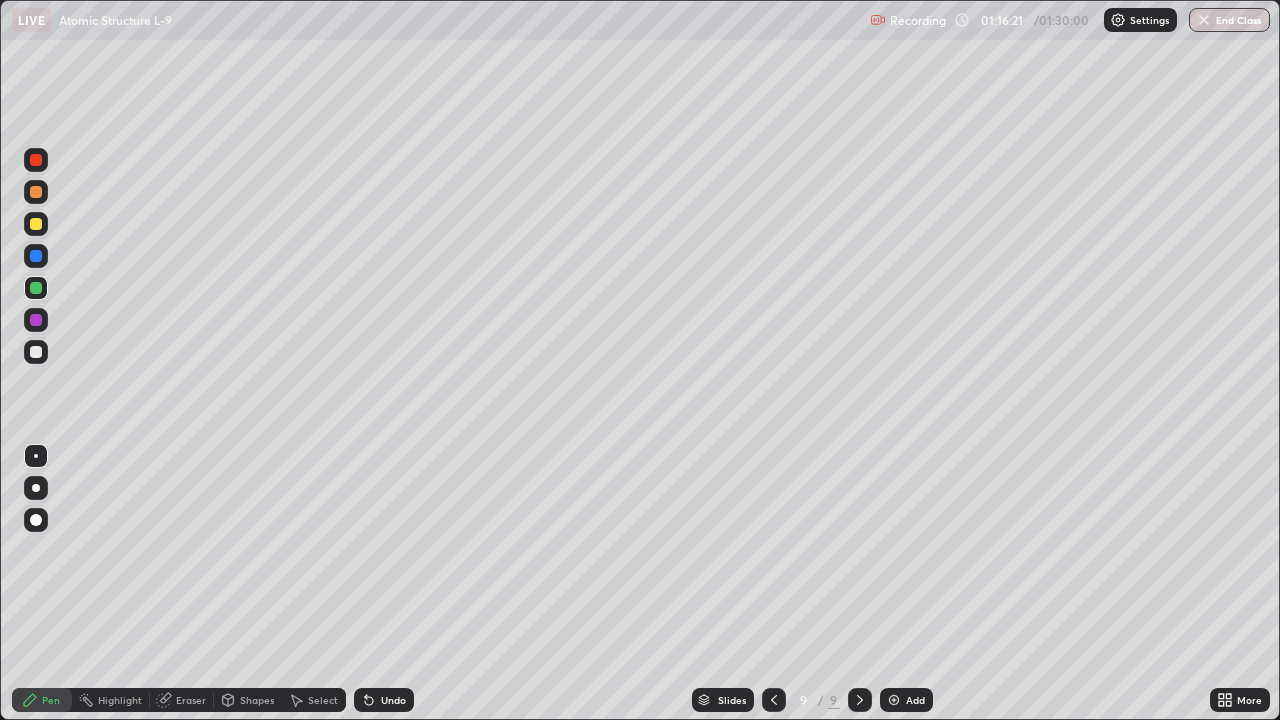 click on "Add" at bounding box center [906, 700] 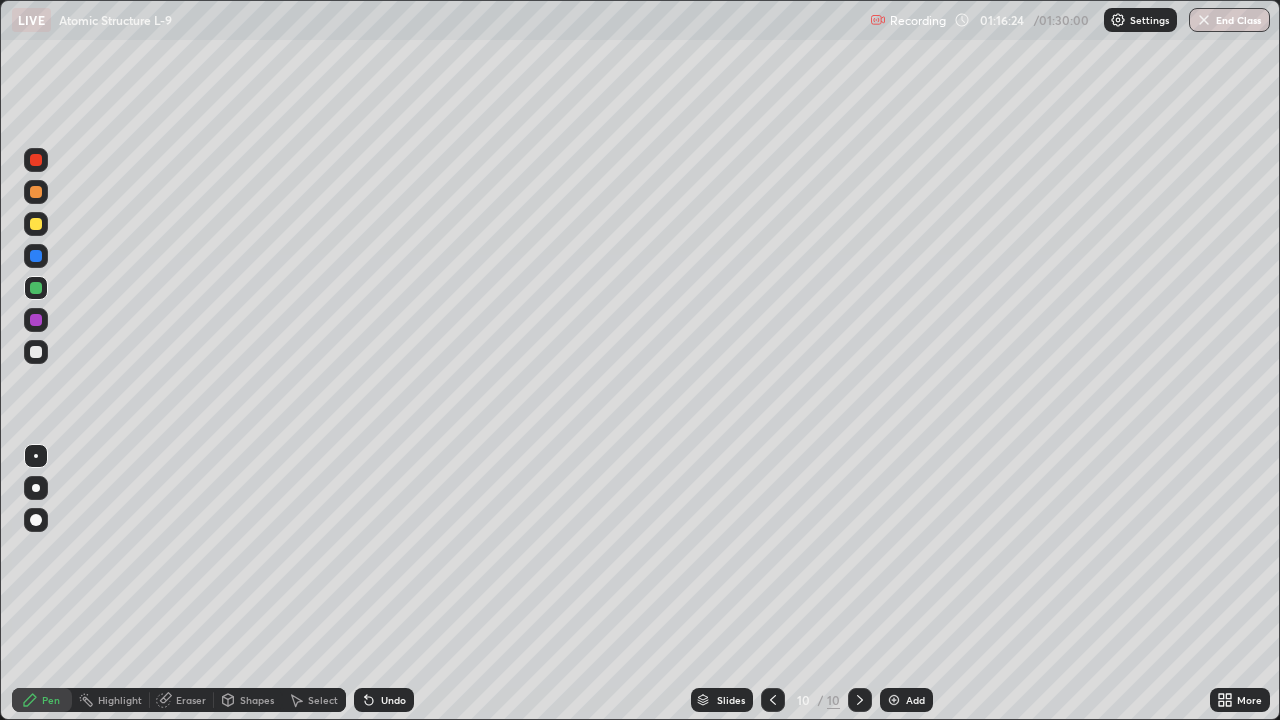 click at bounding box center [36, 160] 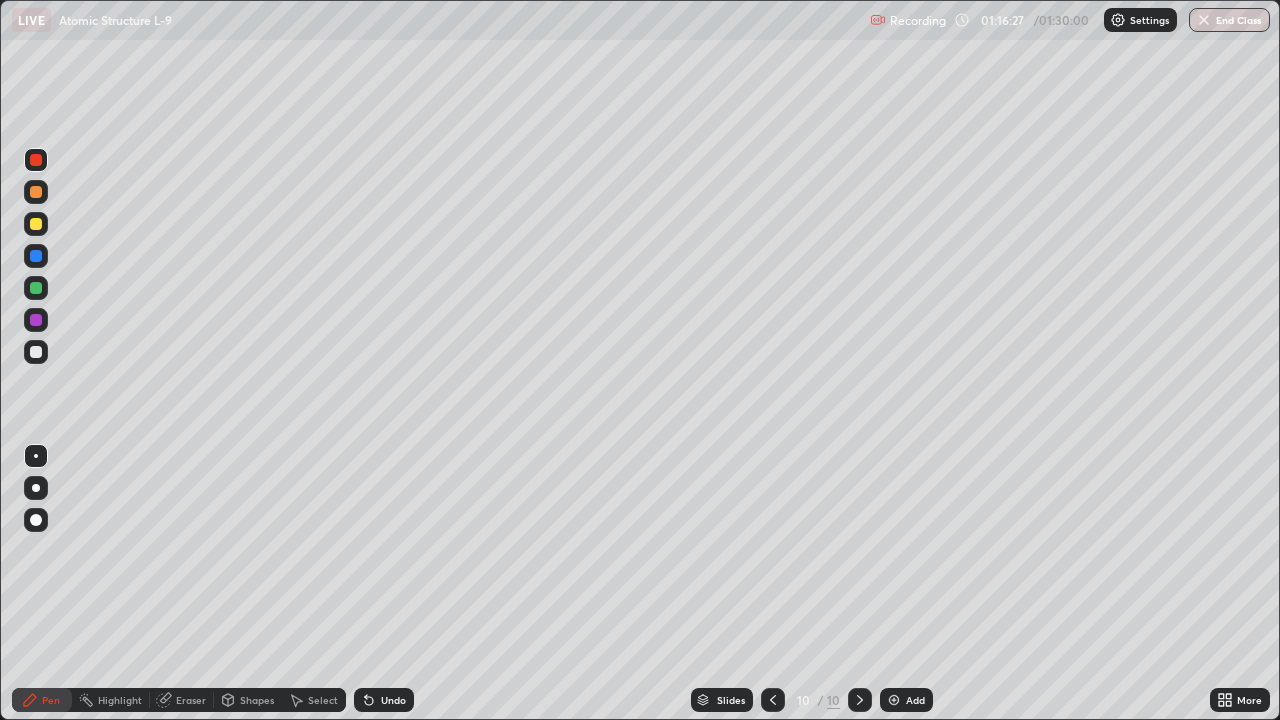 click at bounding box center [36, 224] 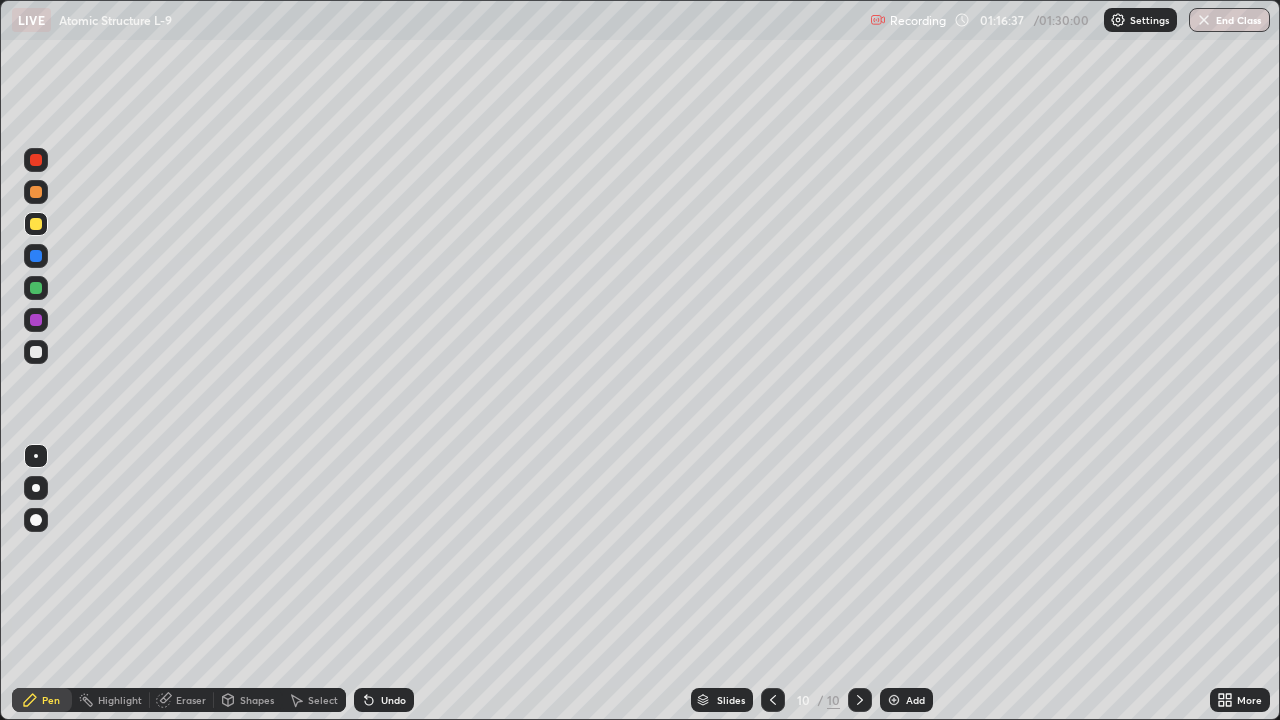 click at bounding box center [36, 352] 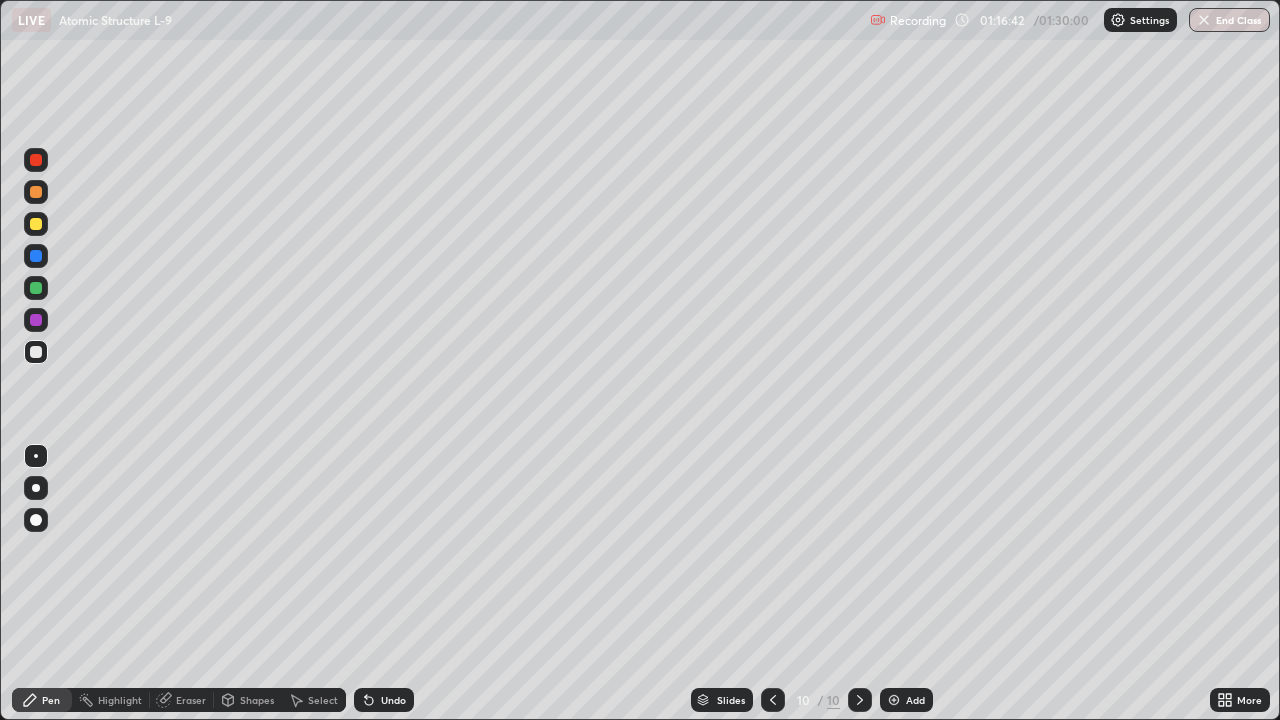 click at bounding box center [36, 256] 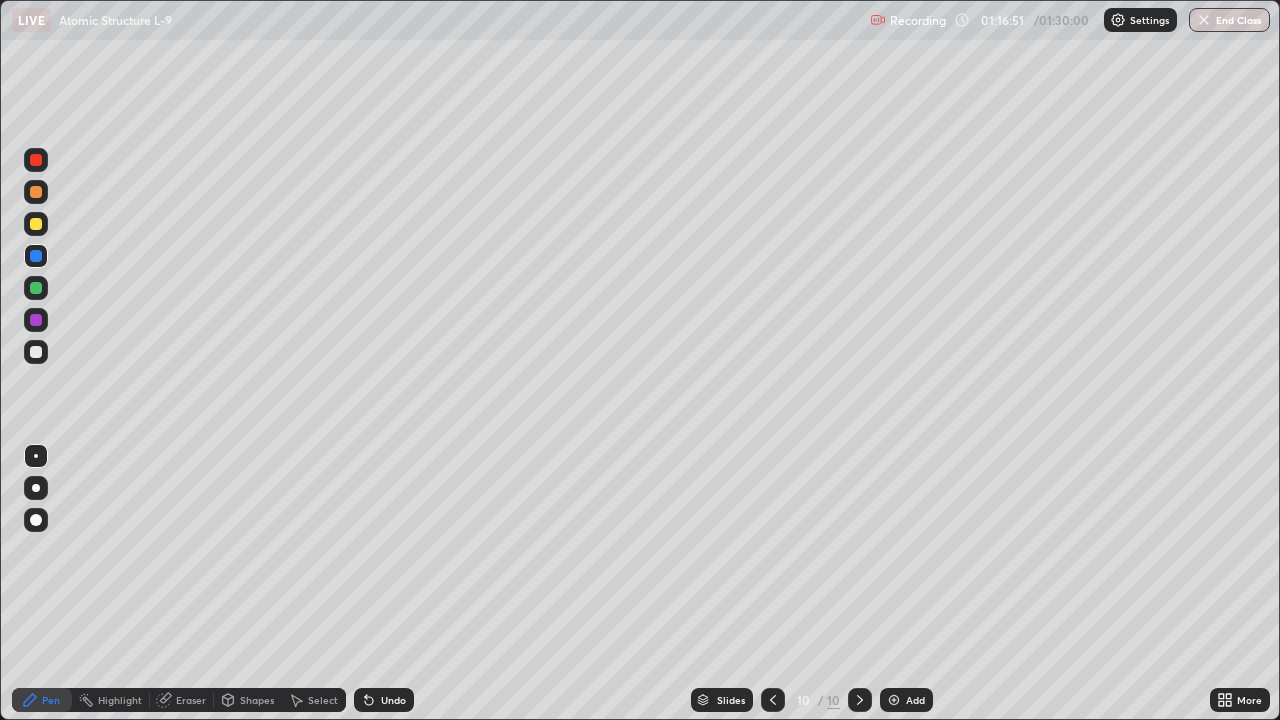 click at bounding box center (36, 224) 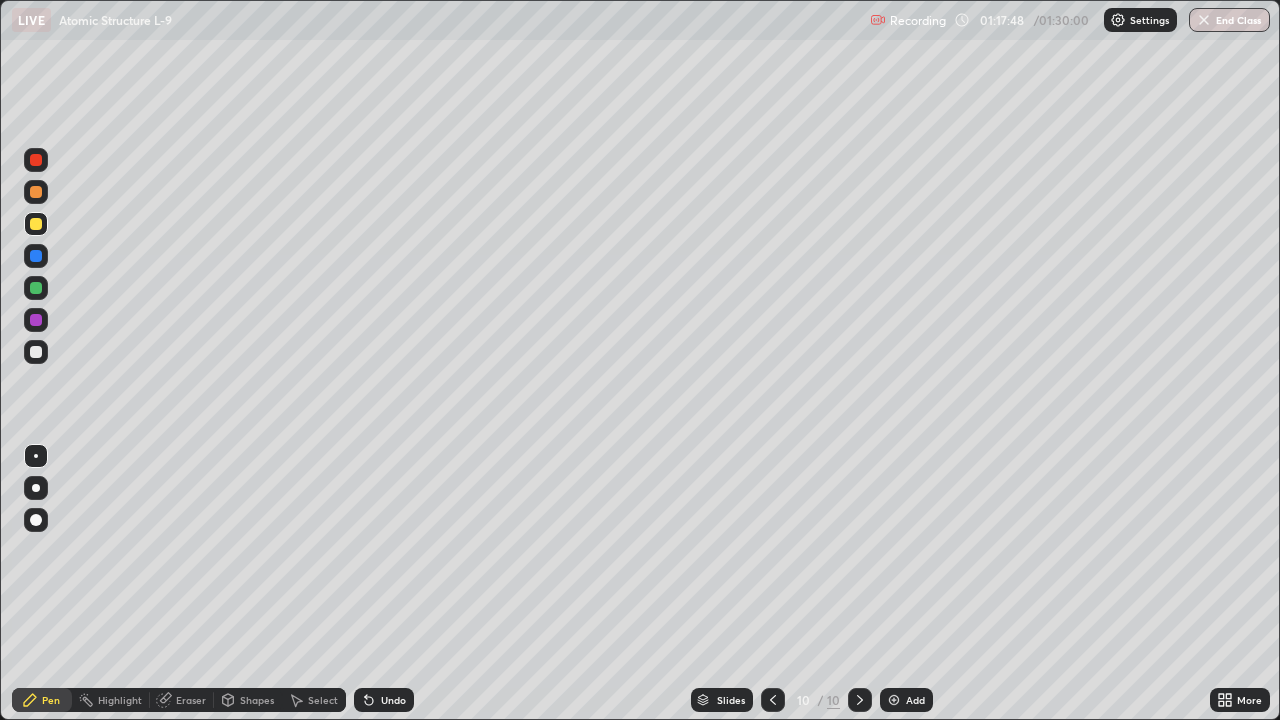 click at bounding box center (36, 288) 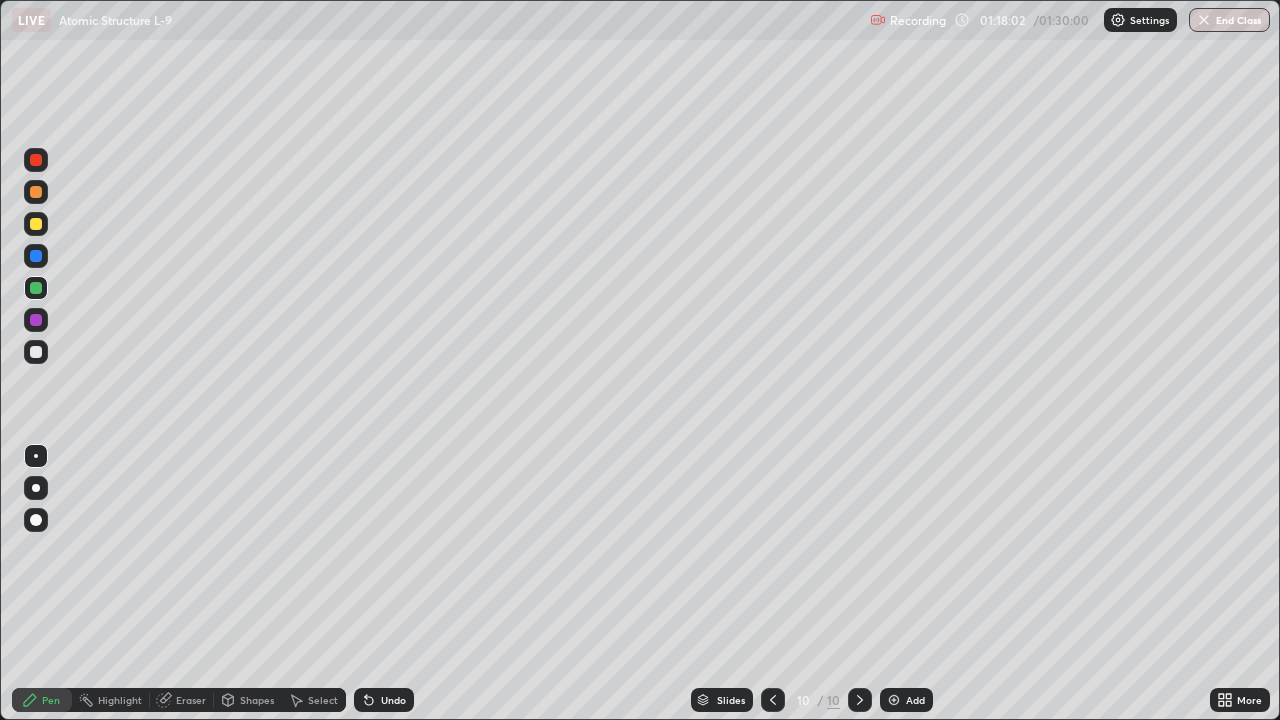click at bounding box center (36, 224) 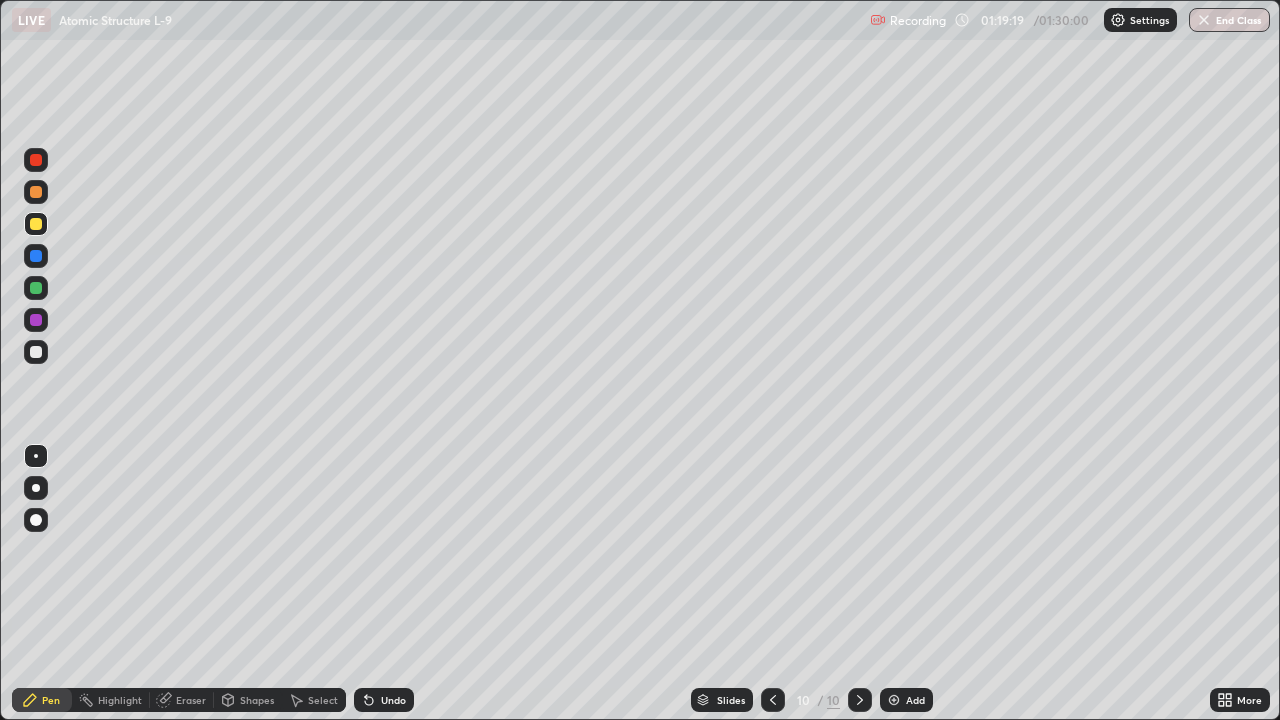 click at bounding box center [36, 352] 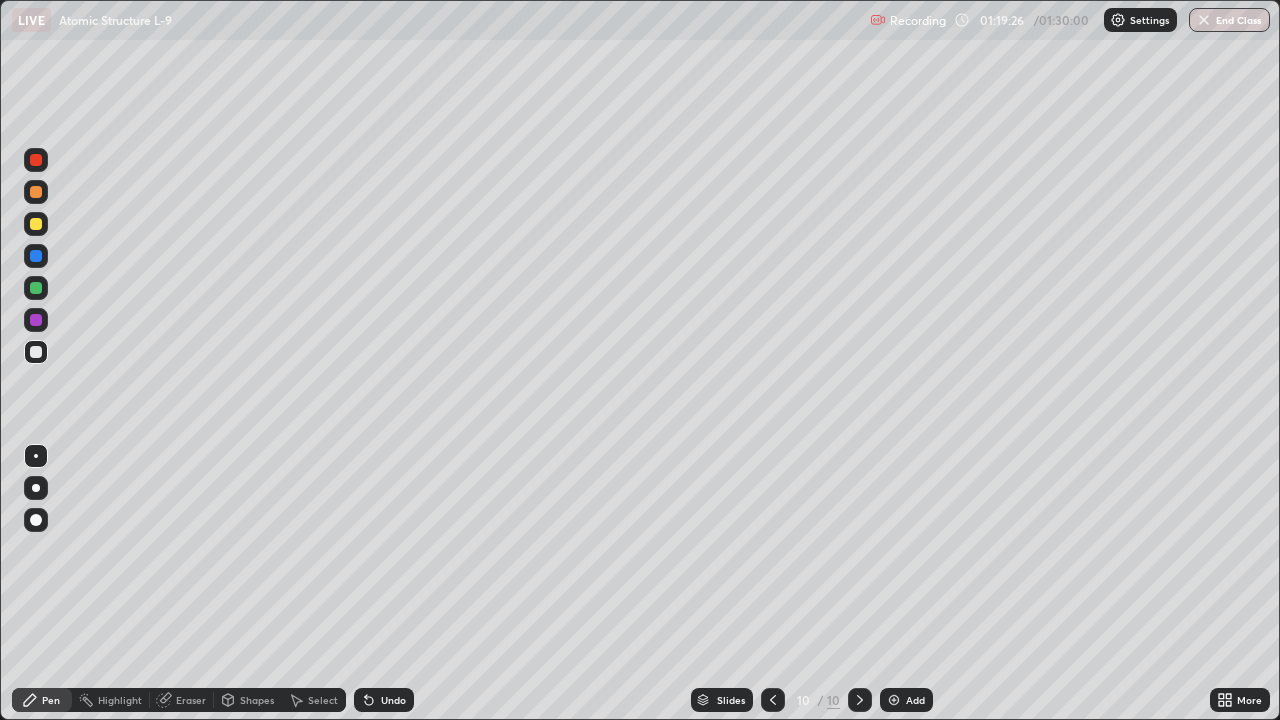click at bounding box center (36, 320) 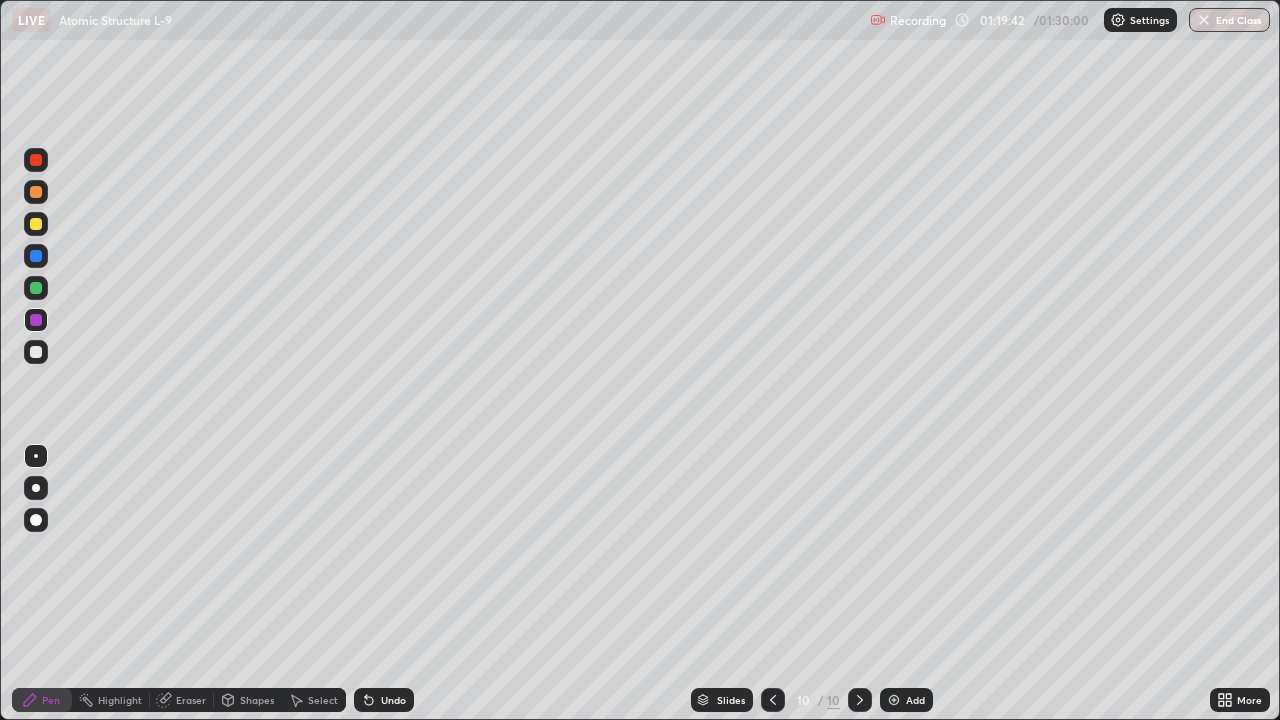 click at bounding box center [36, 288] 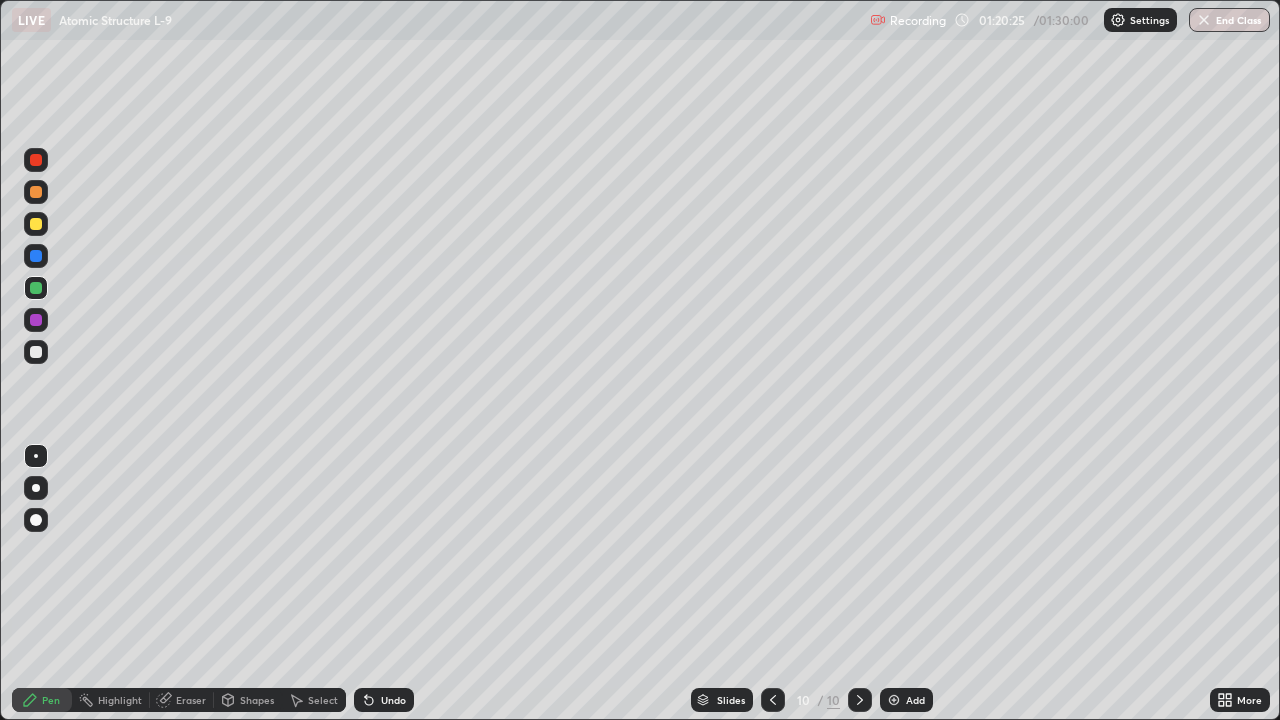 click on "Undo" at bounding box center [393, 700] 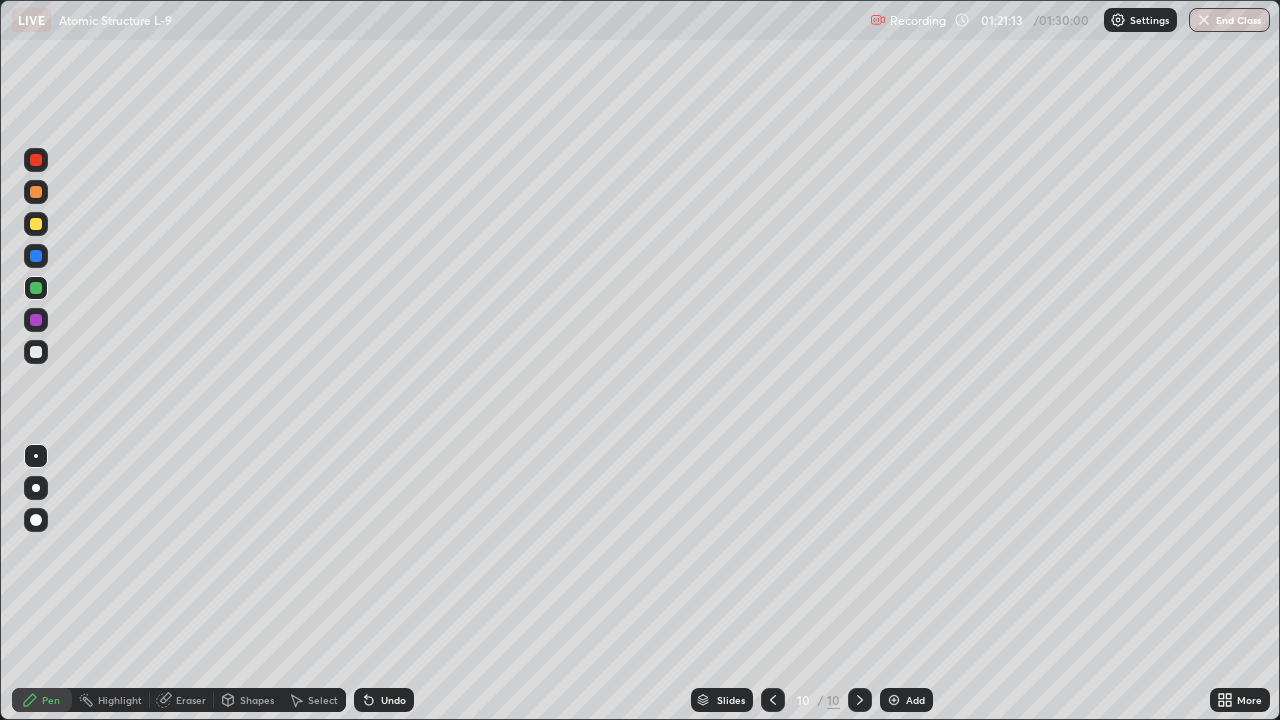 click at bounding box center (36, 352) 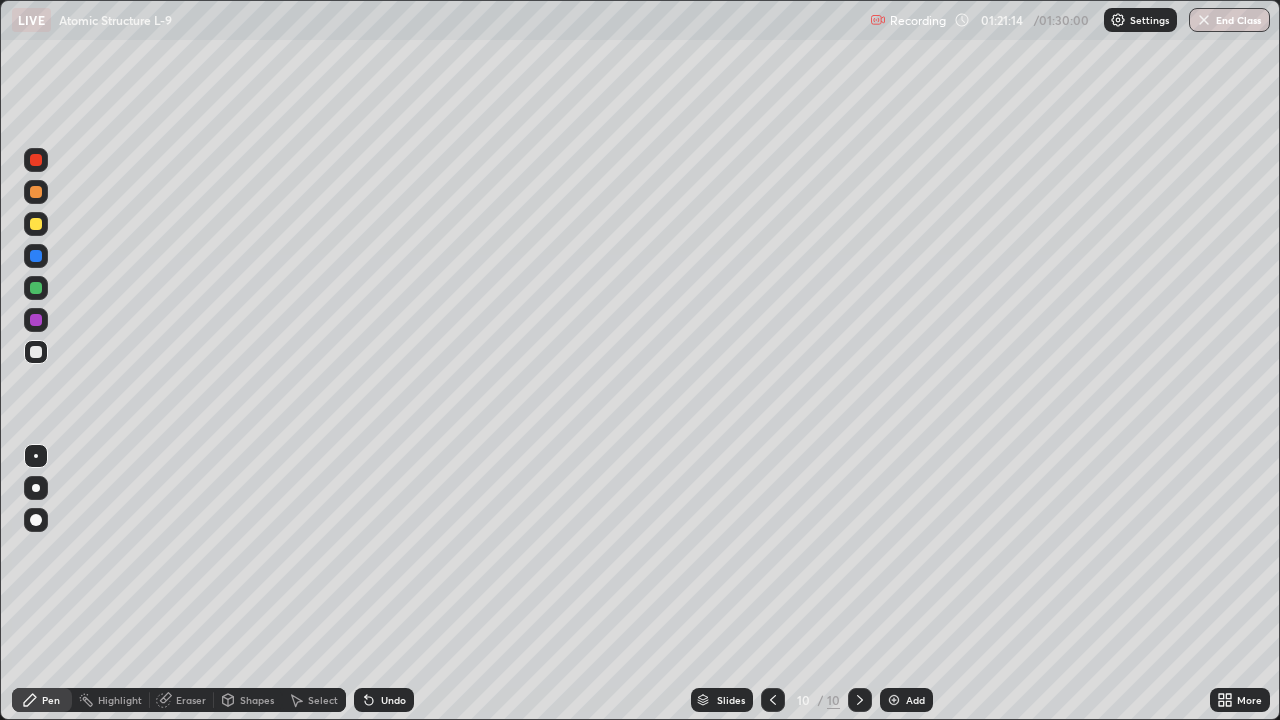 click at bounding box center [36, 320] 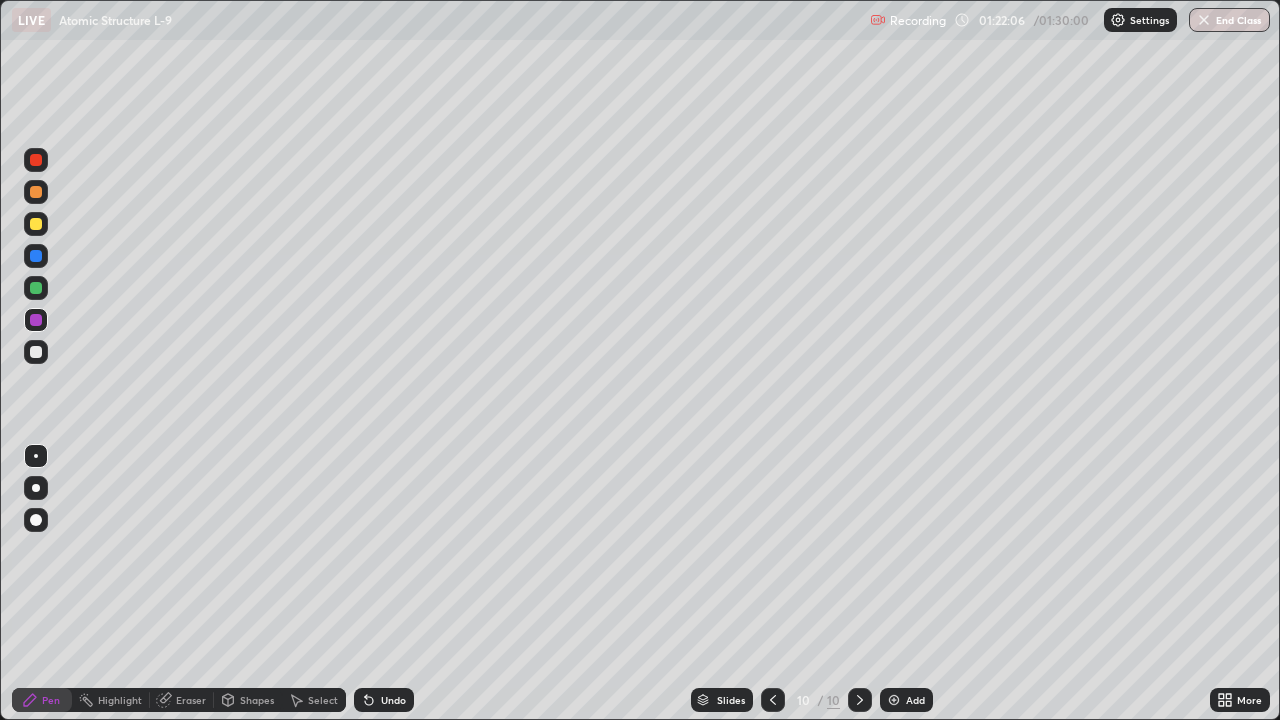 click on "Undo" at bounding box center (393, 700) 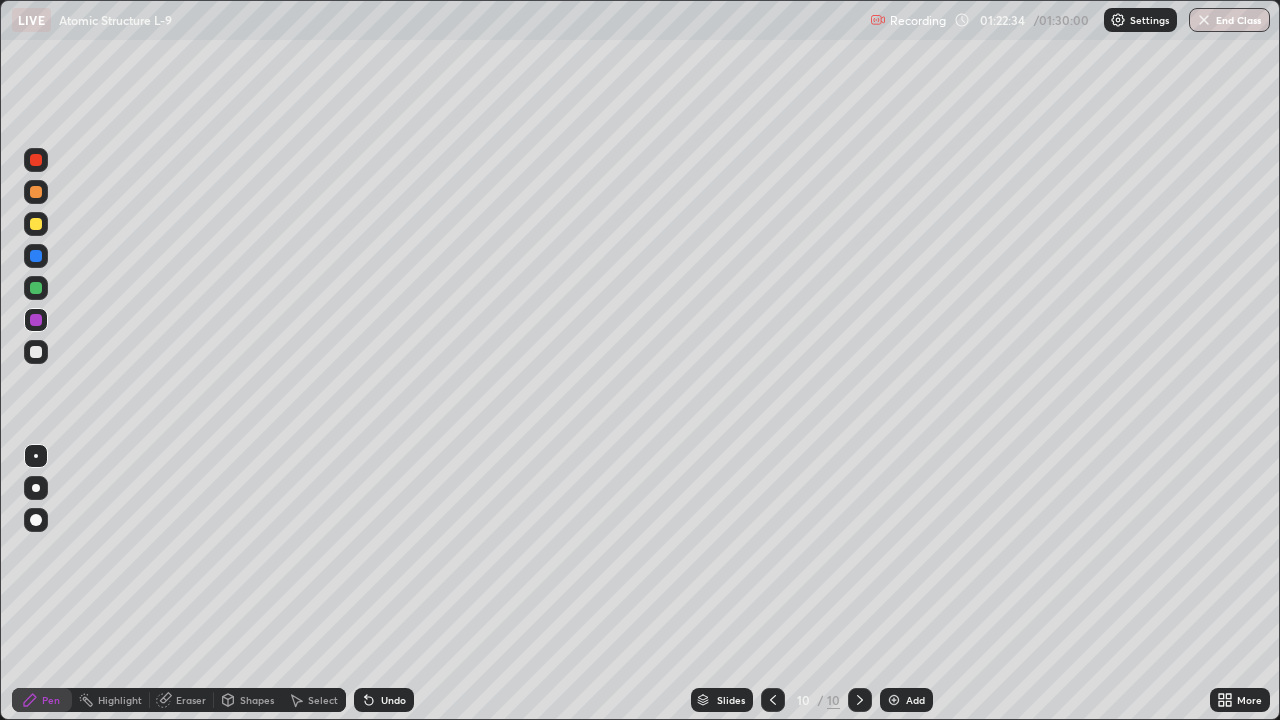 click on "Undo" at bounding box center [384, 700] 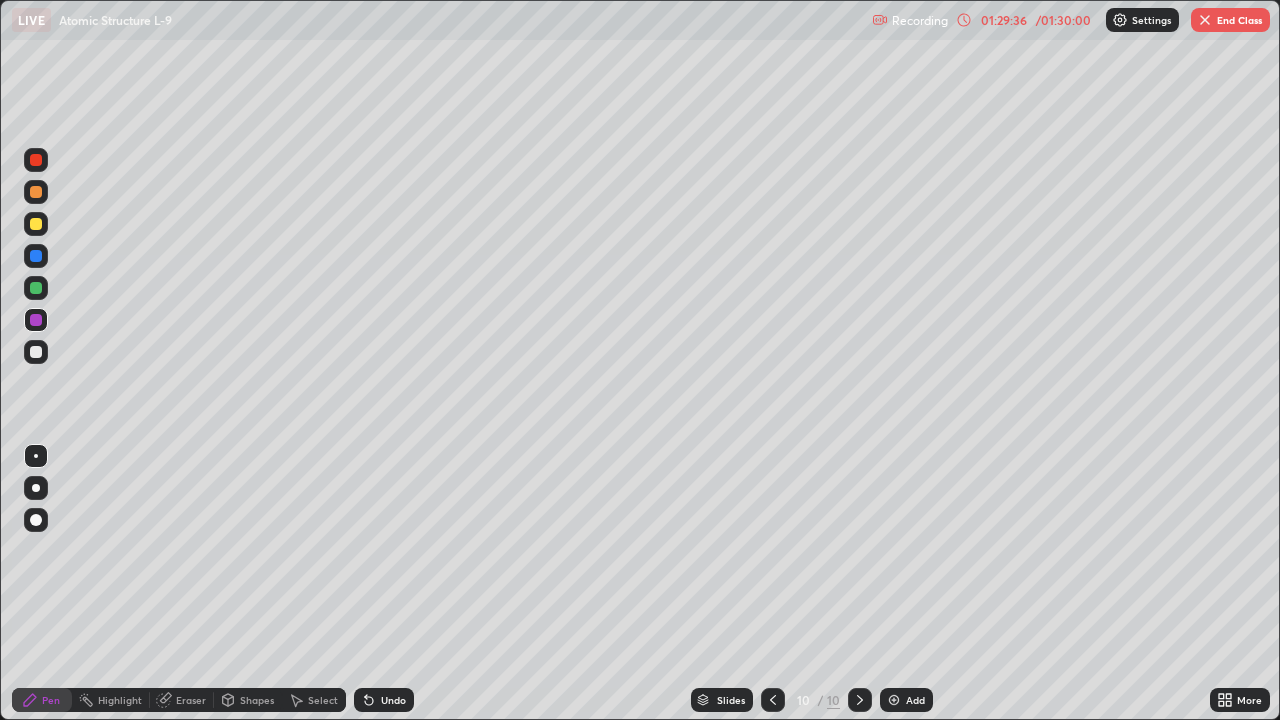 click on "End Class" at bounding box center [1230, 20] 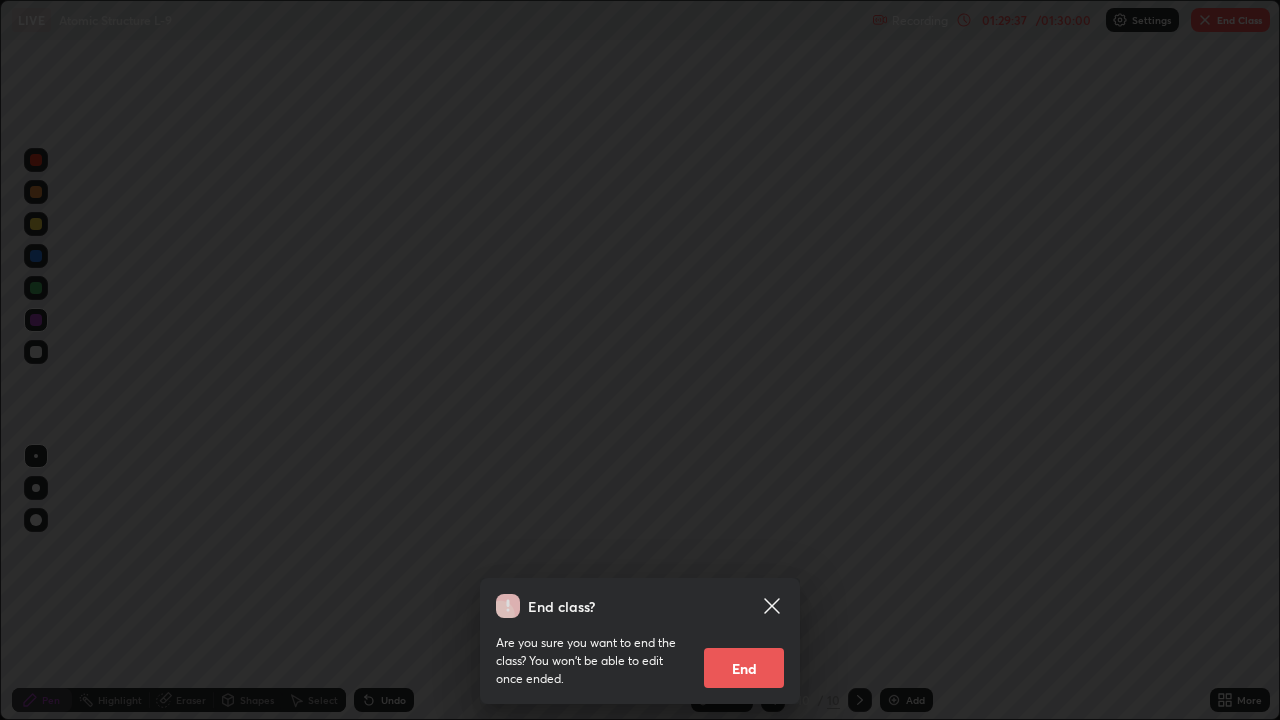 click on "End" at bounding box center (744, 668) 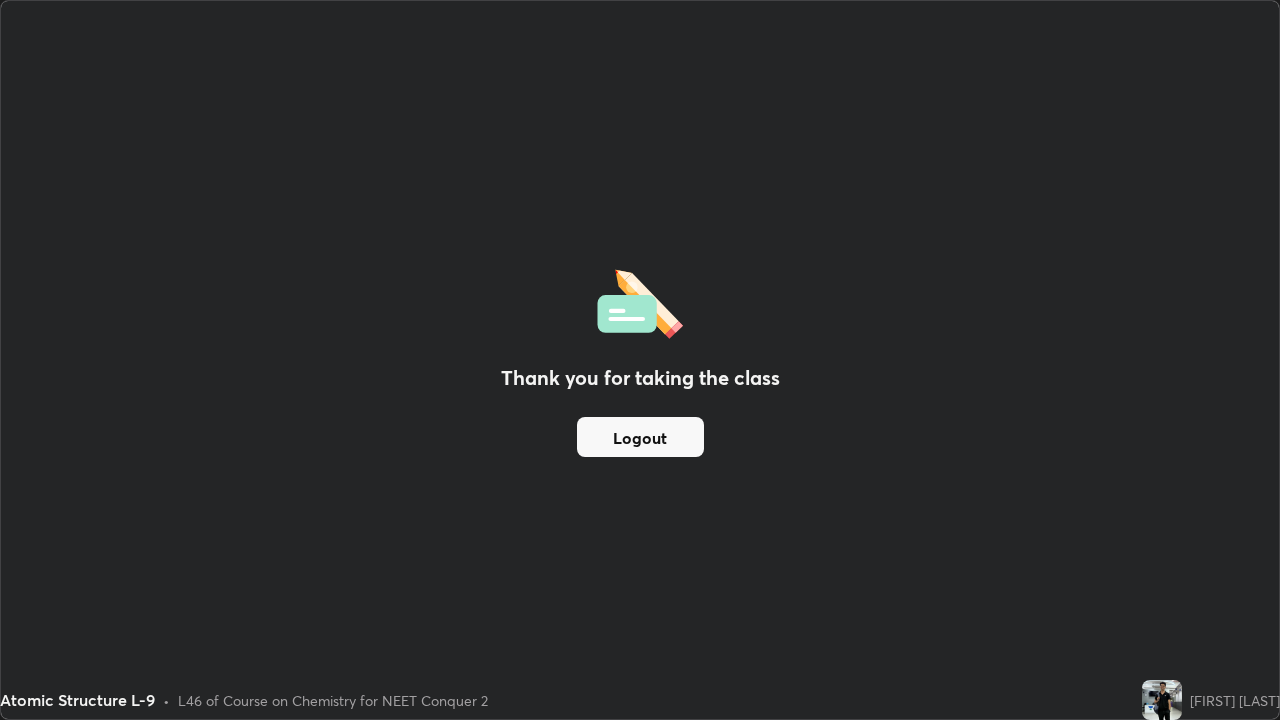 click on "Logout" at bounding box center (640, 437) 